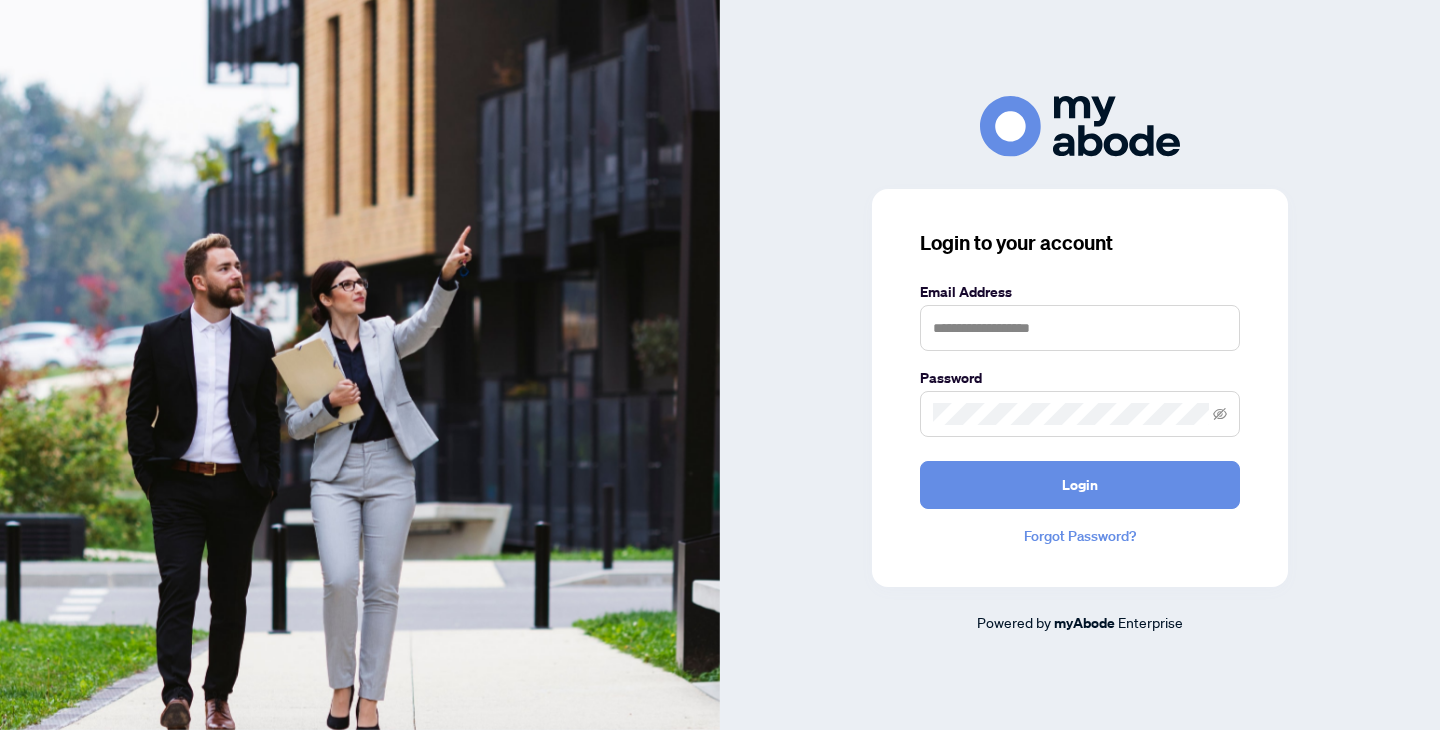 scroll, scrollTop: 0, scrollLeft: 0, axis: both 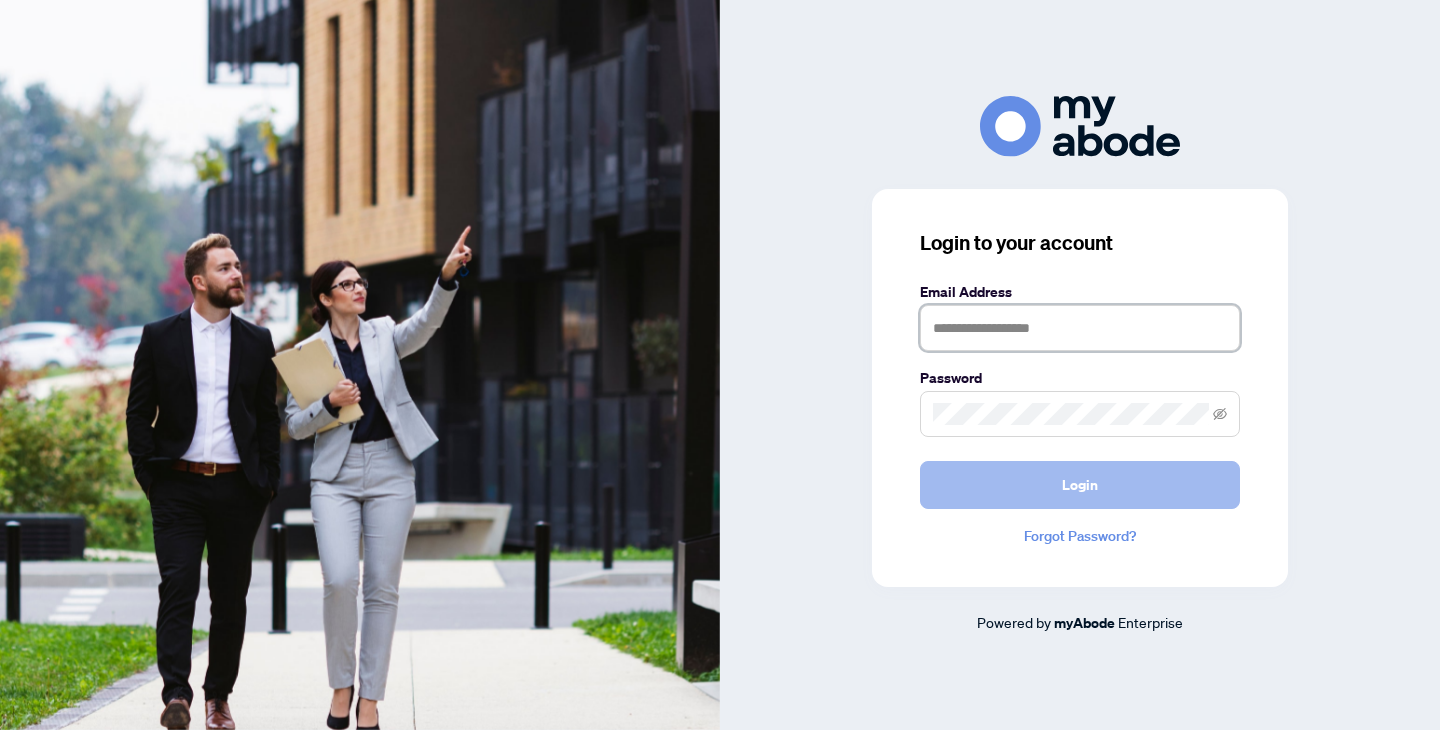 type on "**********" 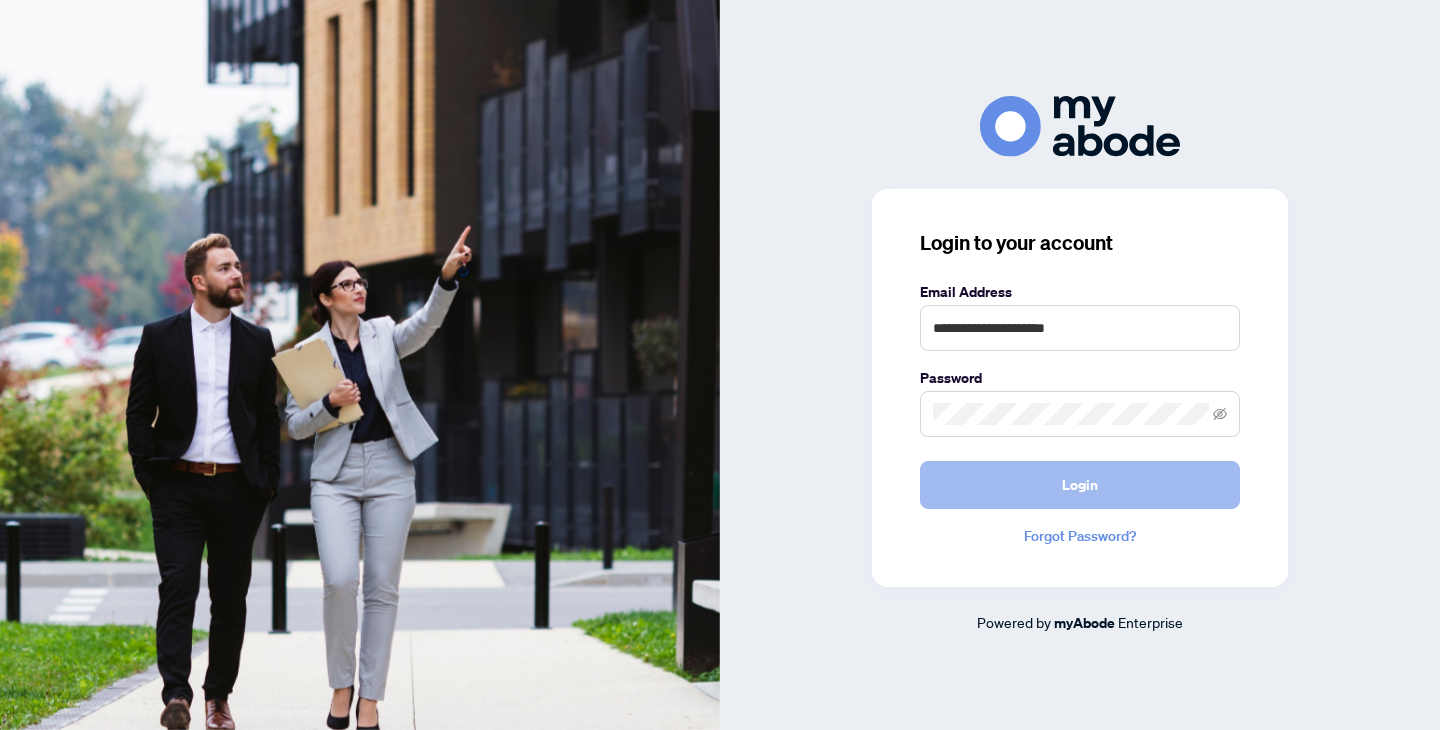 click on "Login" at bounding box center [1080, 485] 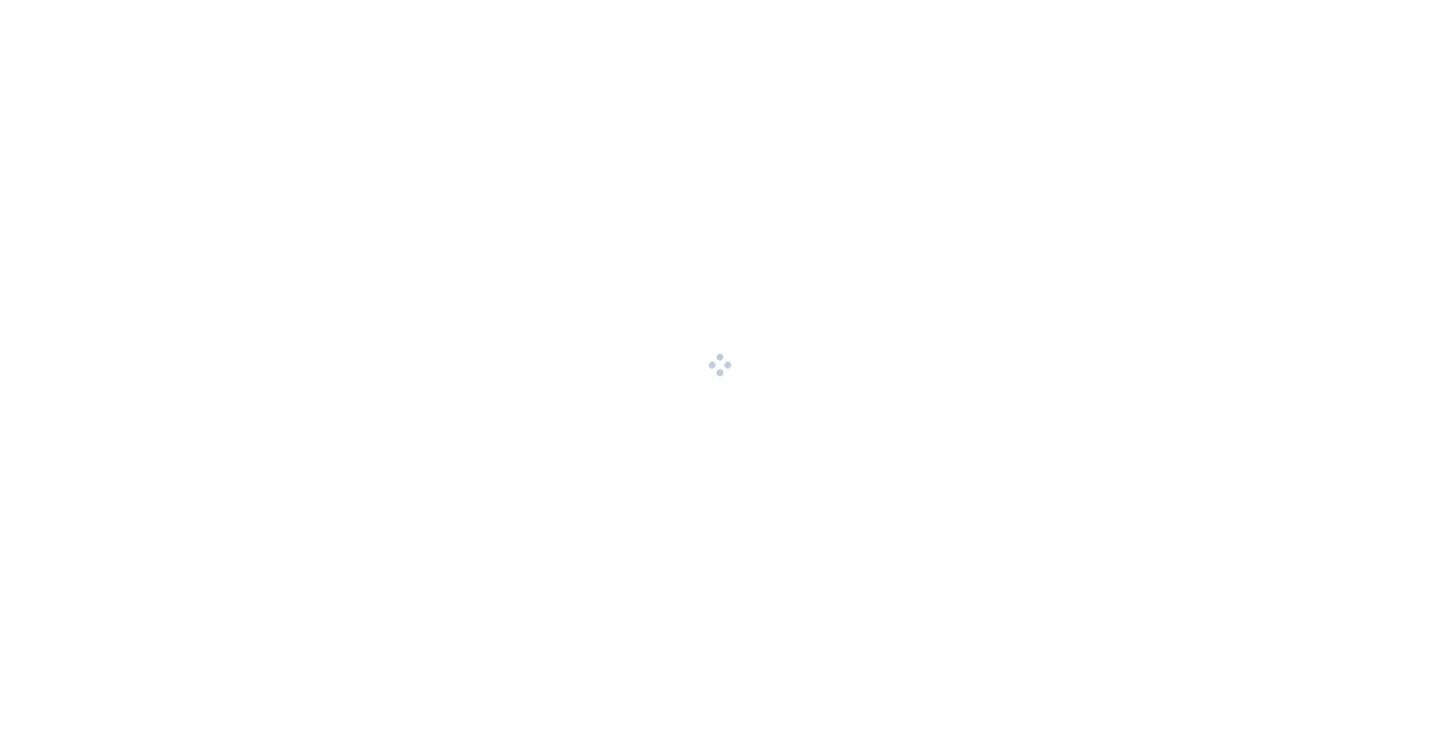 scroll, scrollTop: 0, scrollLeft: 0, axis: both 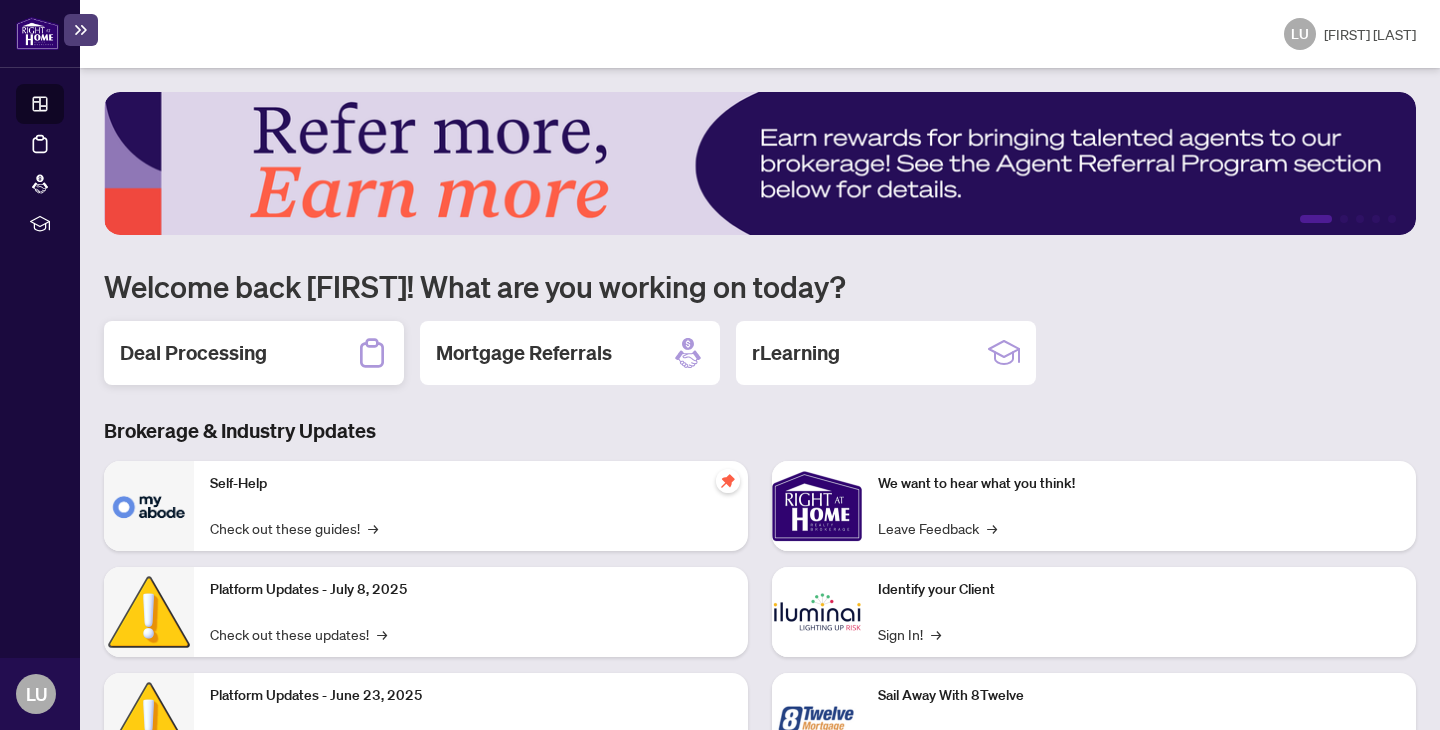 click on "Deal Processing" at bounding box center (193, 353) 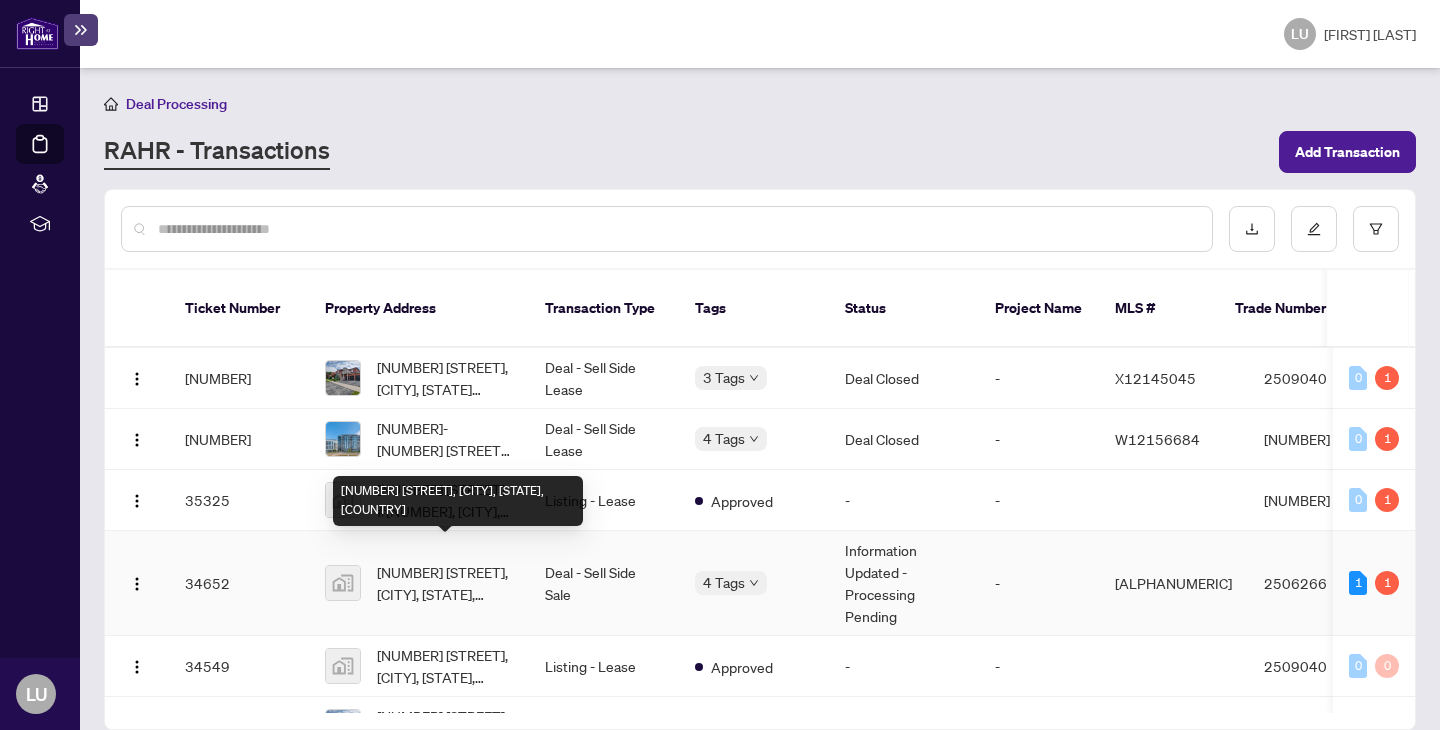 click on "[NUMBER] [STREET], [CITY], [STATE], [COUNTRY]" at bounding box center [445, 583] 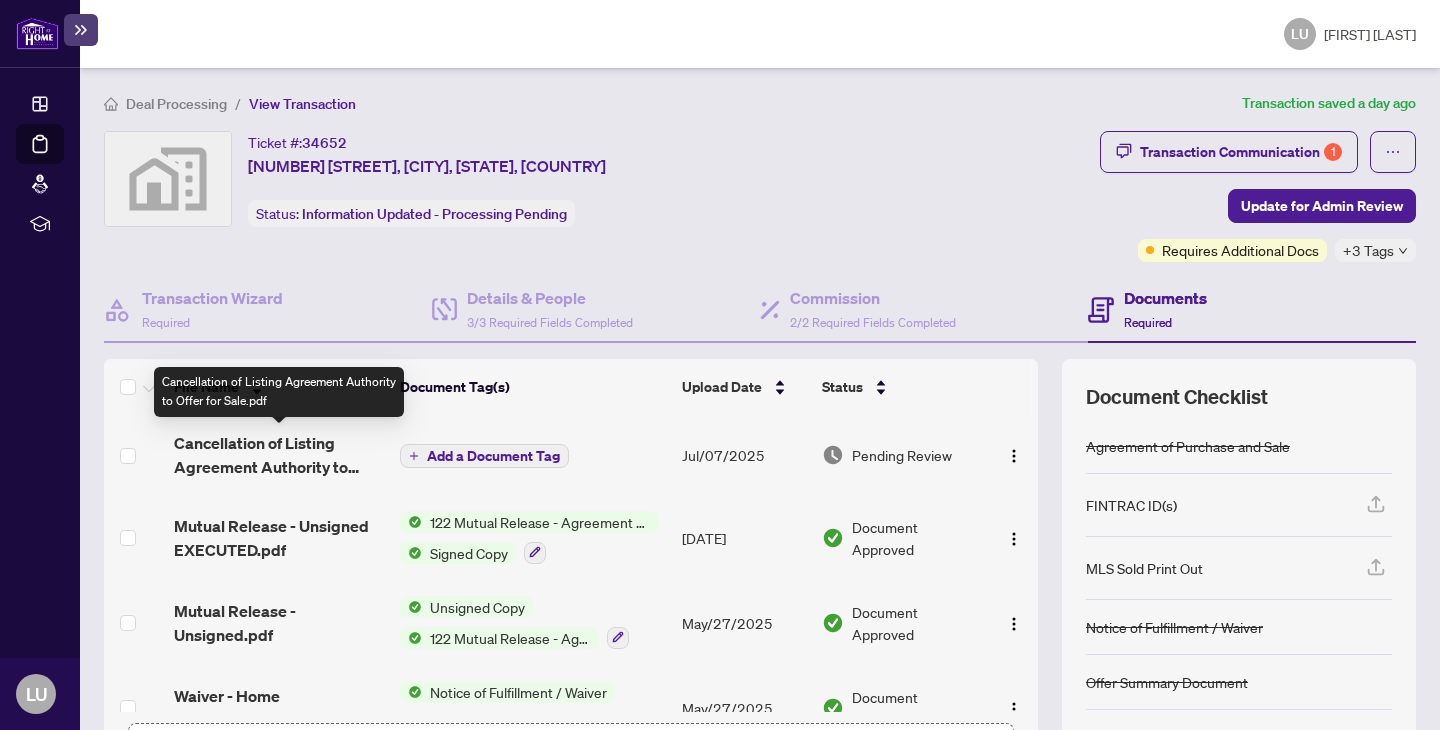 click on "Cancellation of Listing Agreement  Authority to Offer for Sale.pdf" at bounding box center [279, 455] 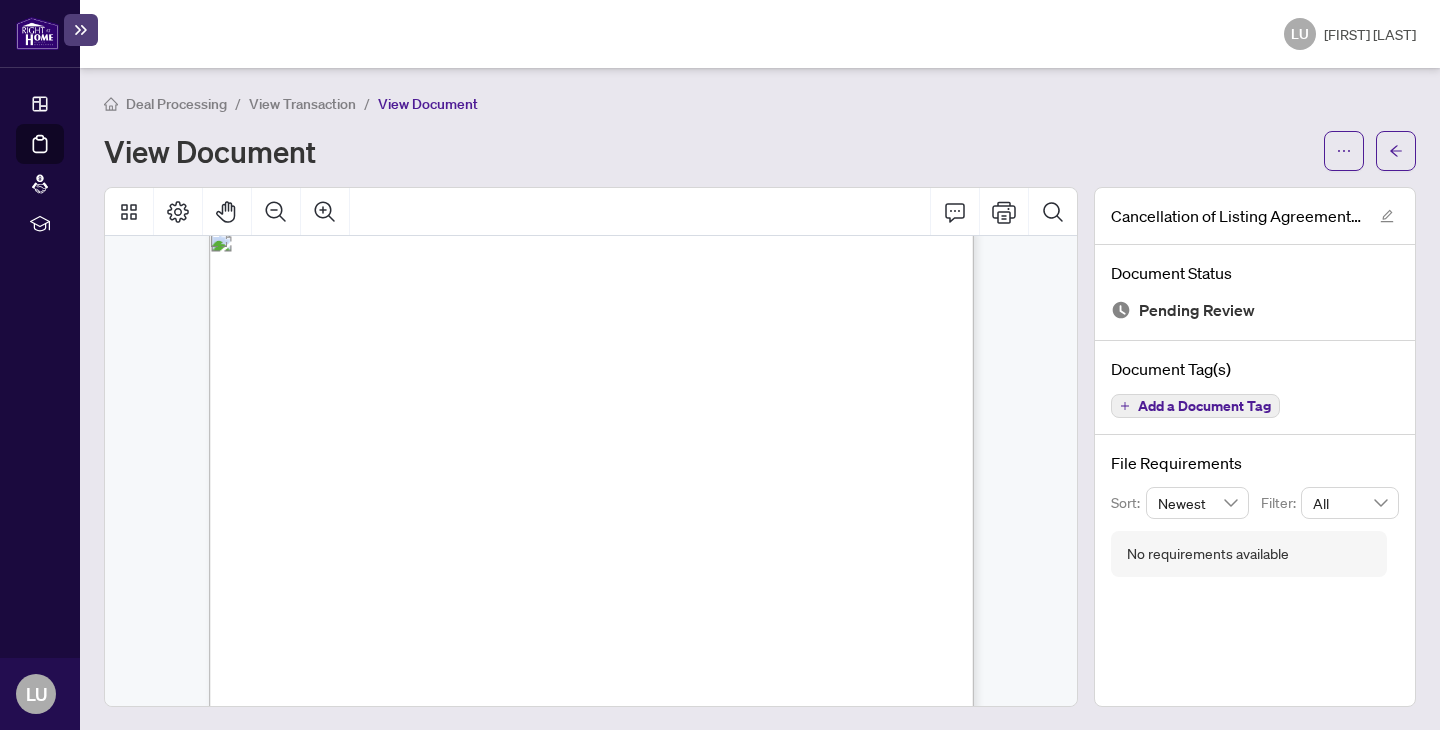 scroll, scrollTop: 4, scrollLeft: 0, axis: vertical 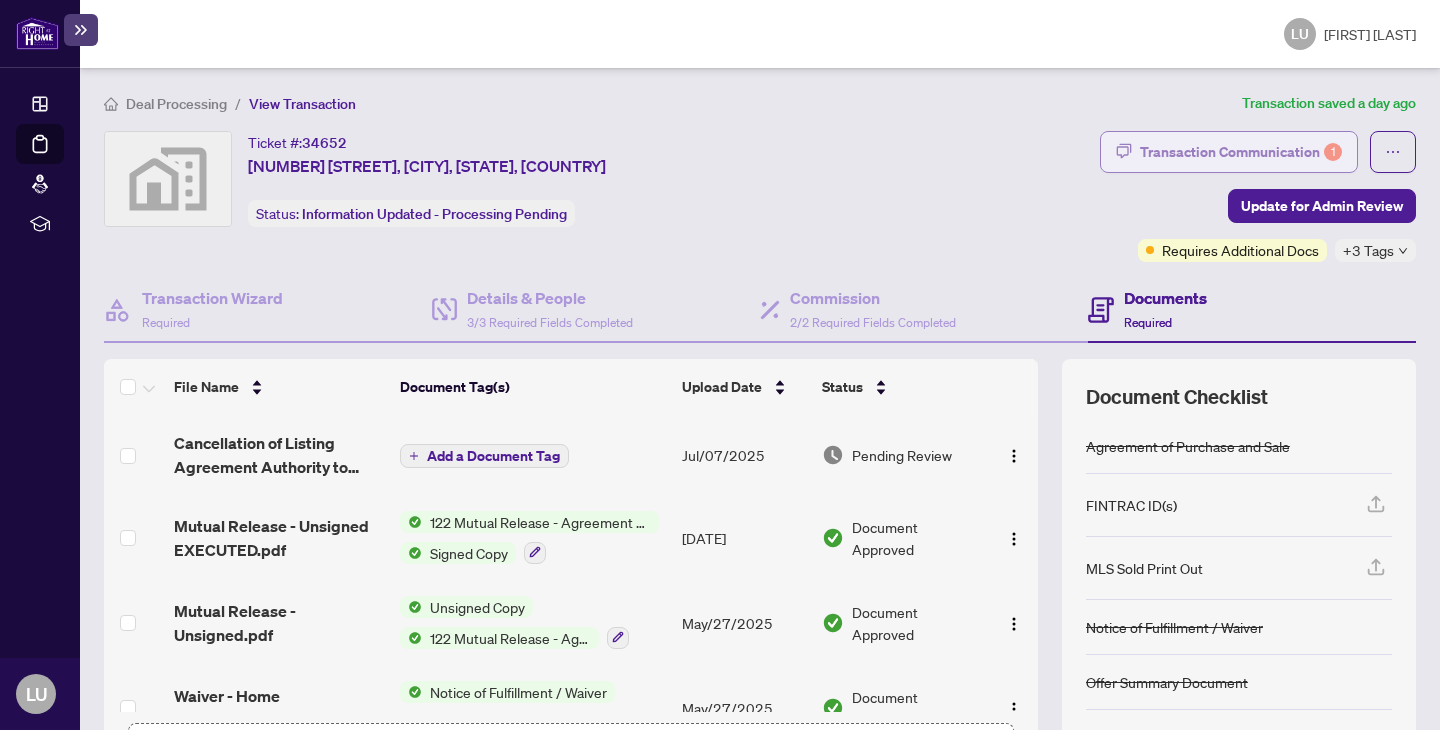 click on "Transaction Communication 1" at bounding box center (1241, 152) 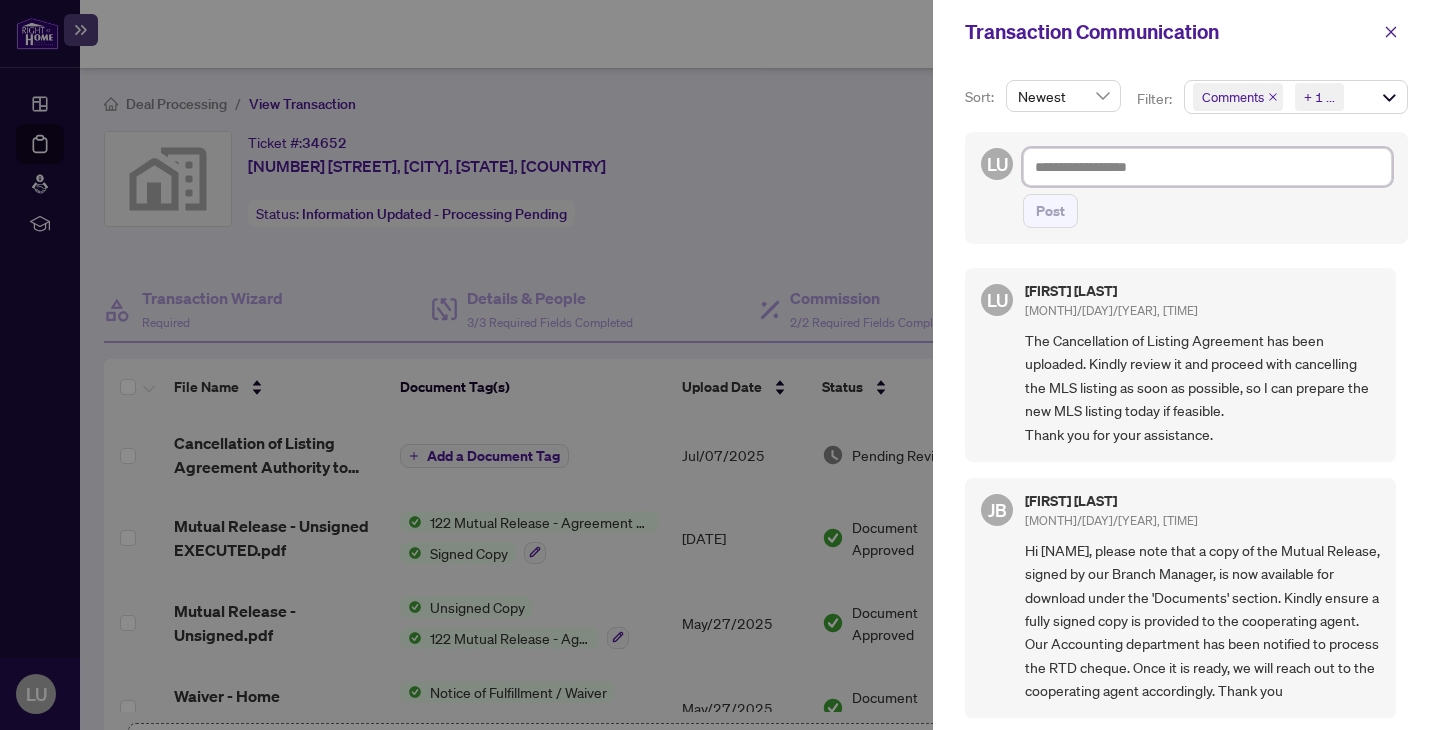 click at bounding box center [1207, 167] 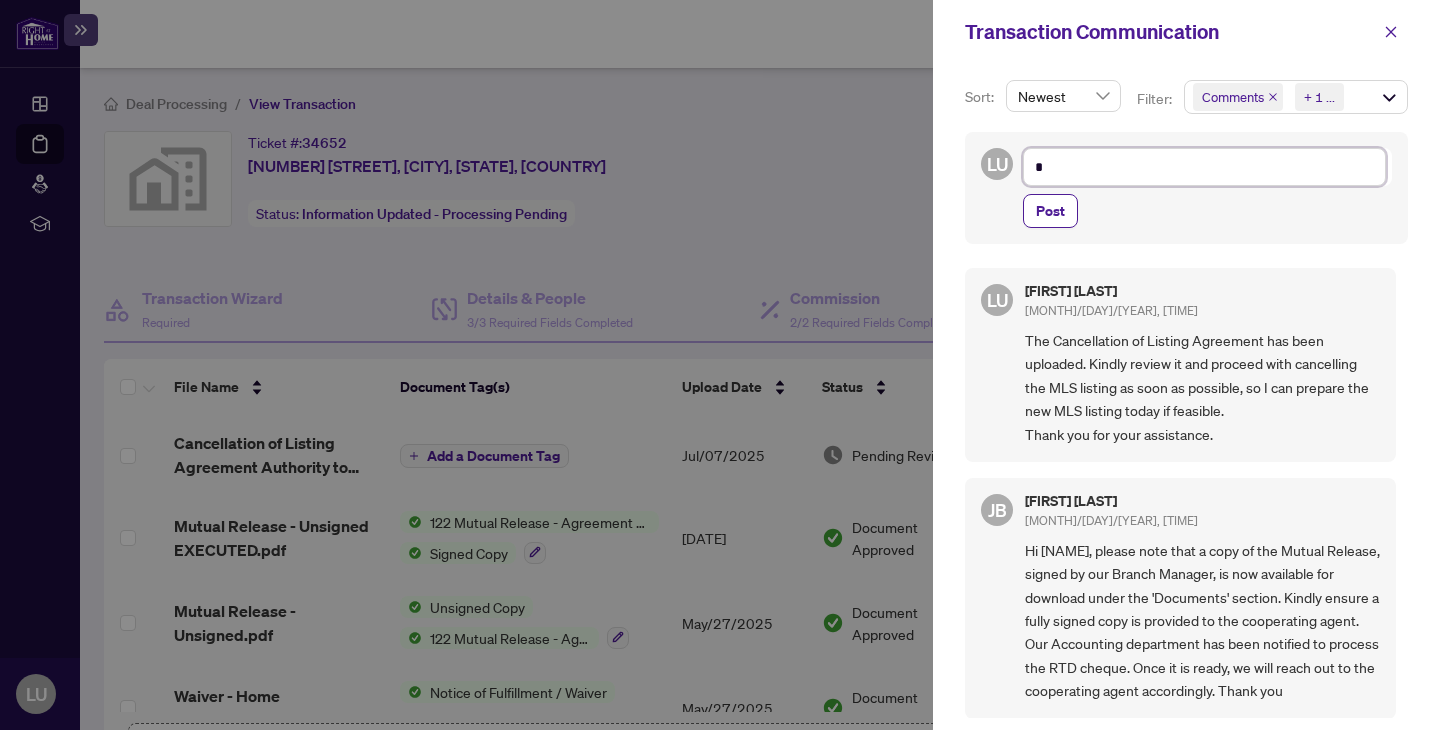 type on "**" 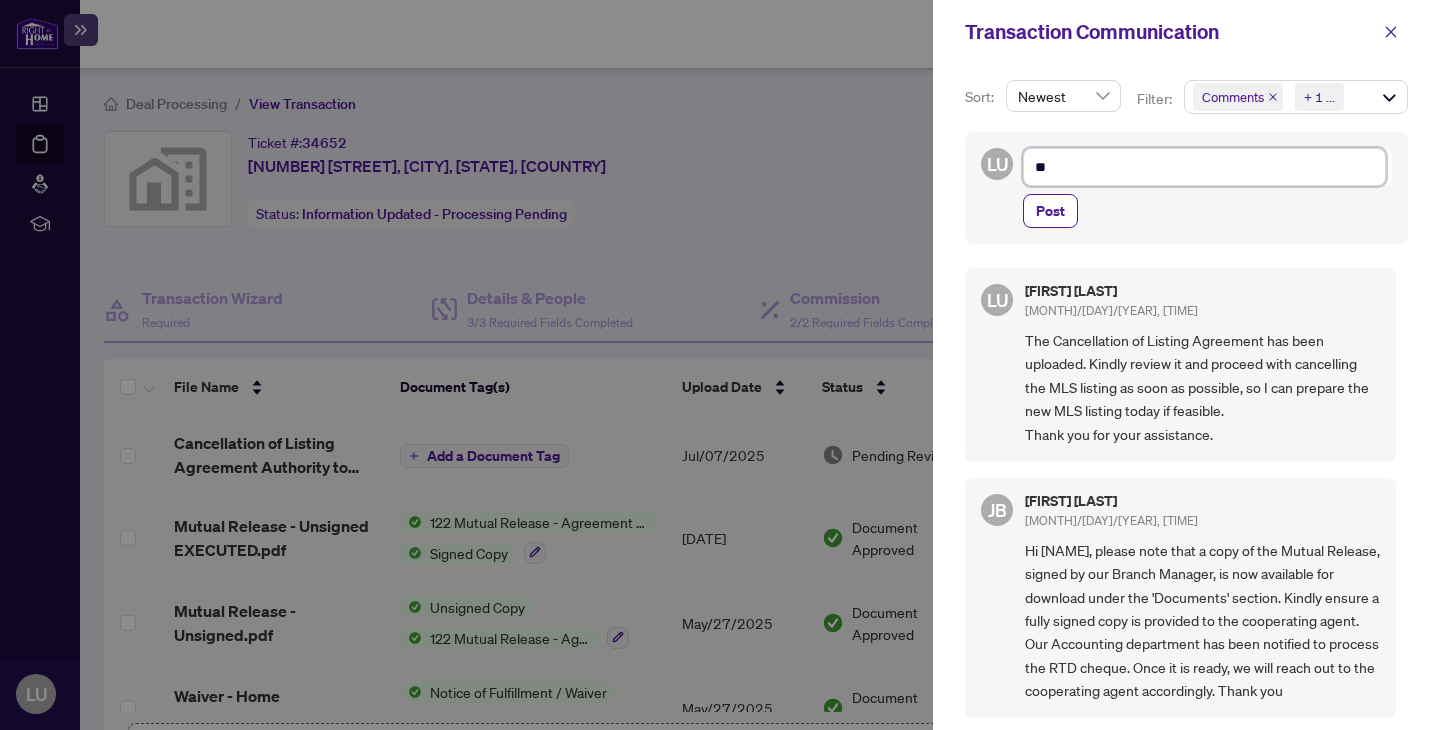 type on "**" 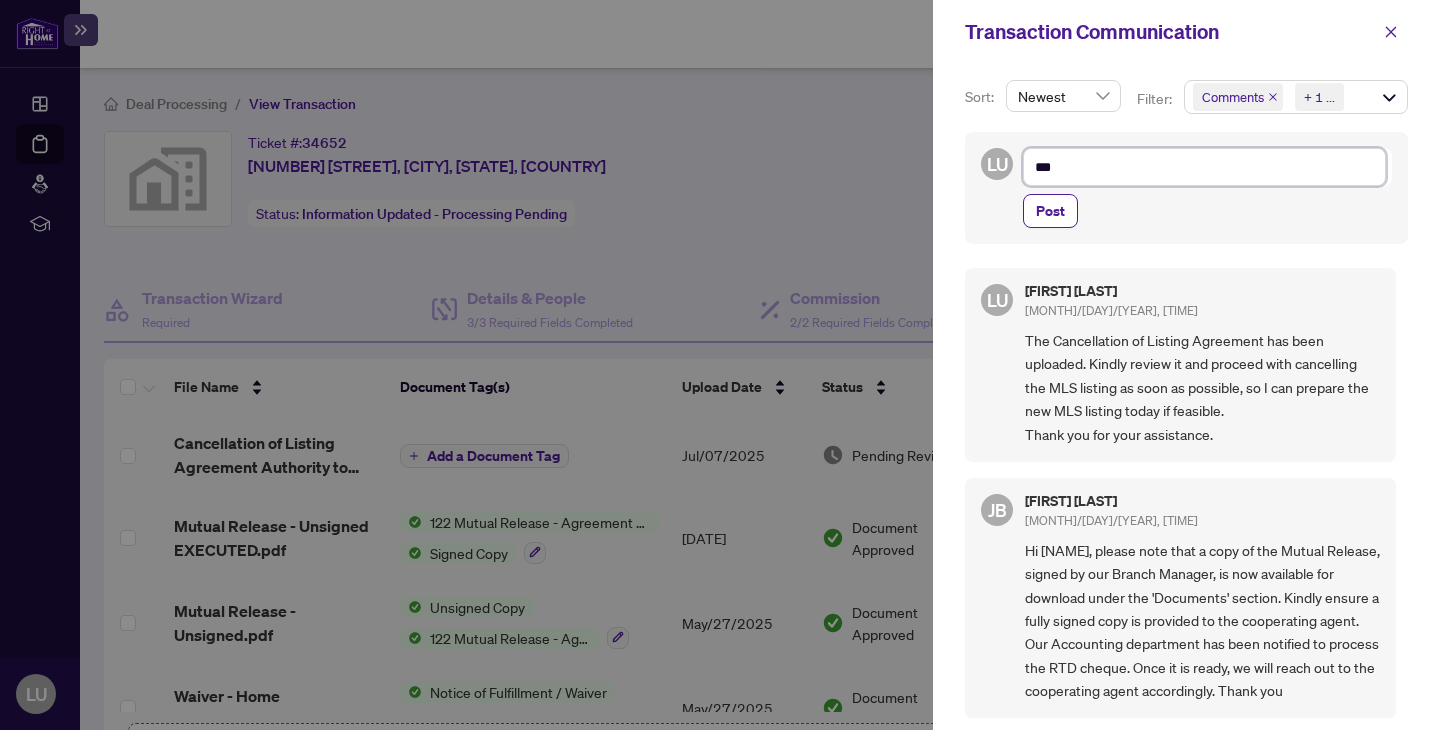 type on "****" 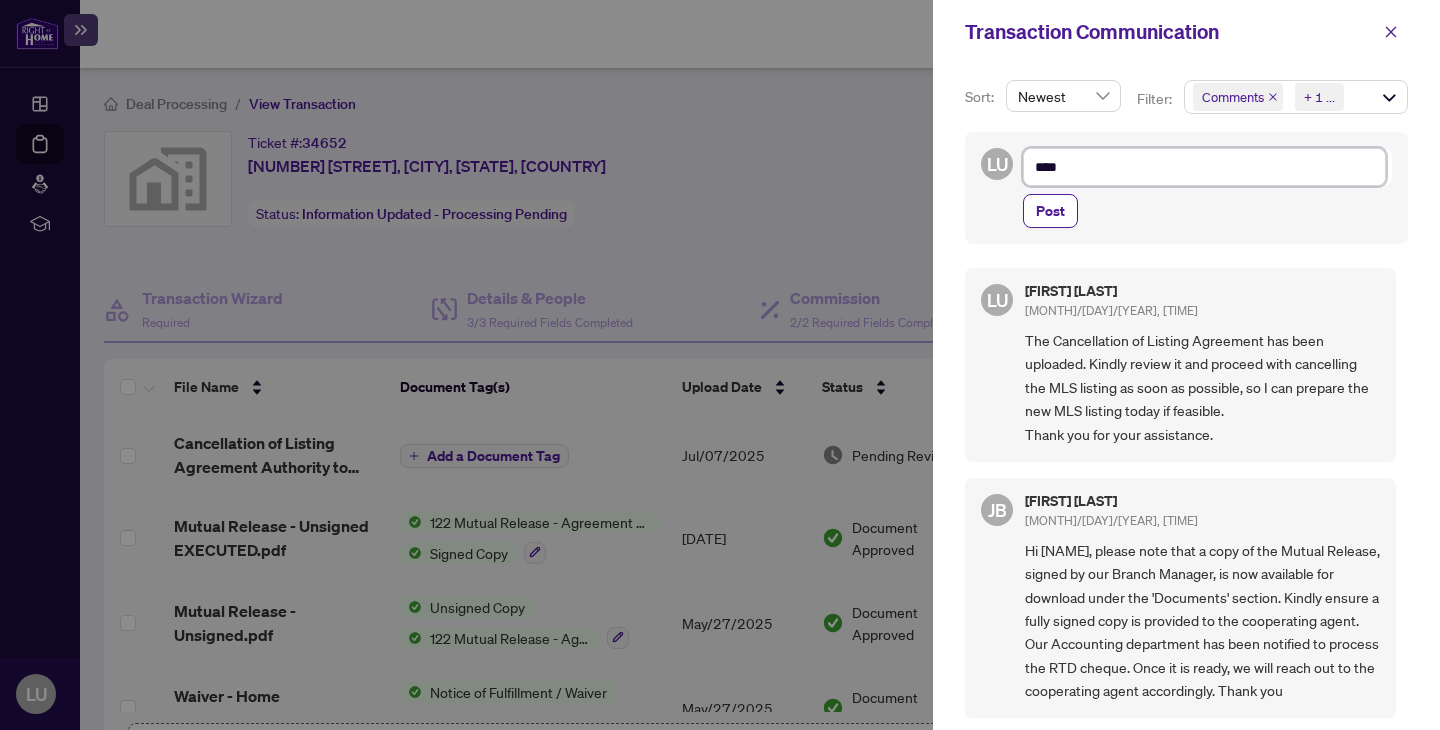 type on "*****" 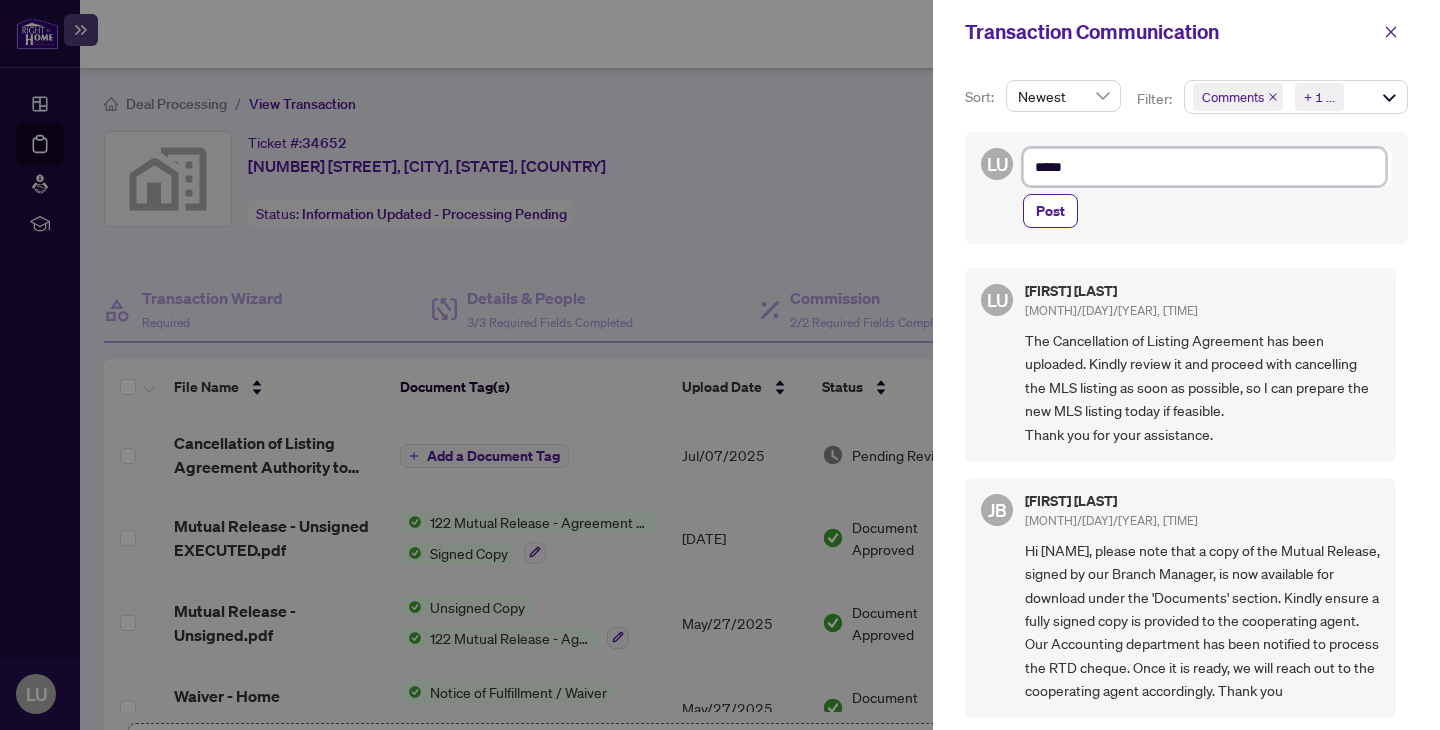 type on "******" 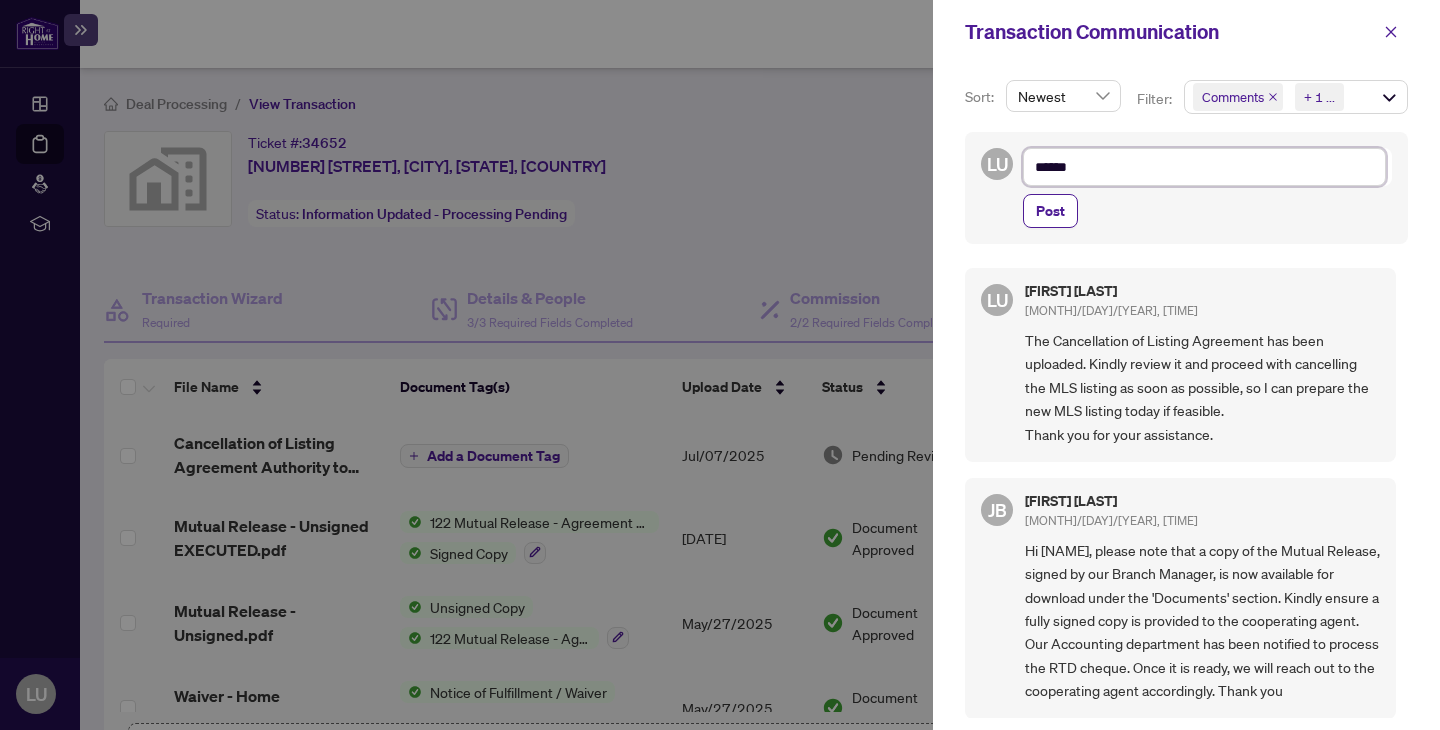 type on "*******" 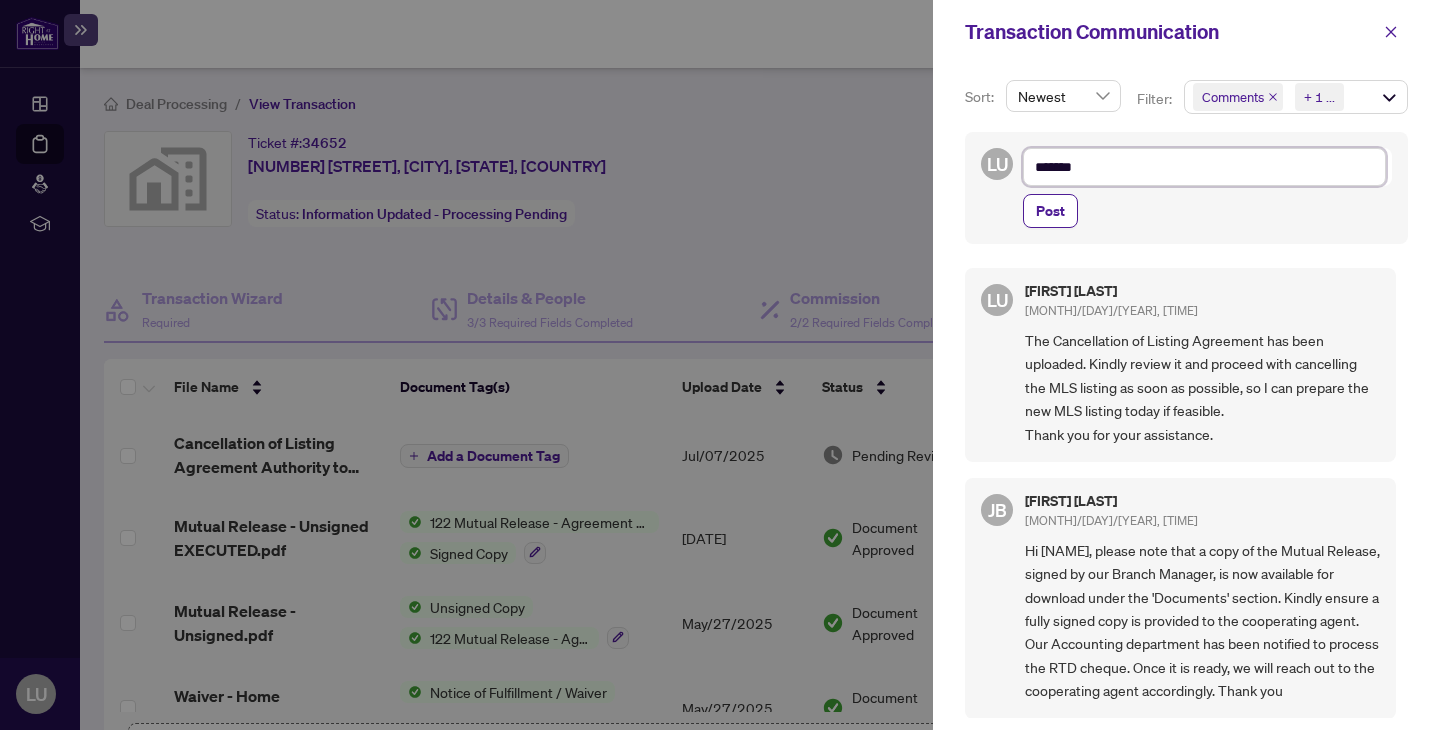 type on "********" 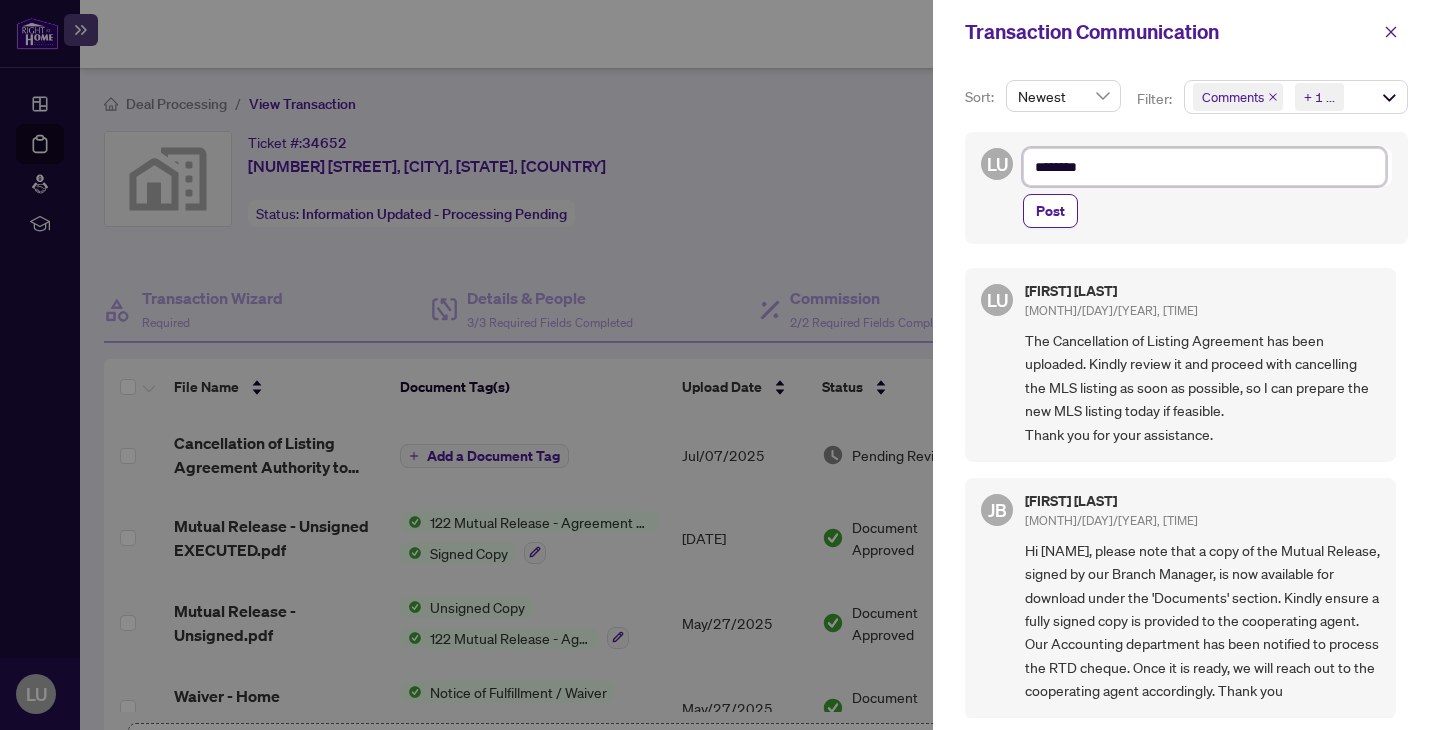 type on "*********" 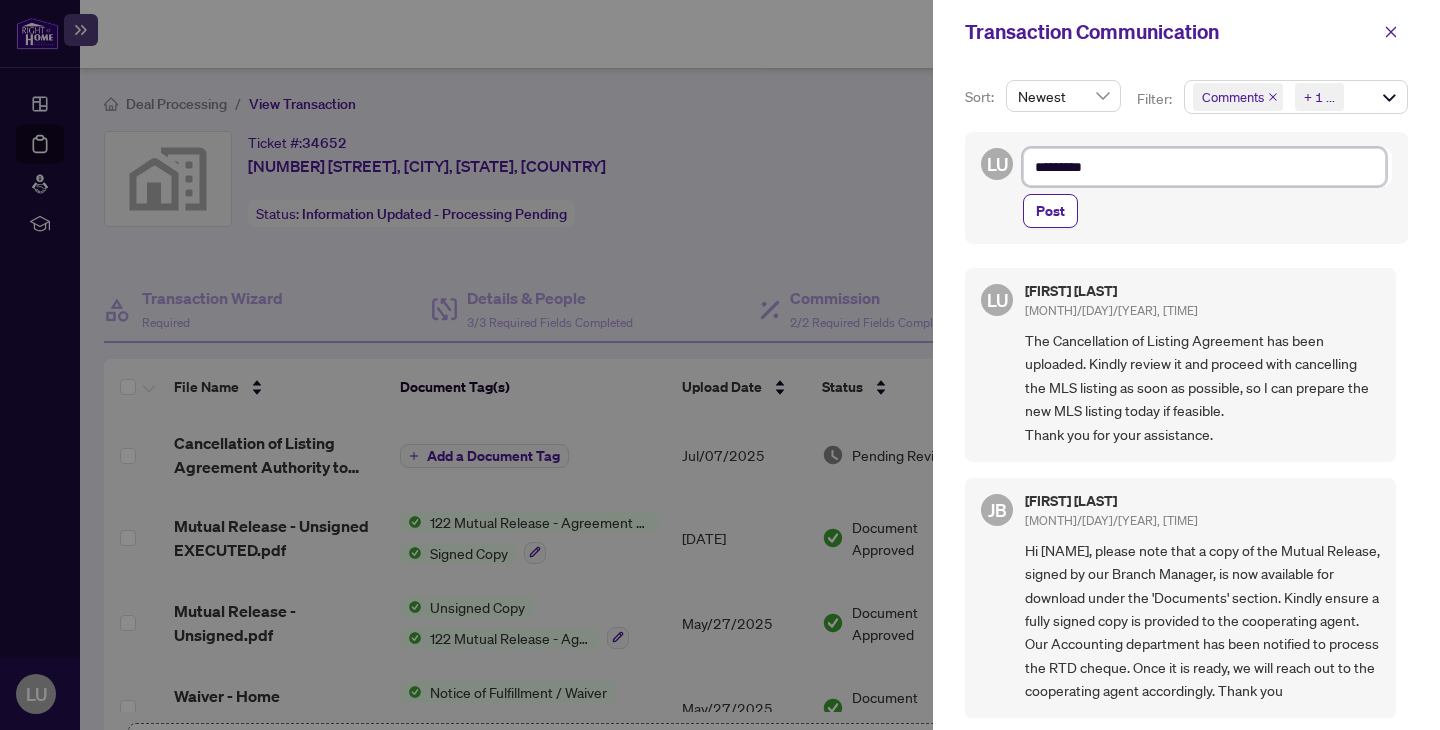 type on "********" 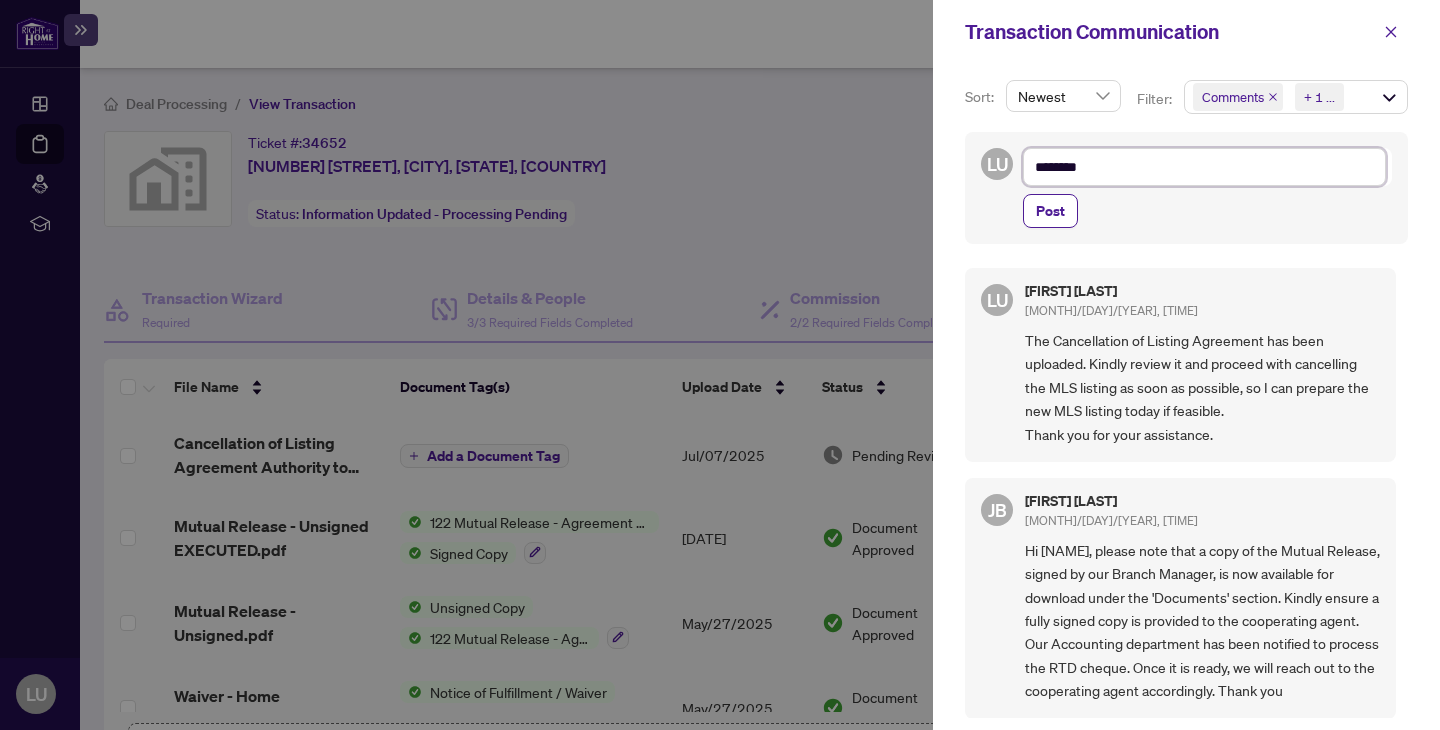 type on "*********" 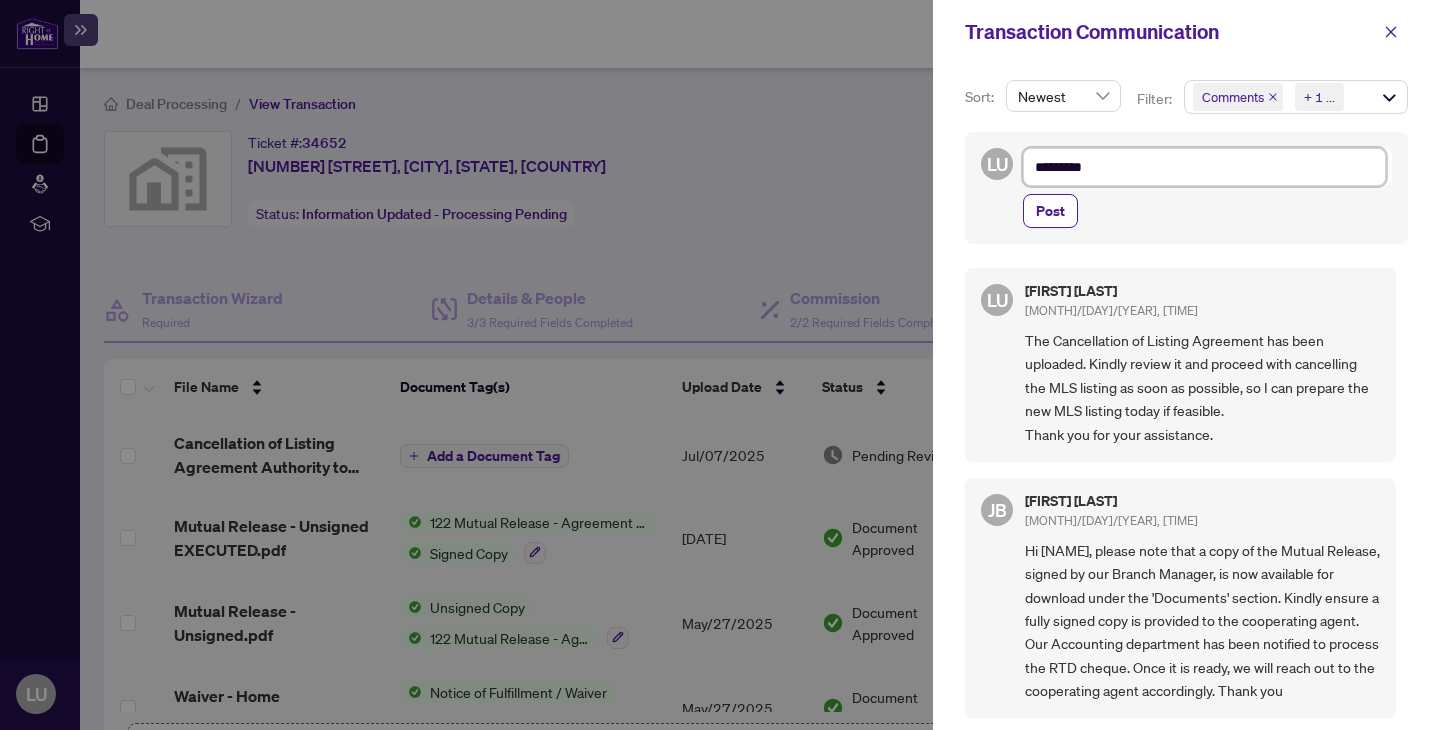 type on "**********" 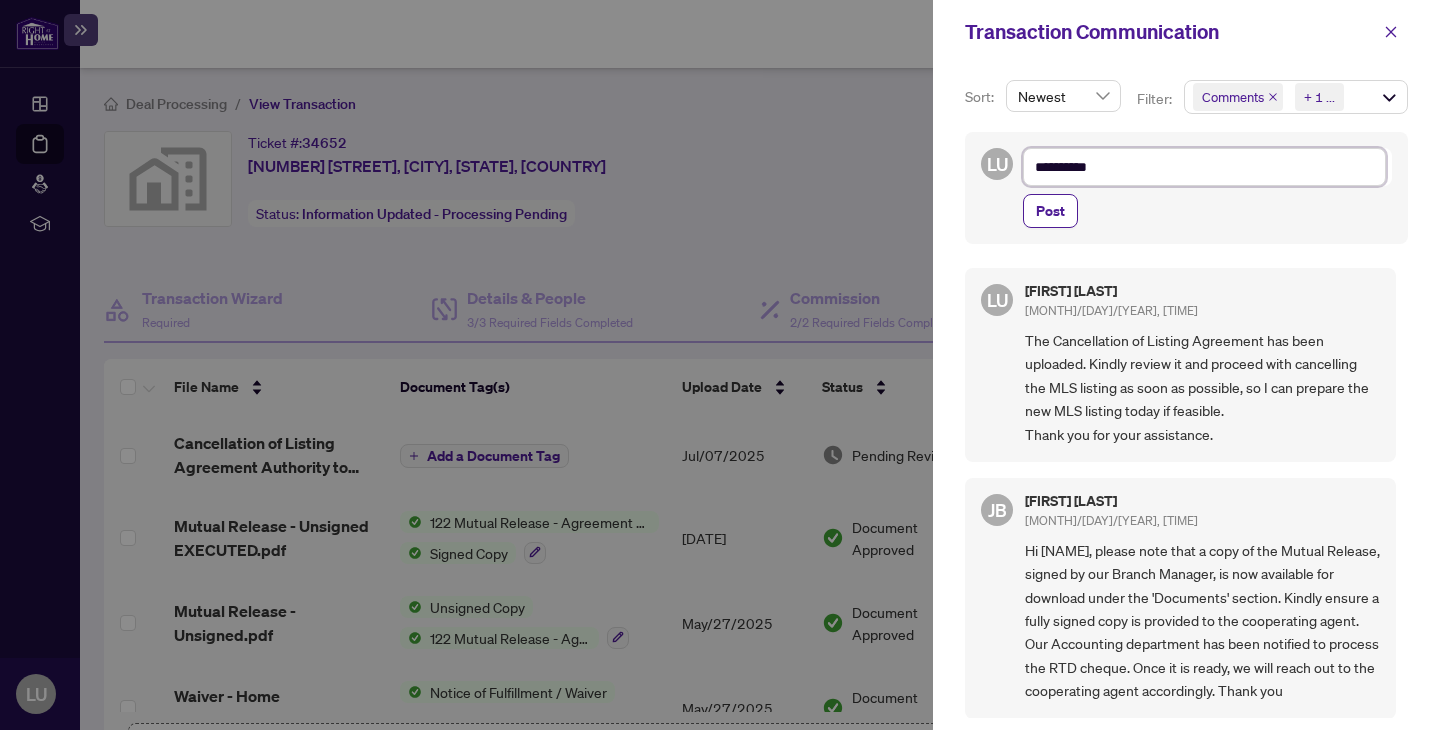 type on "**********" 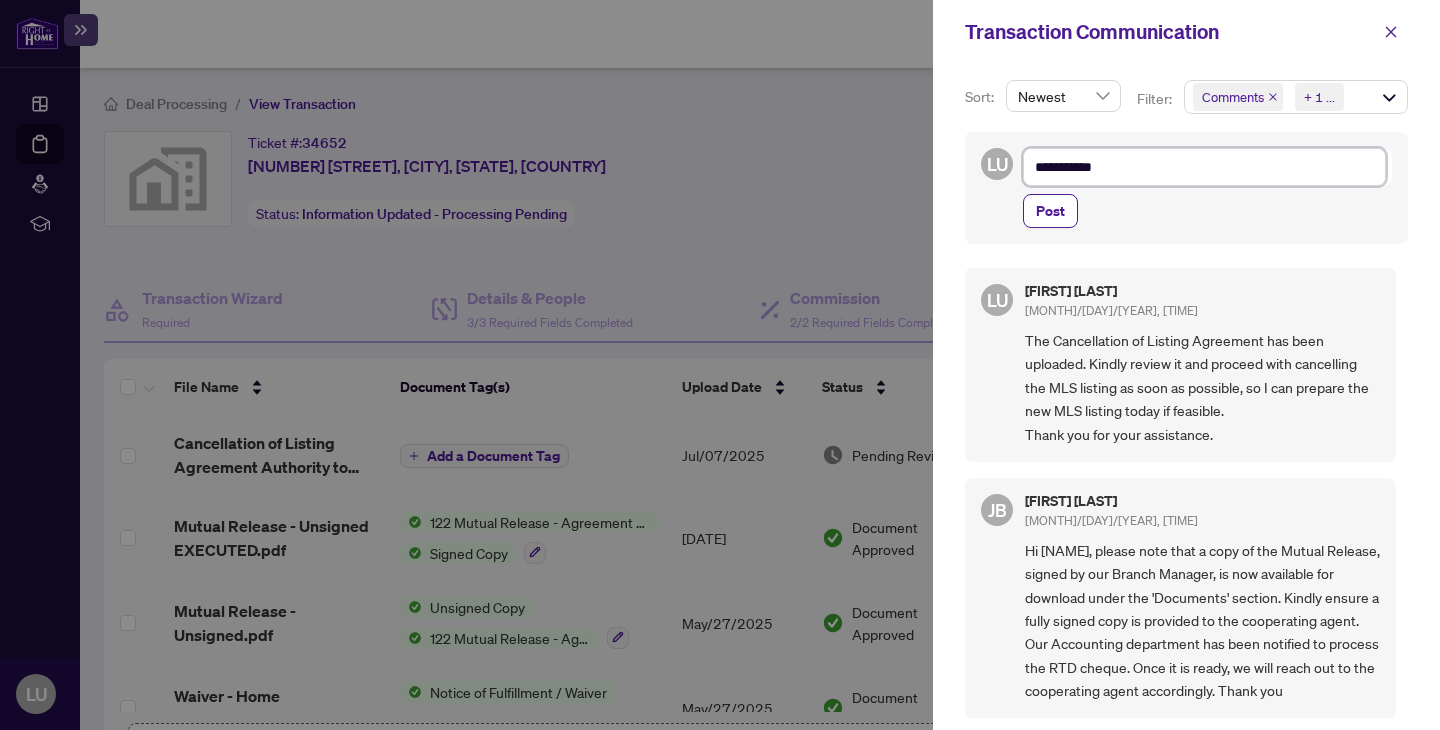 type on "**********" 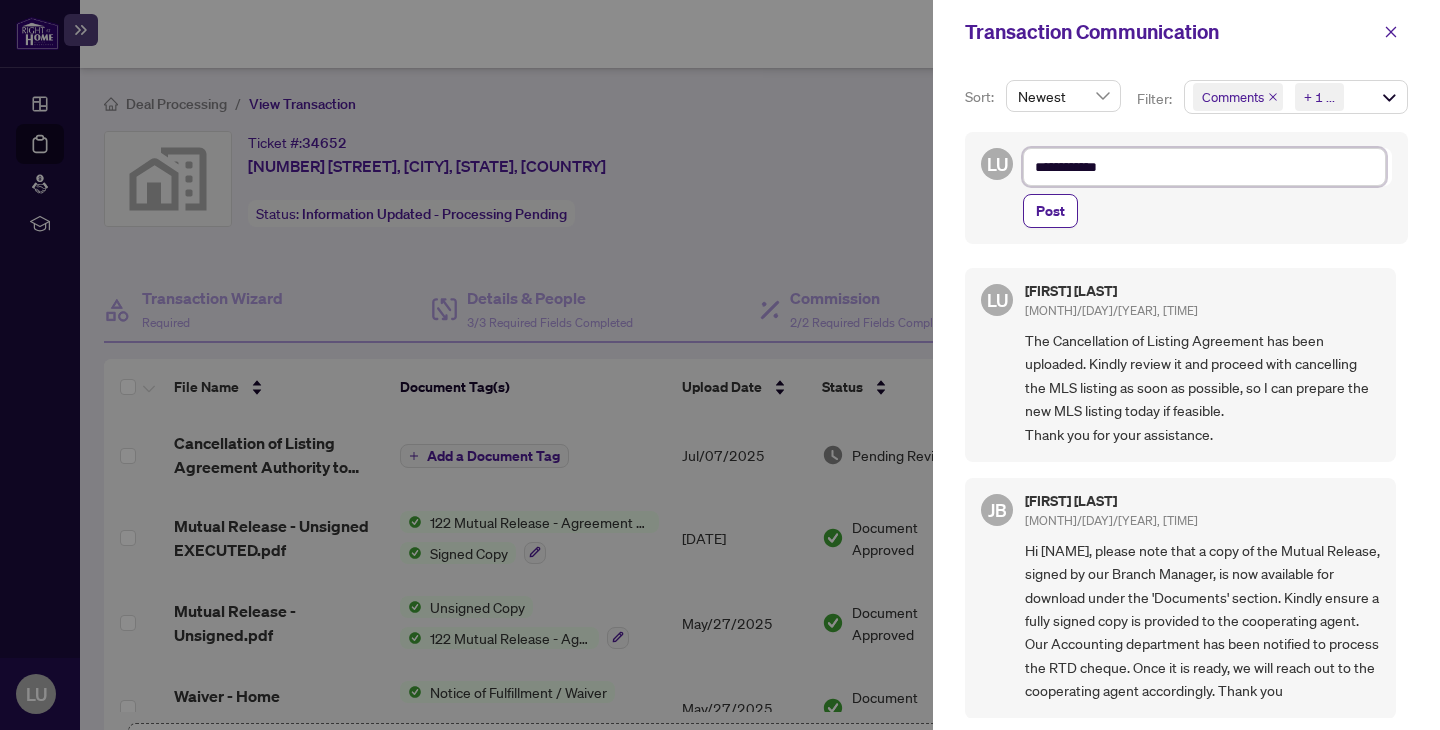 type on "**********" 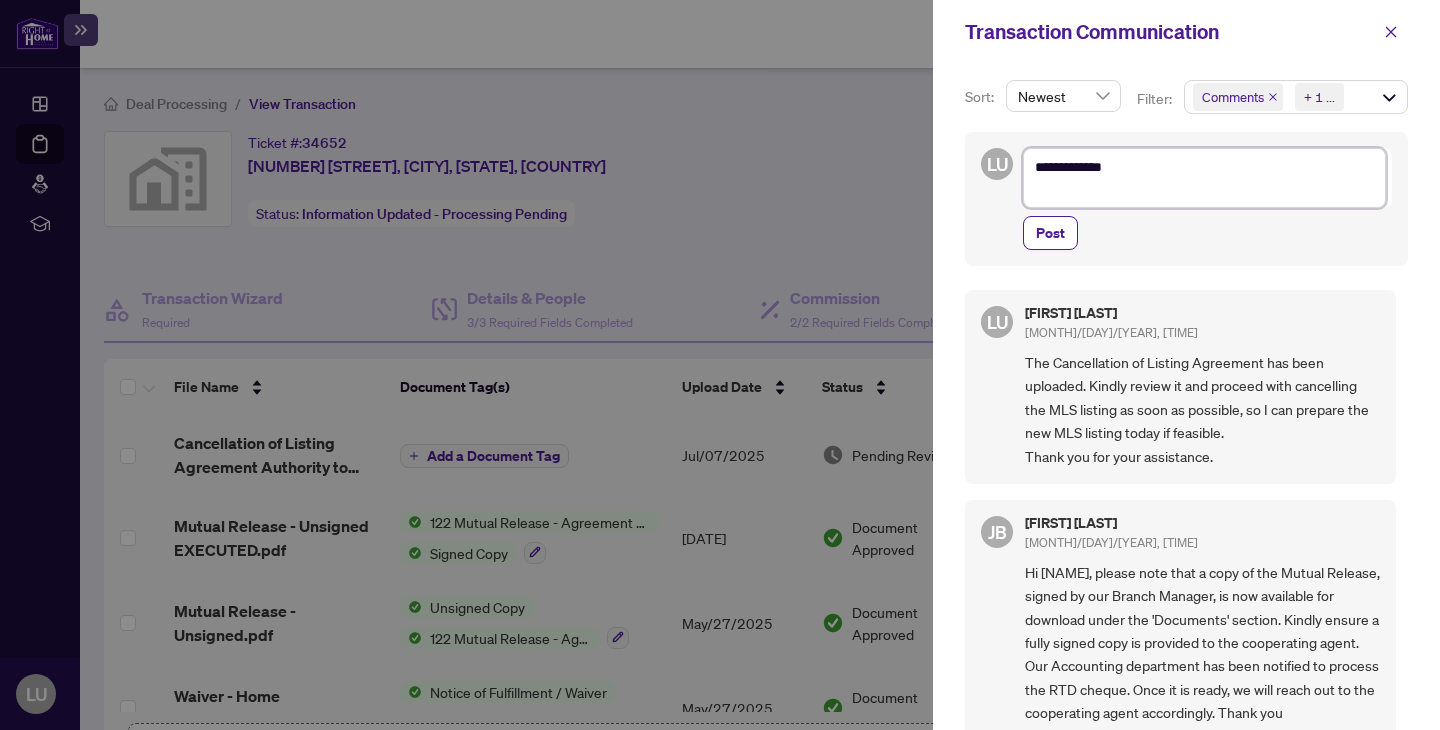 type on "**********" 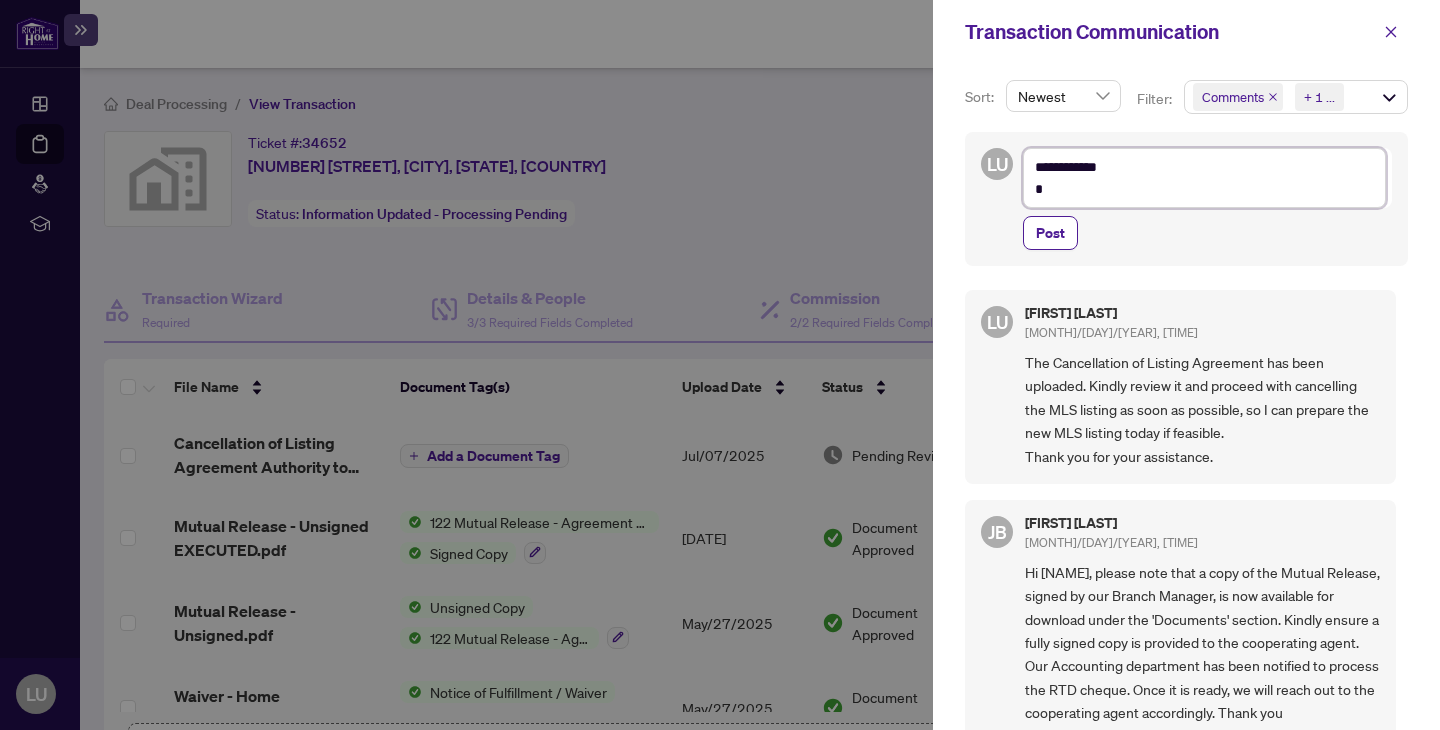 type on "**********" 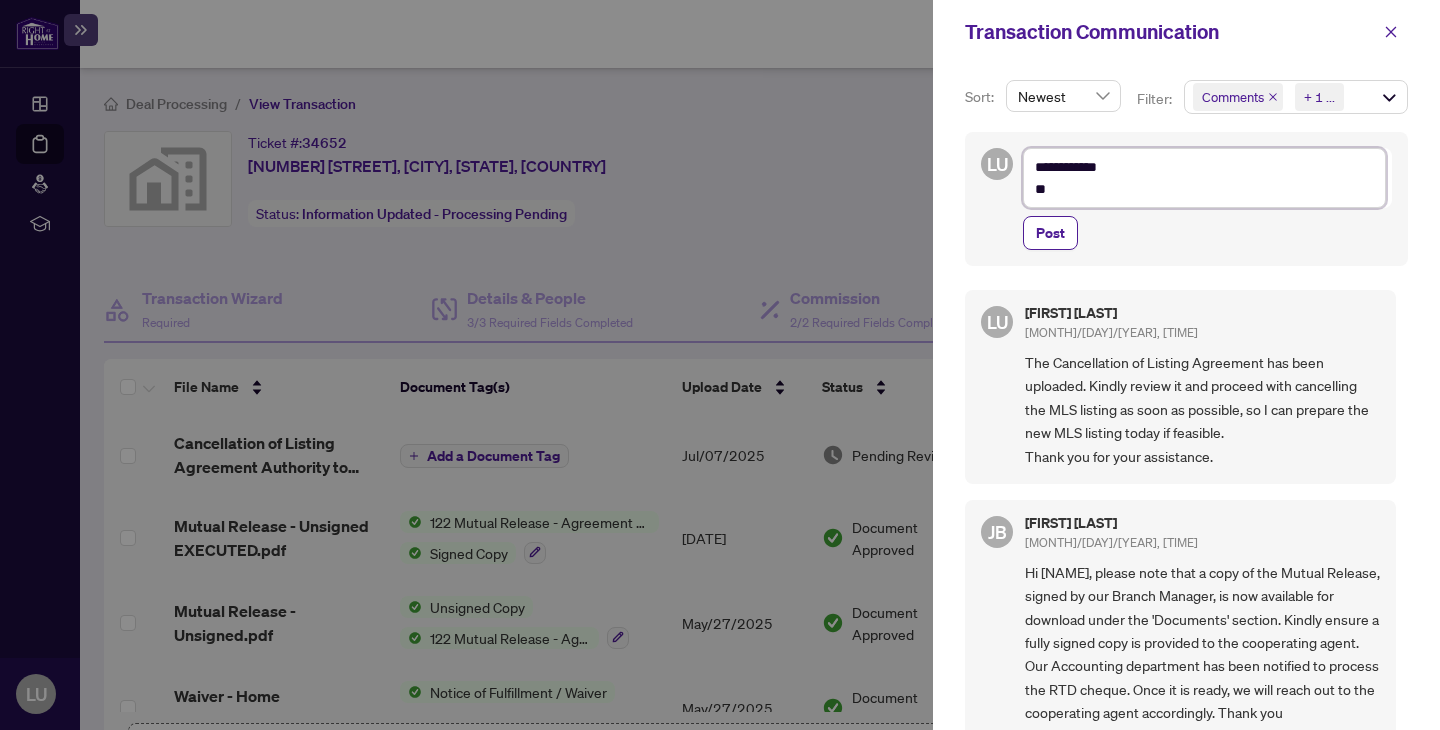 type on "**********" 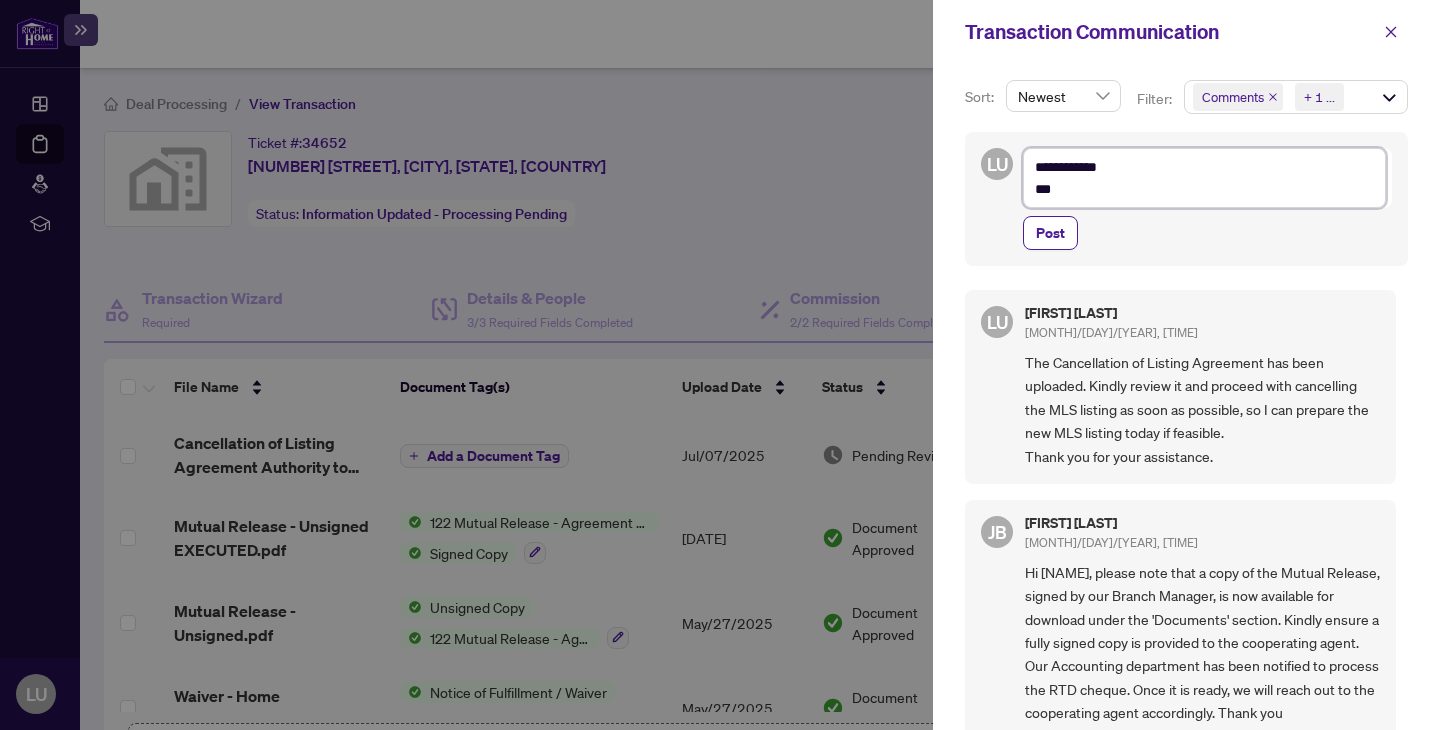 type on "**********" 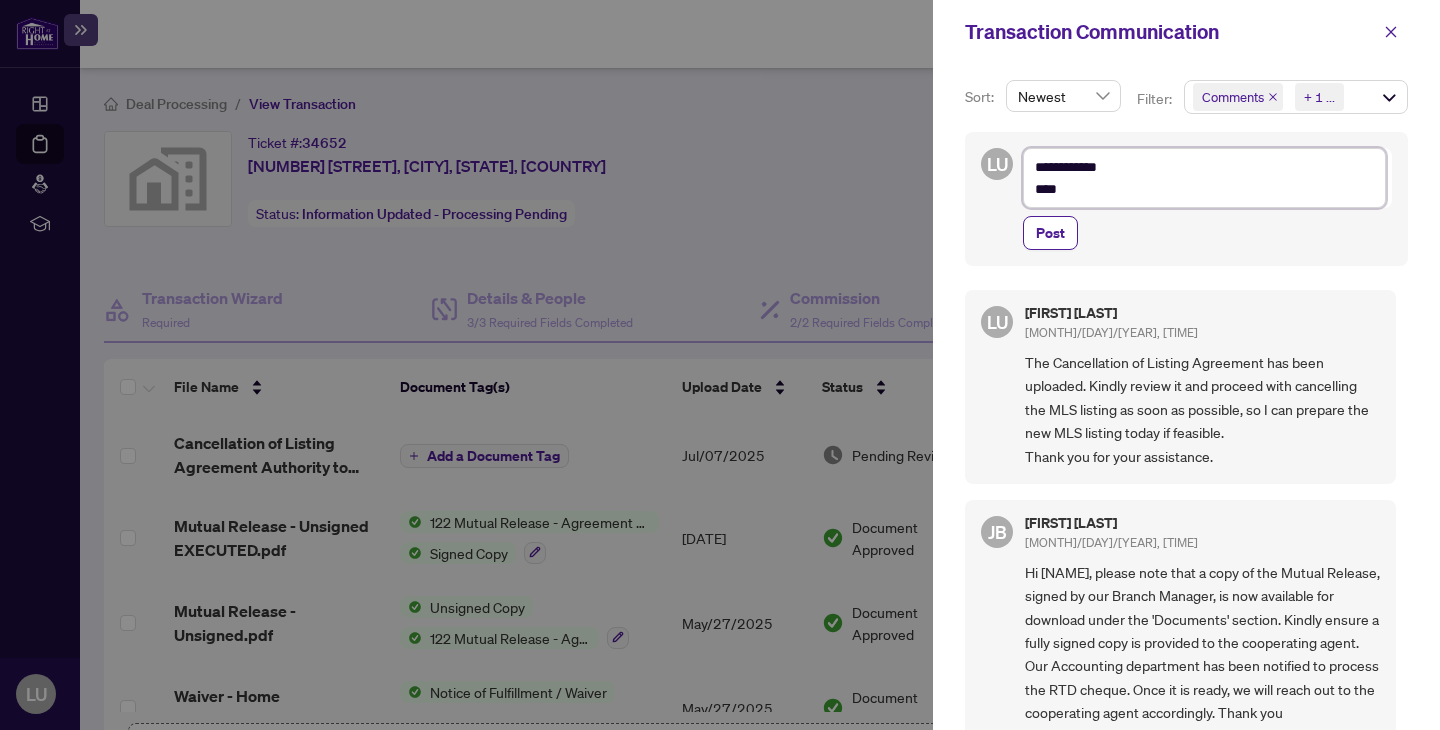 type on "**********" 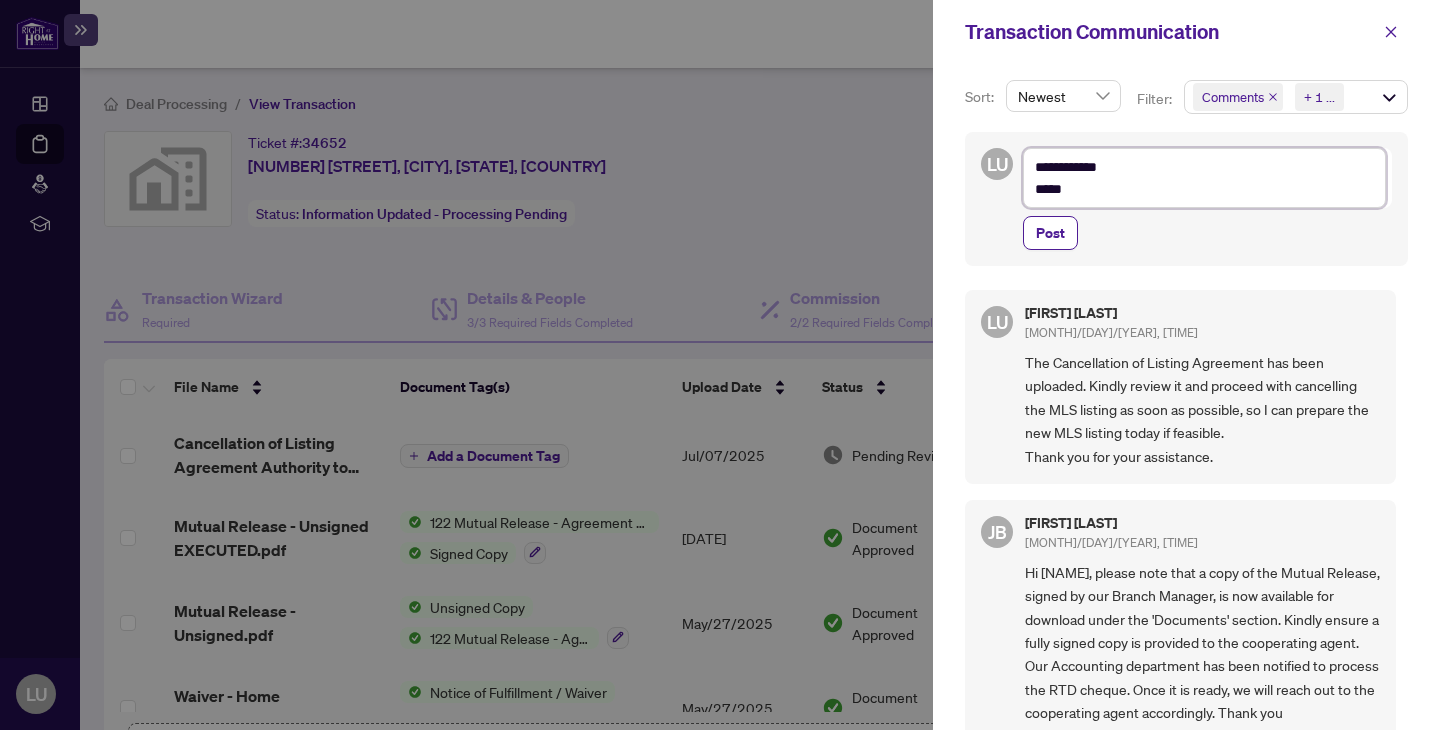 type on "**********" 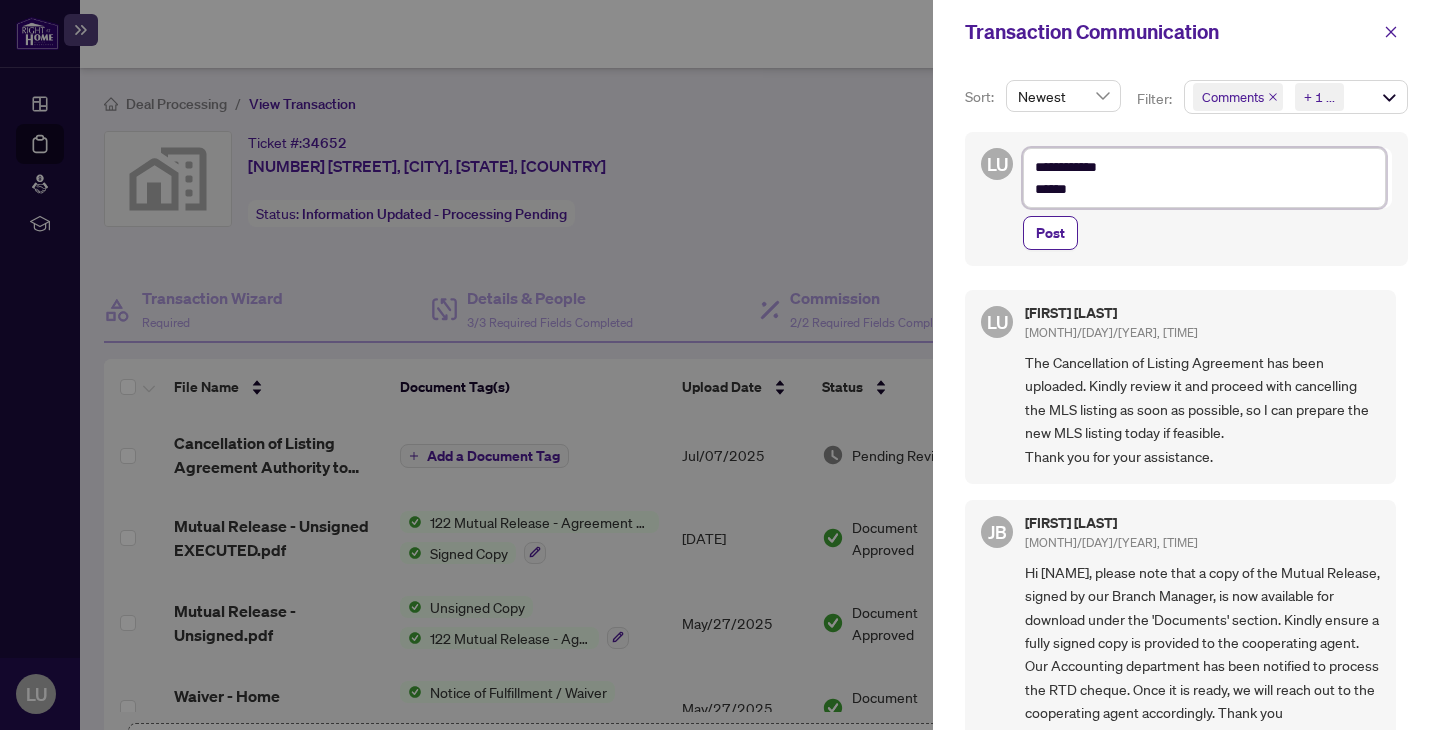 type on "**********" 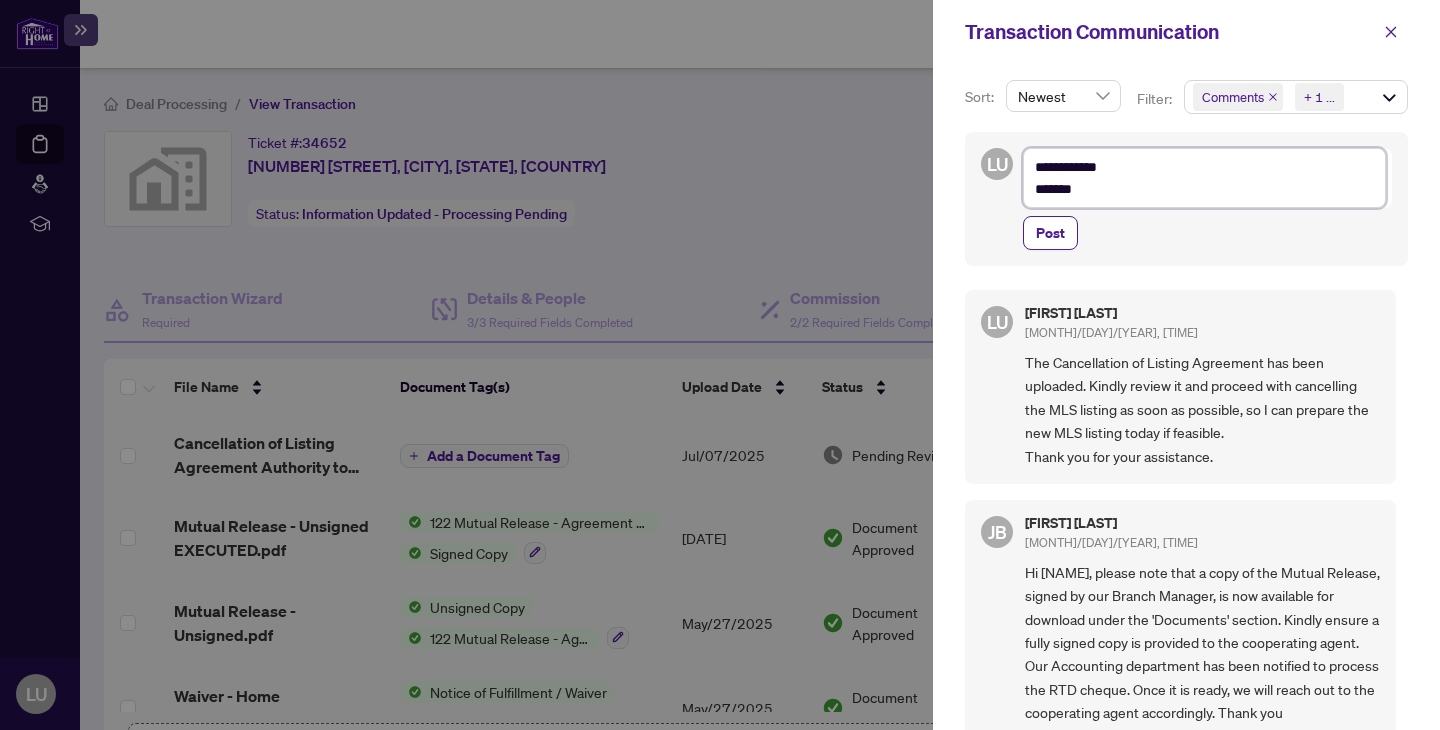 type on "**********" 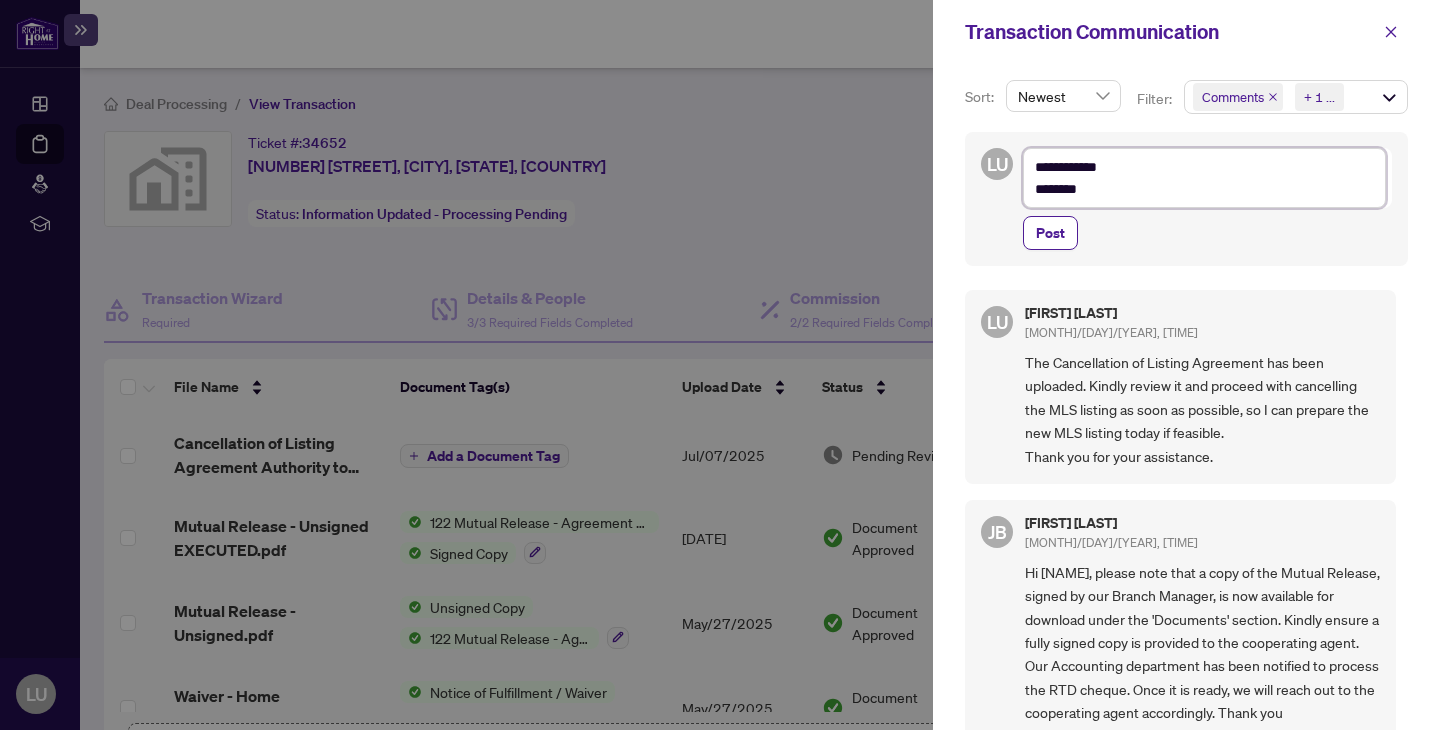type on "**********" 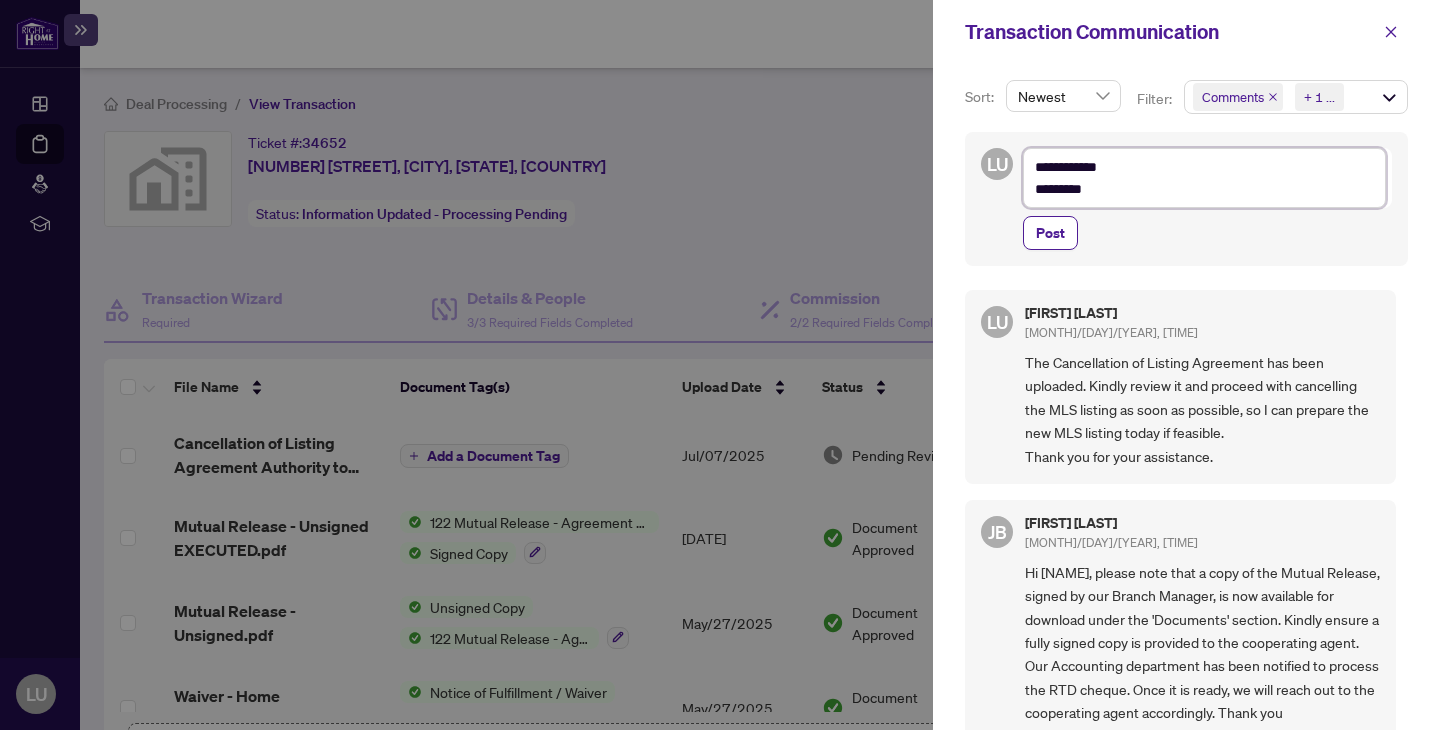 type on "**********" 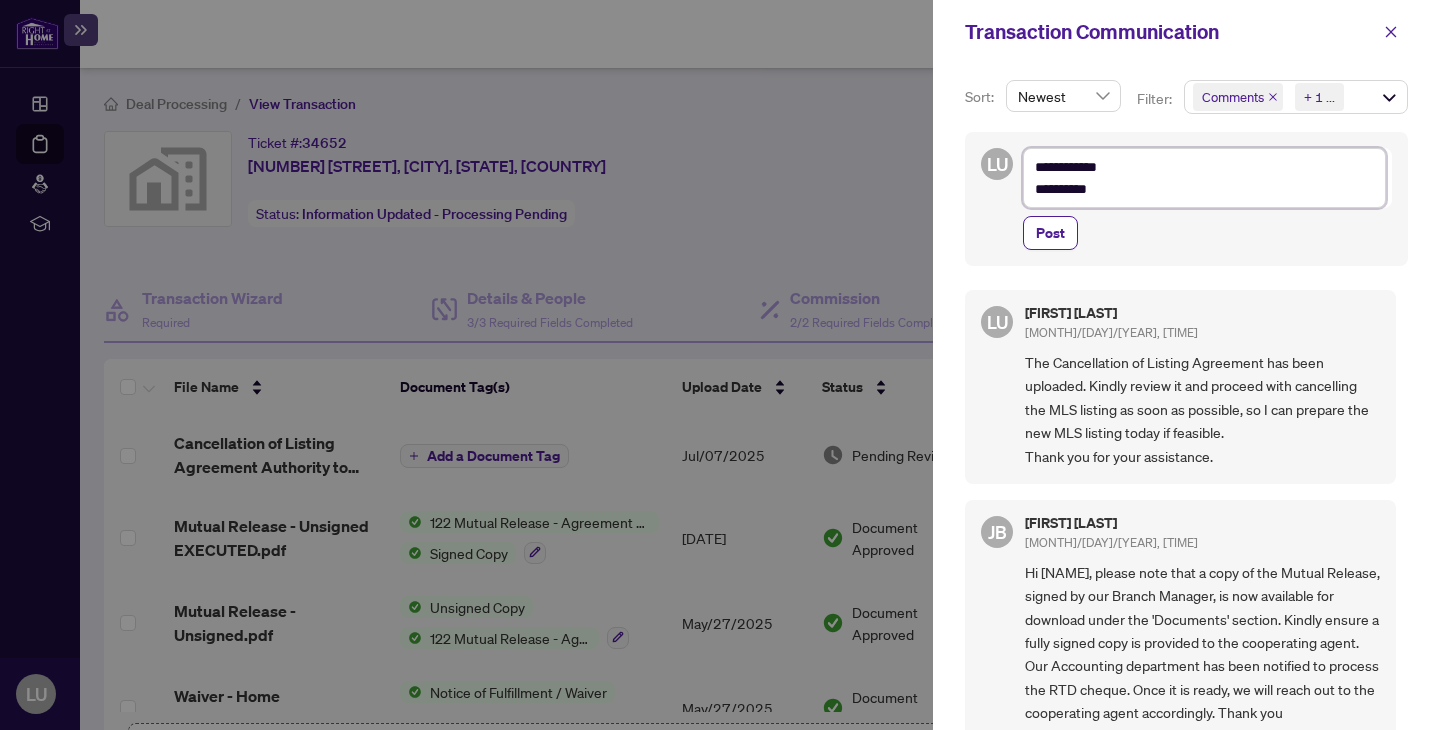type on "**********" 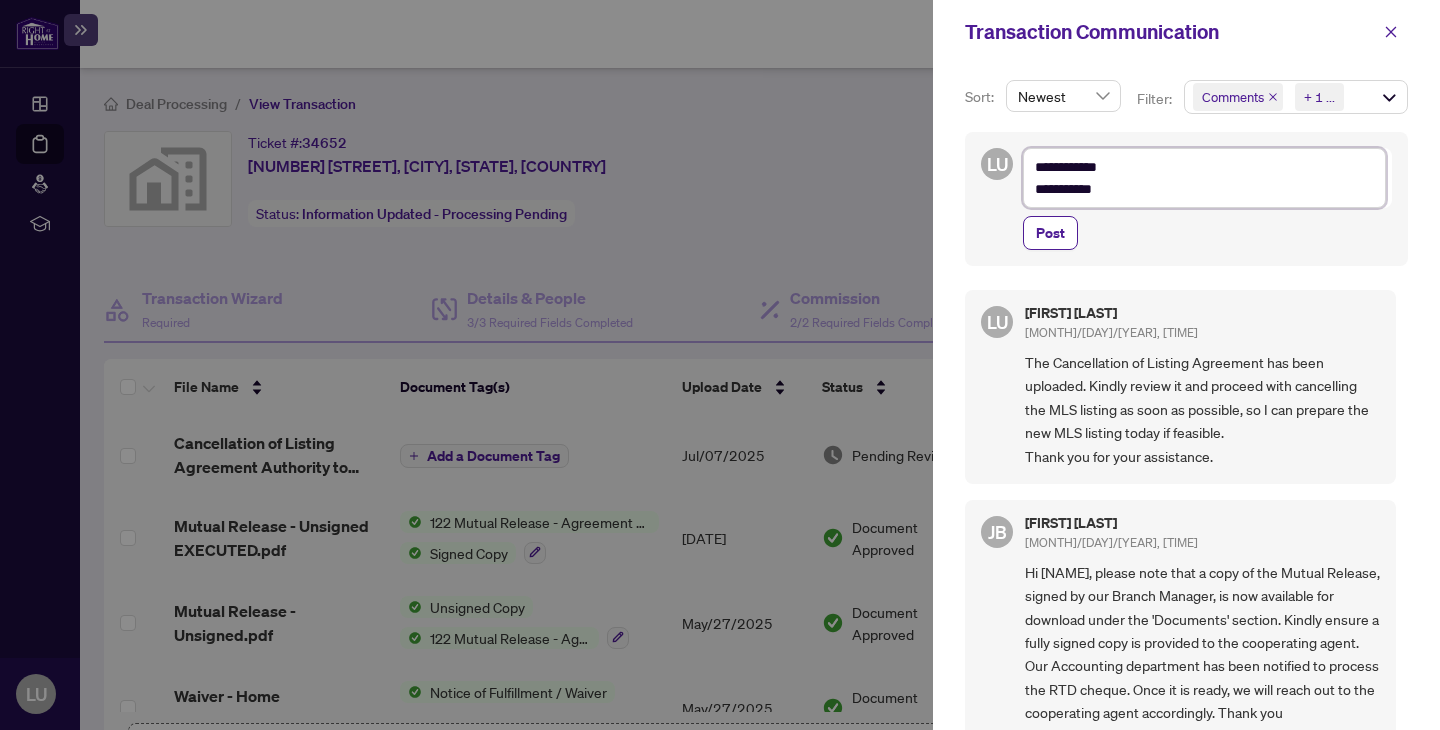 type on "**********" 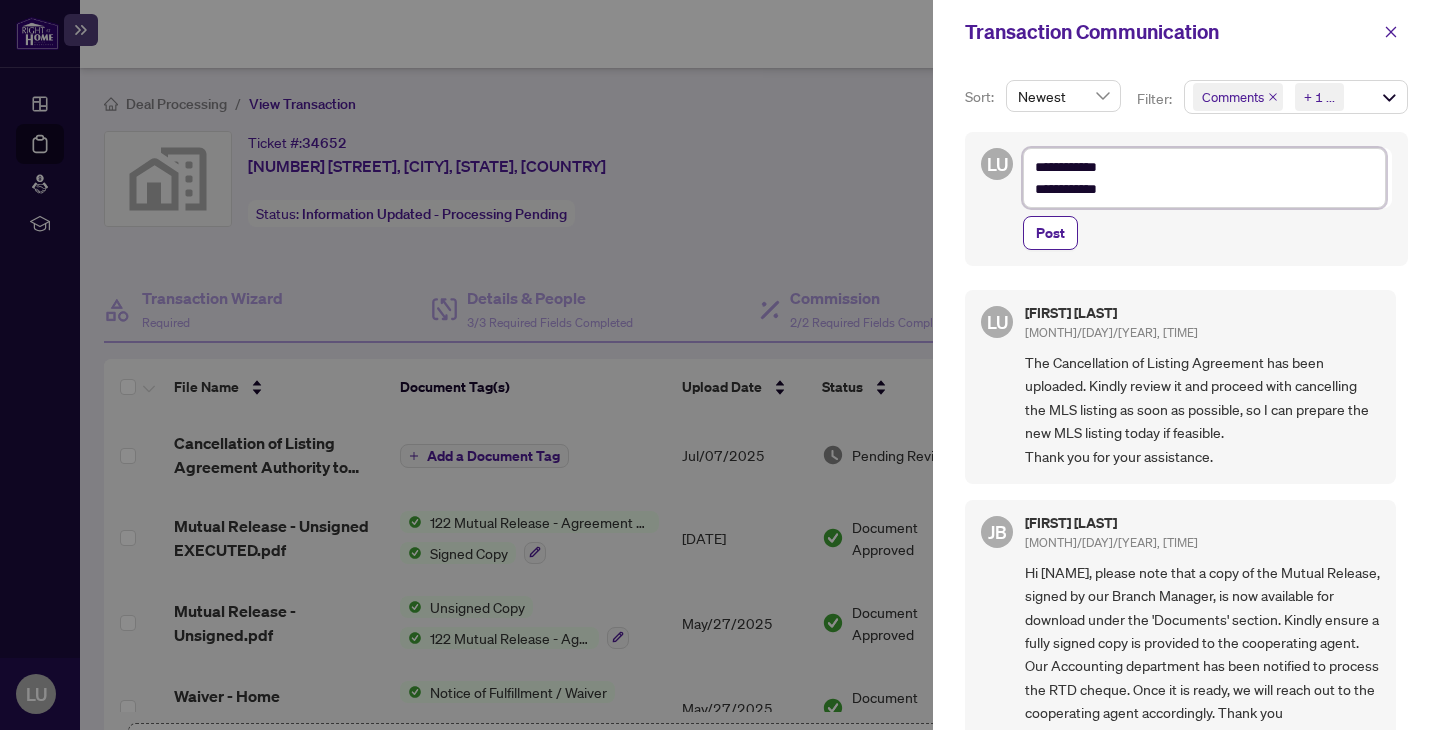 type on "**********" 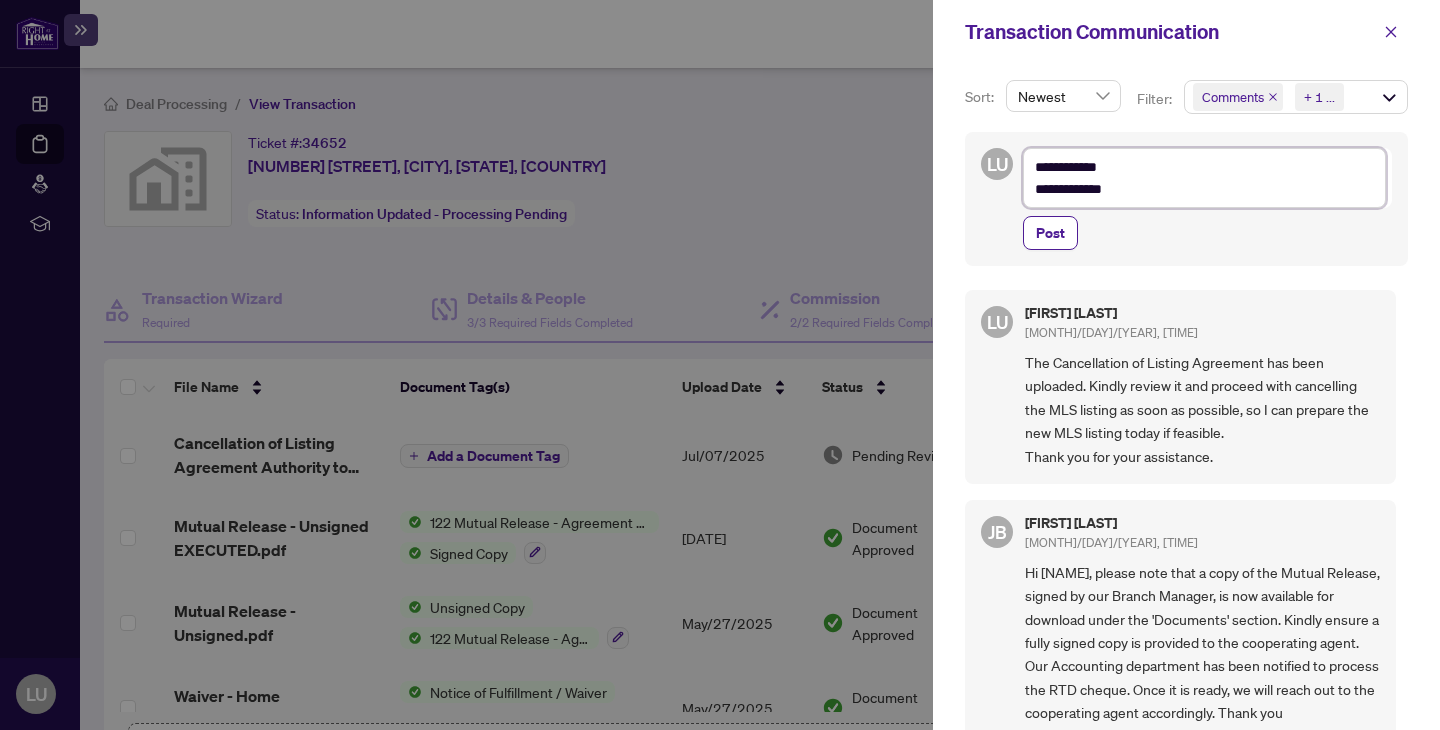 type on "**********" 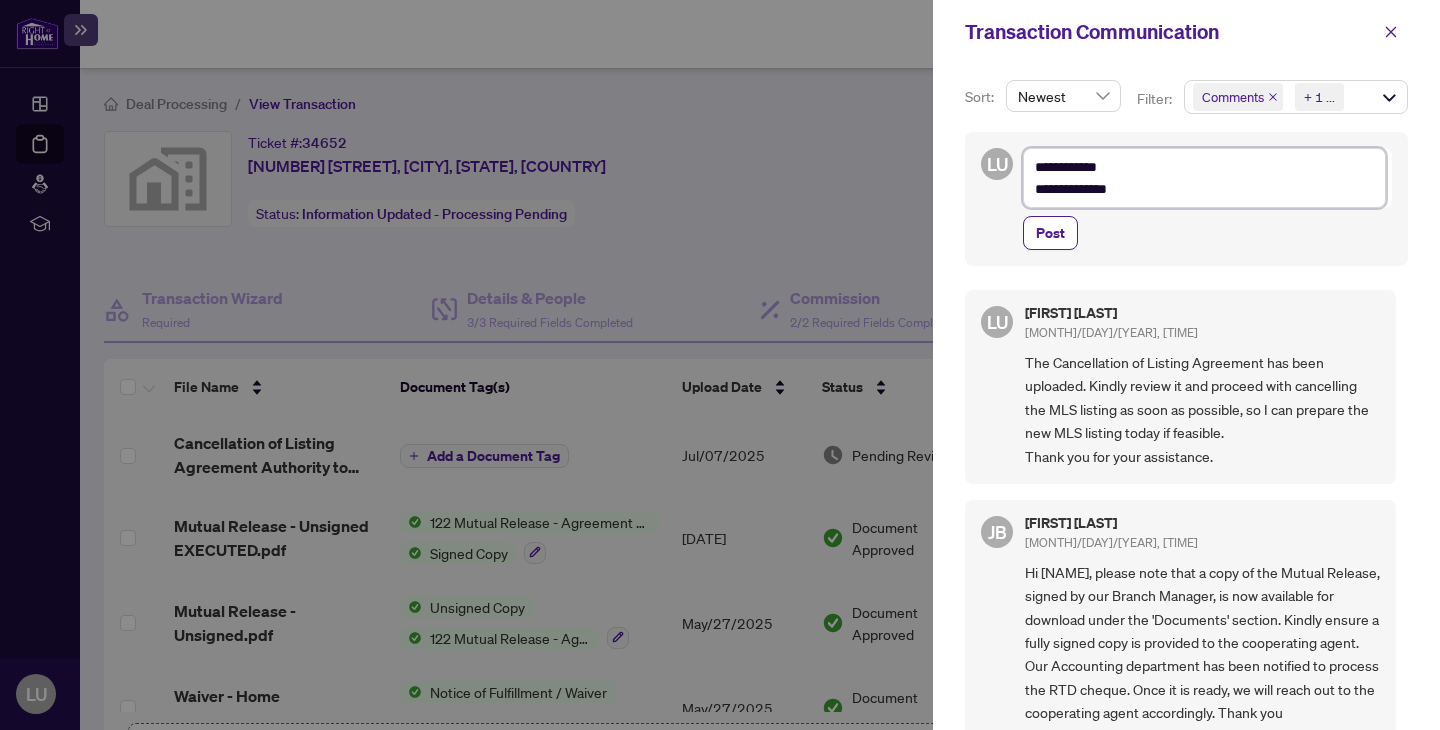 type on "**********" 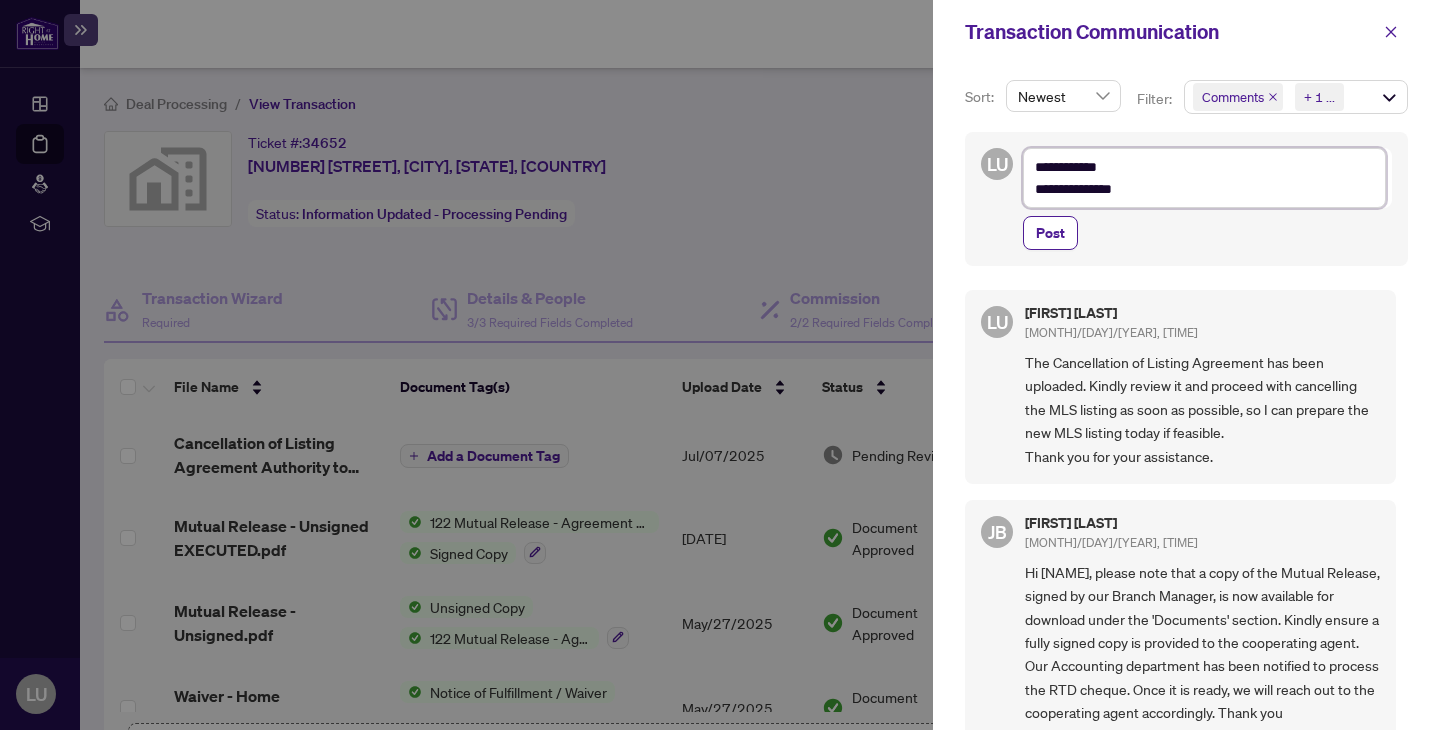 type on "**********" 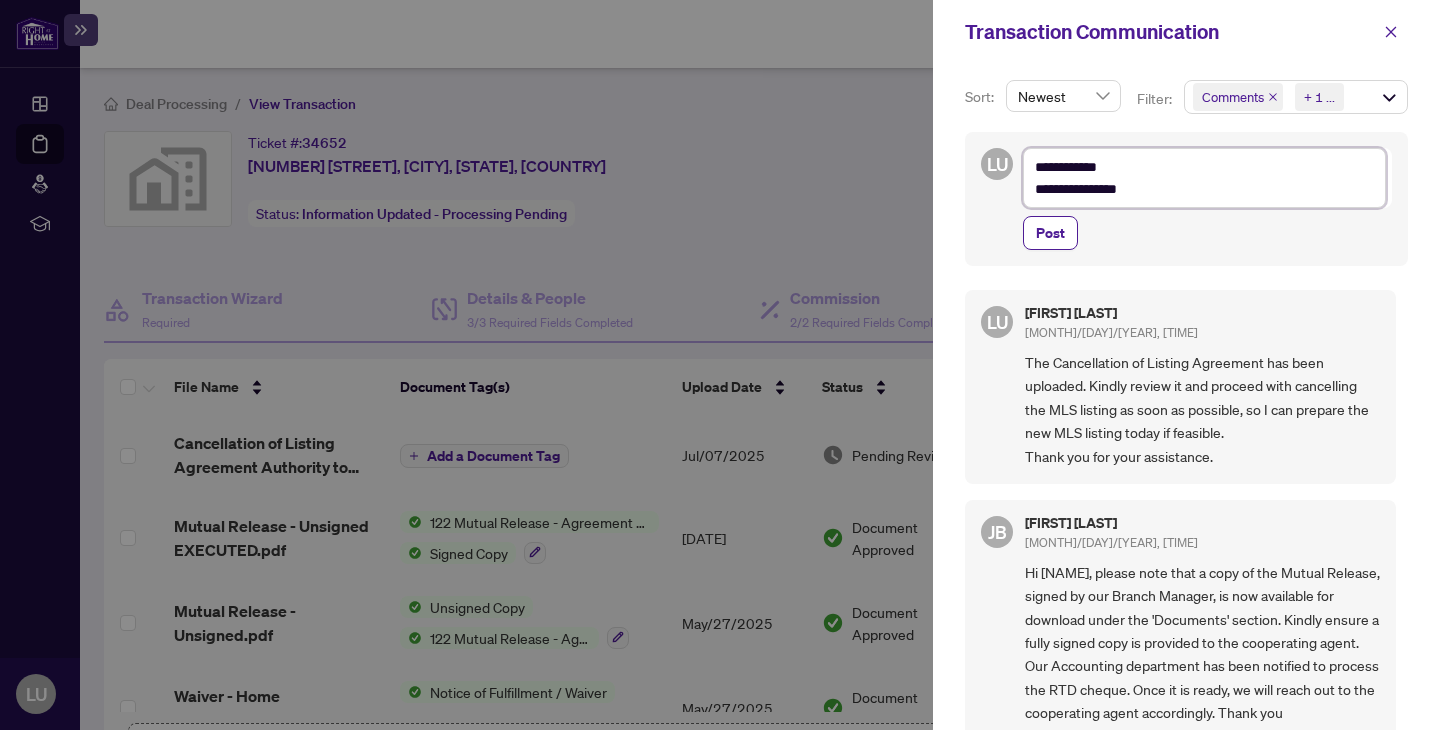 type on "**********" 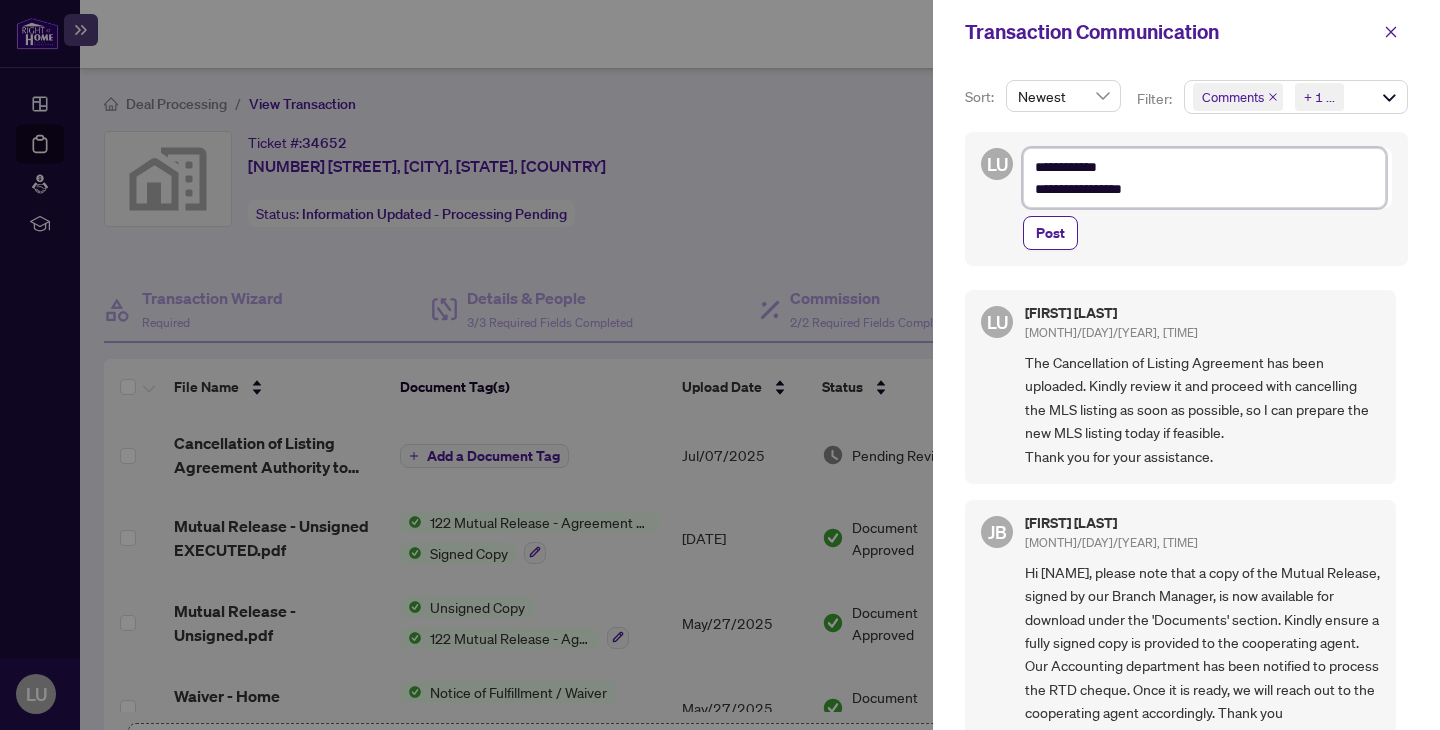 type on "**********" 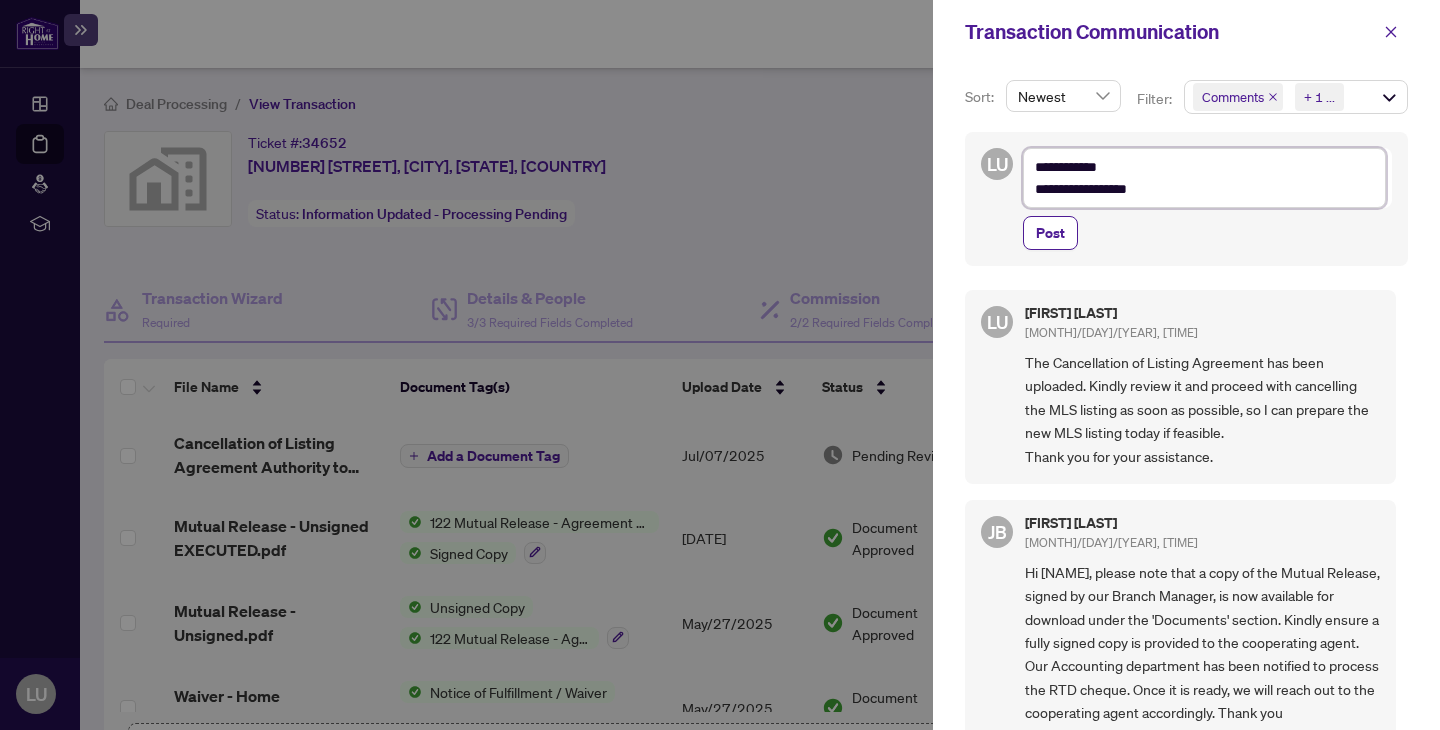 type on "**********" 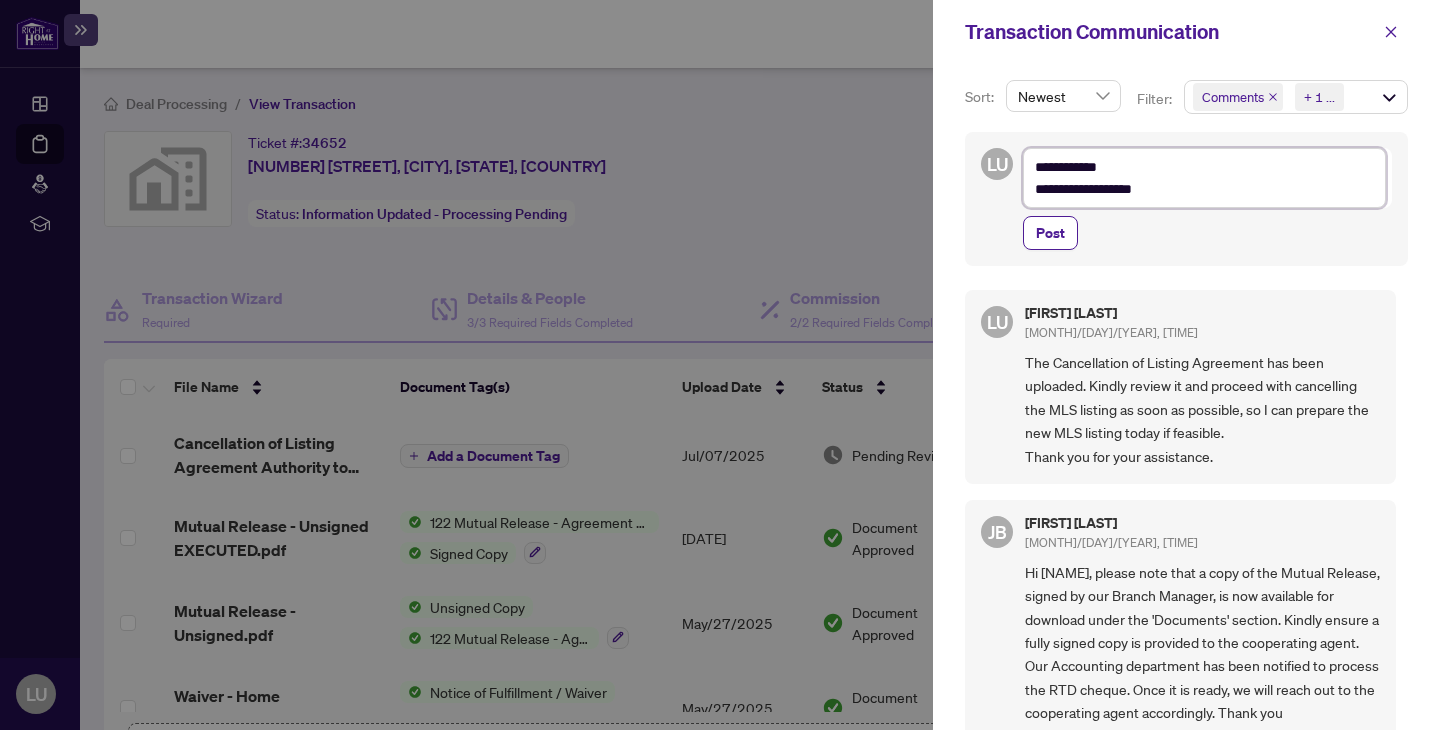 type on "**********" 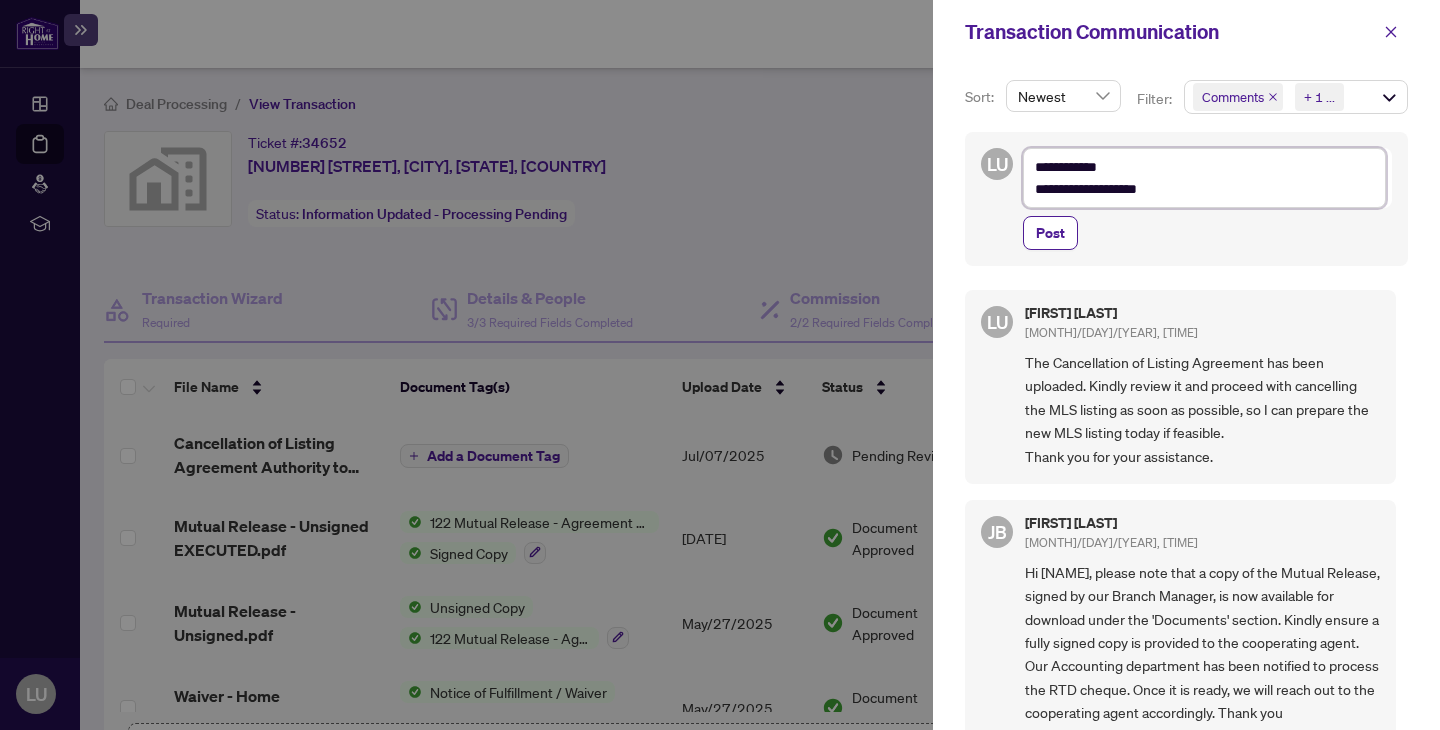 type on "**********" 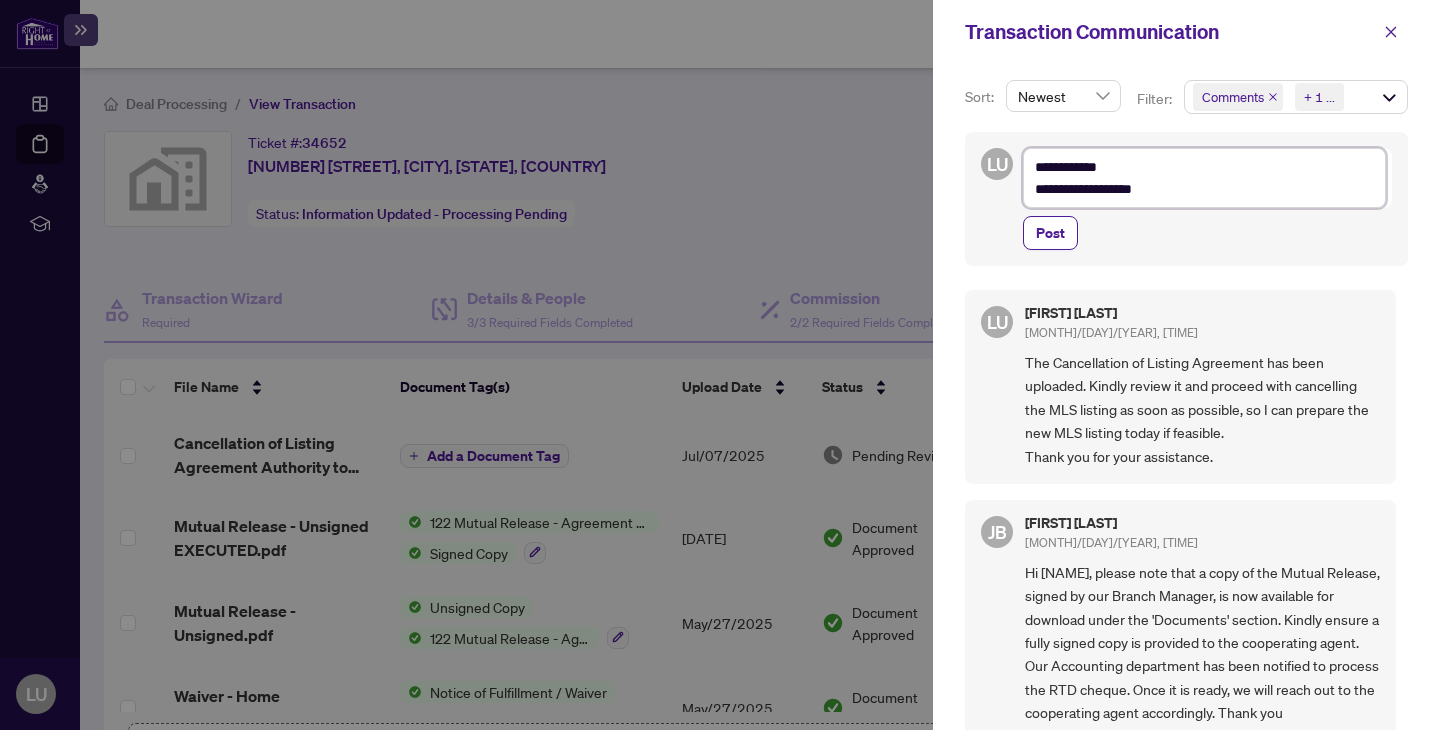 type on "**********" 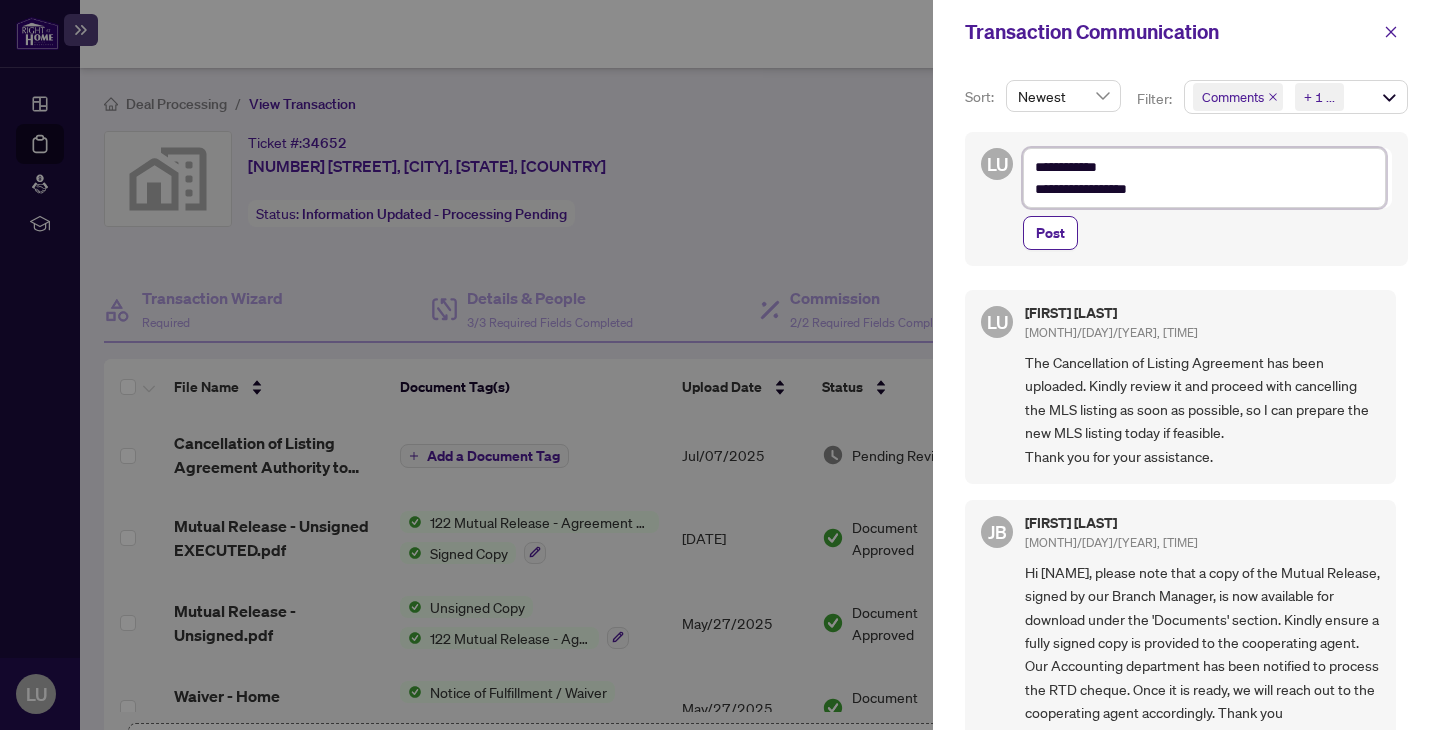 type on "**********" 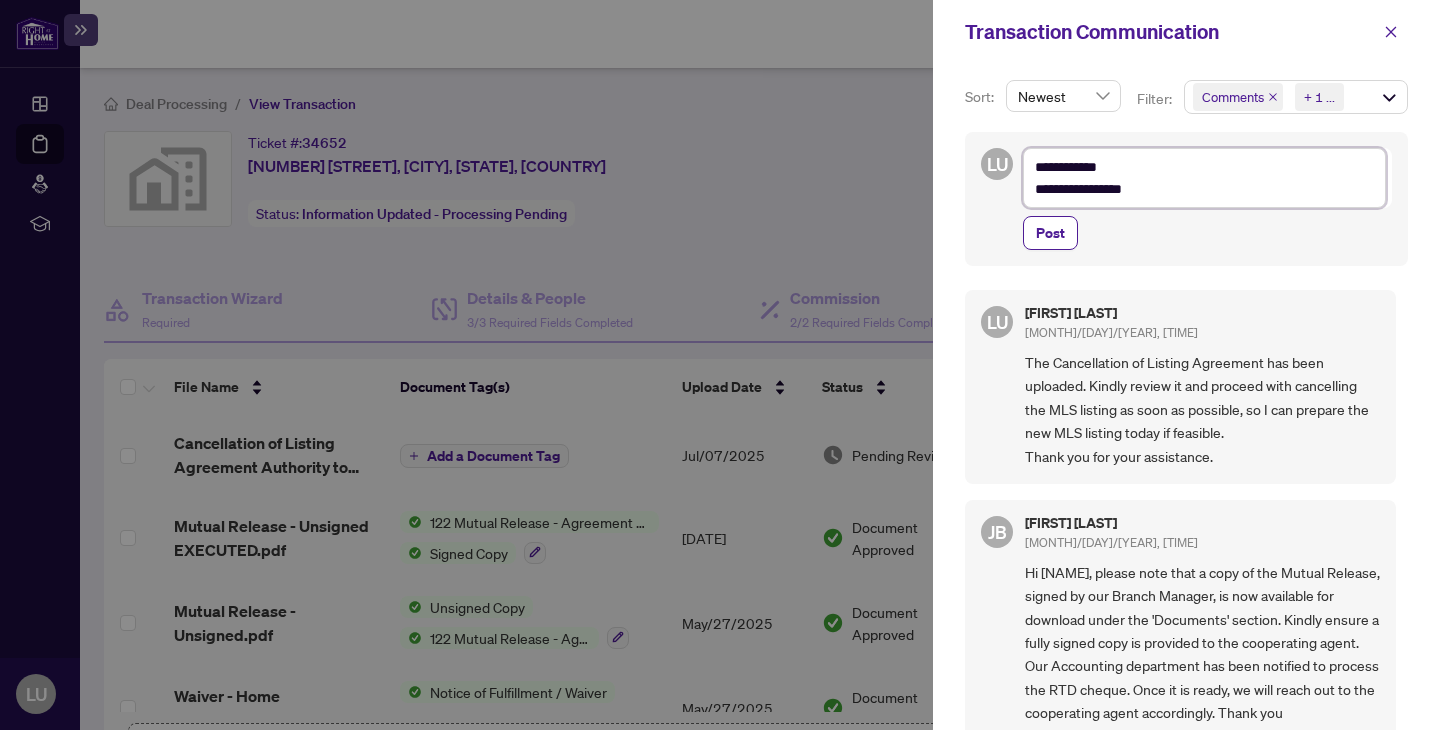 type on "**********" 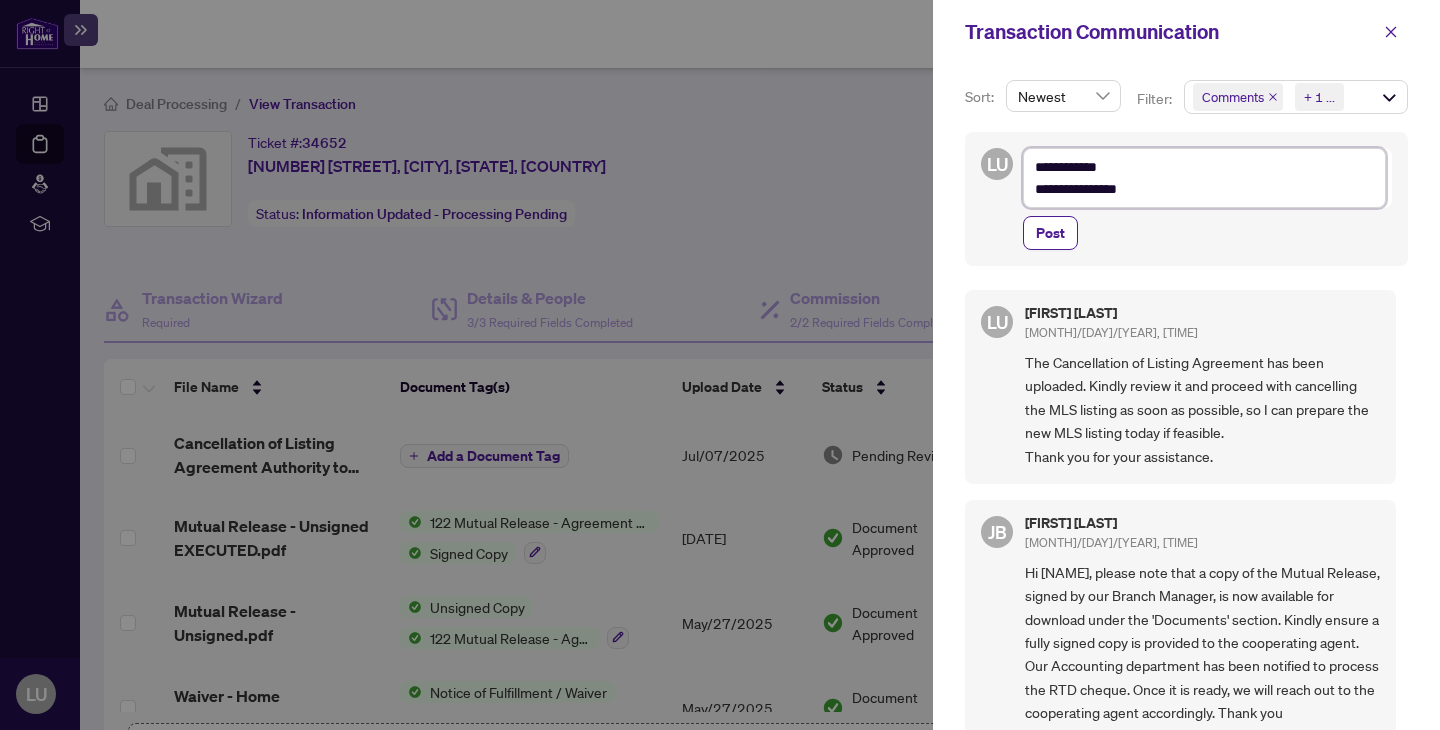 type on "**********" 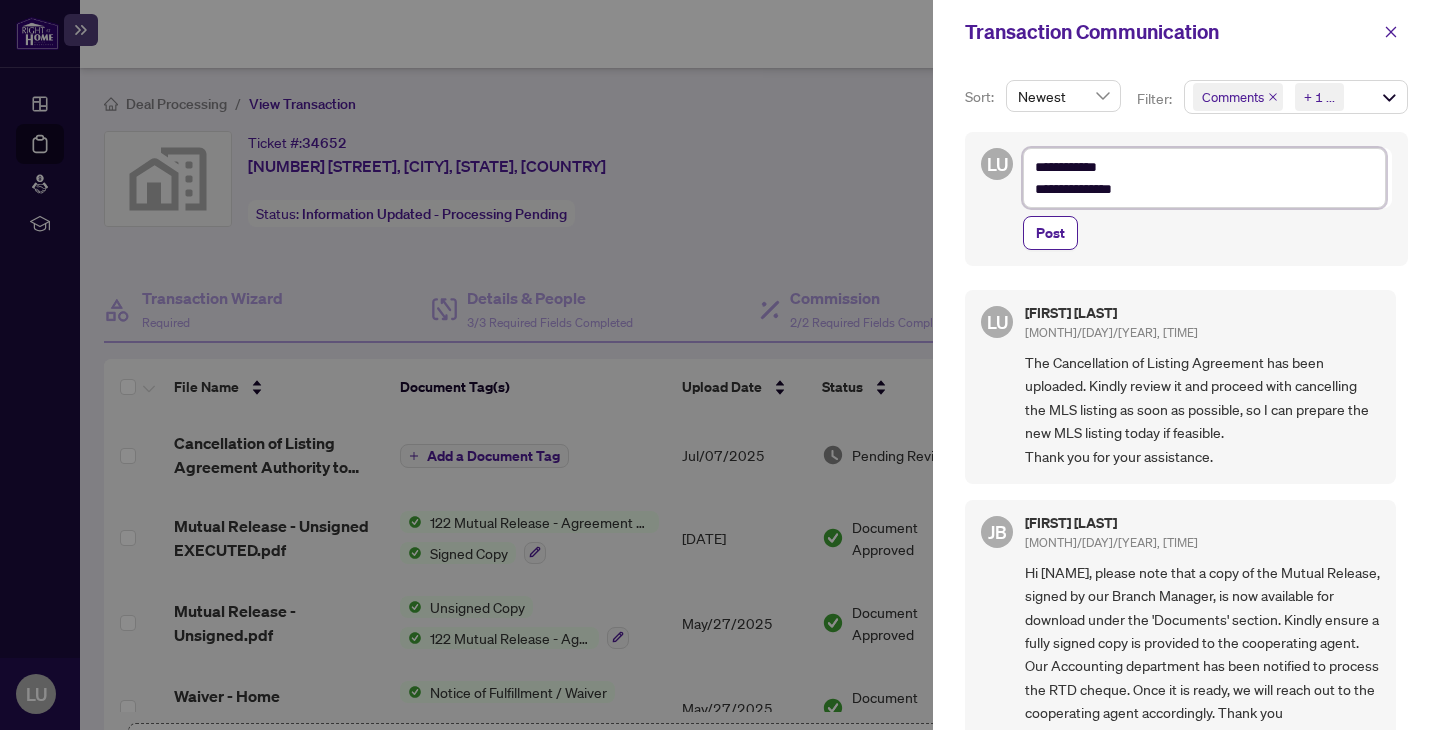 type on "**********" 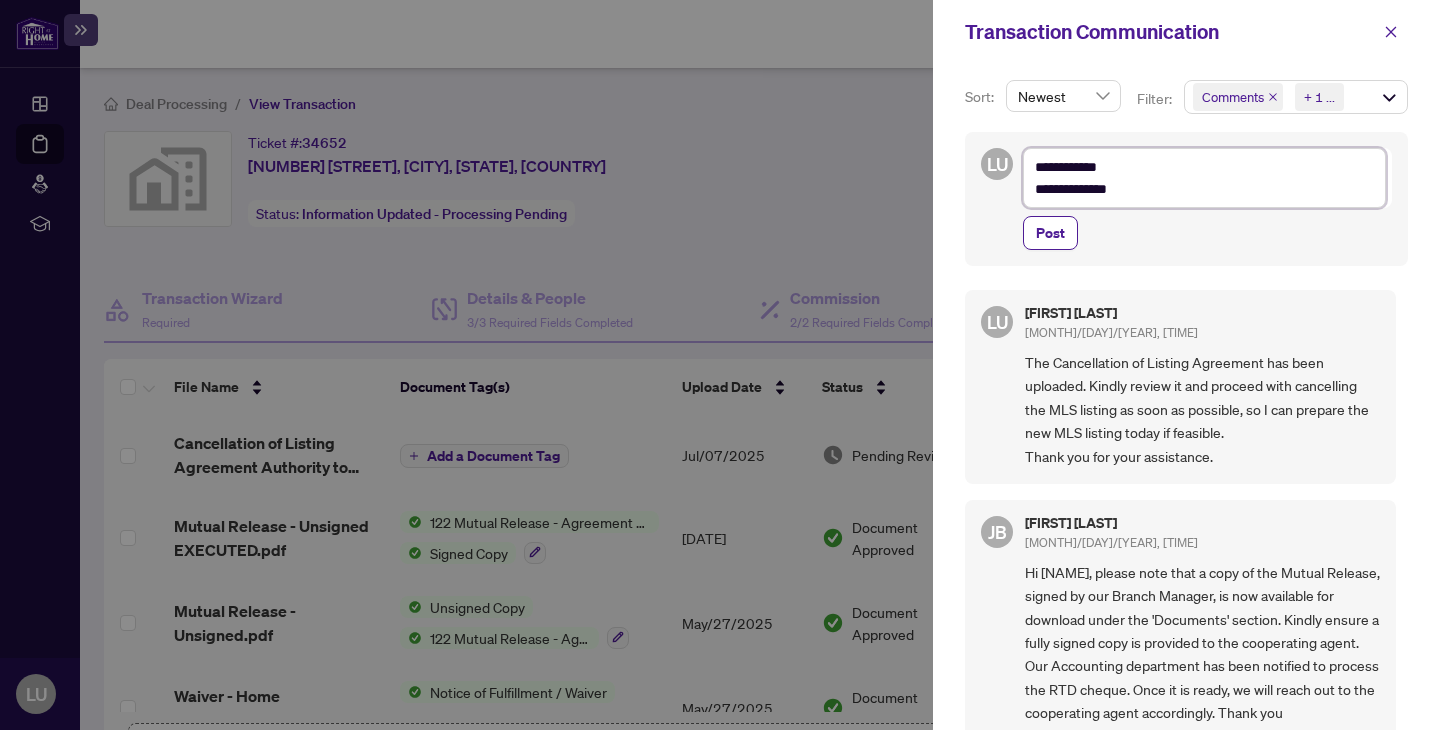 type on "**********" 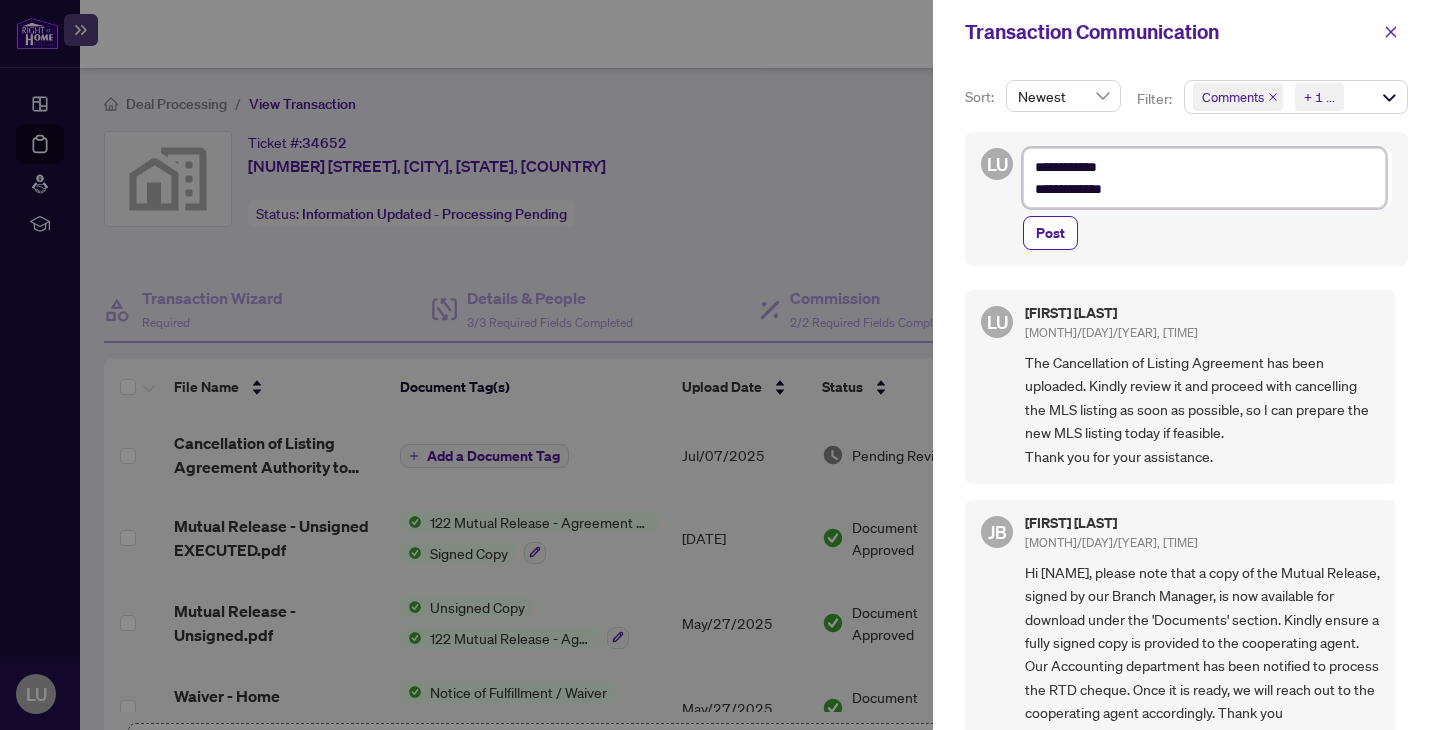 type on "**********" 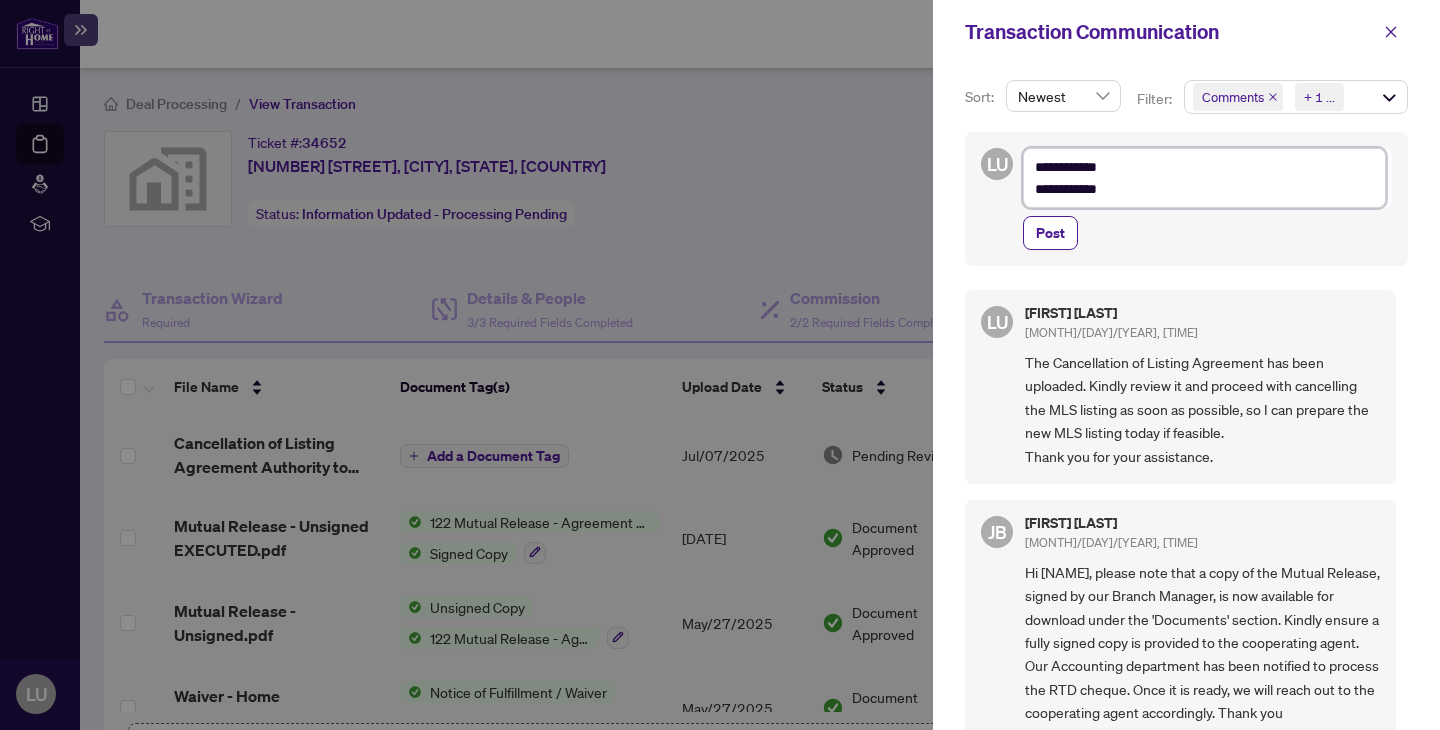 type on "**********" 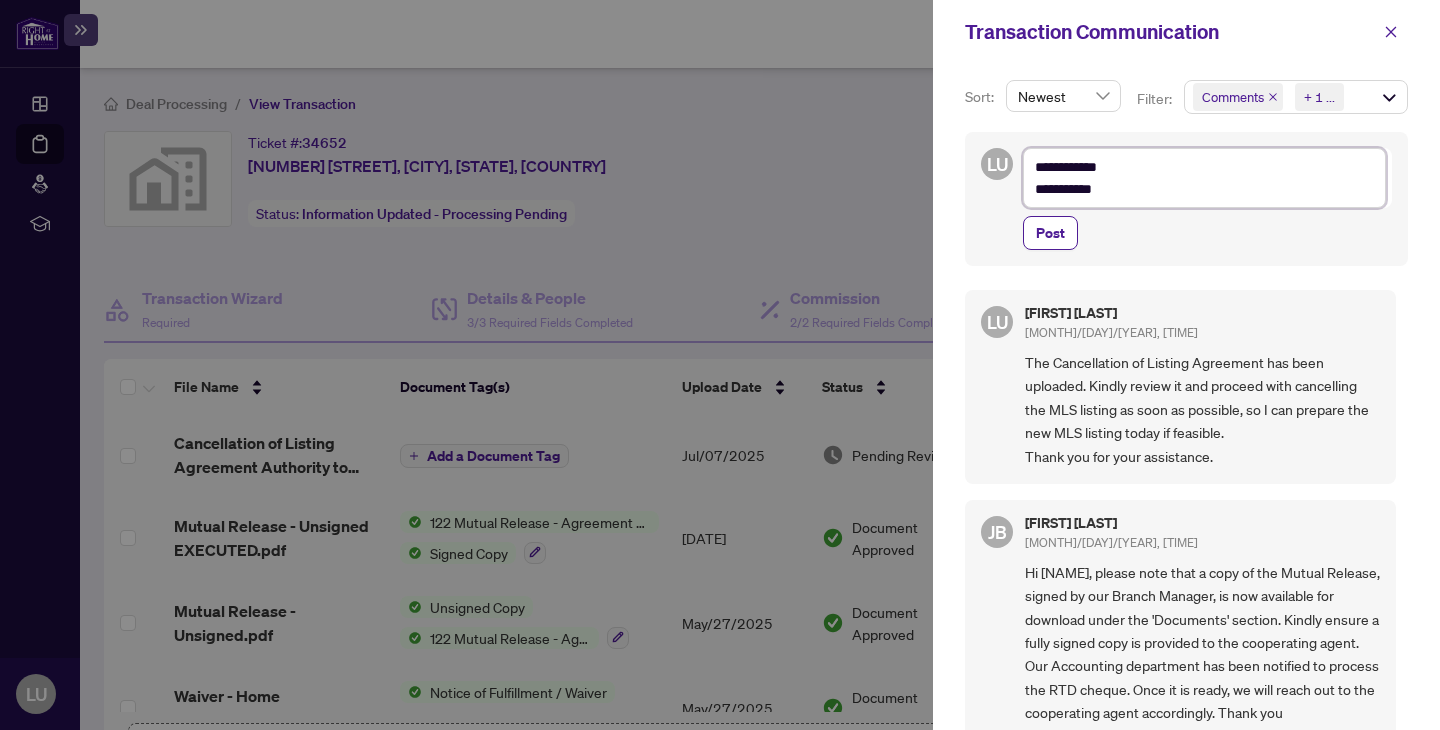type on "**********" 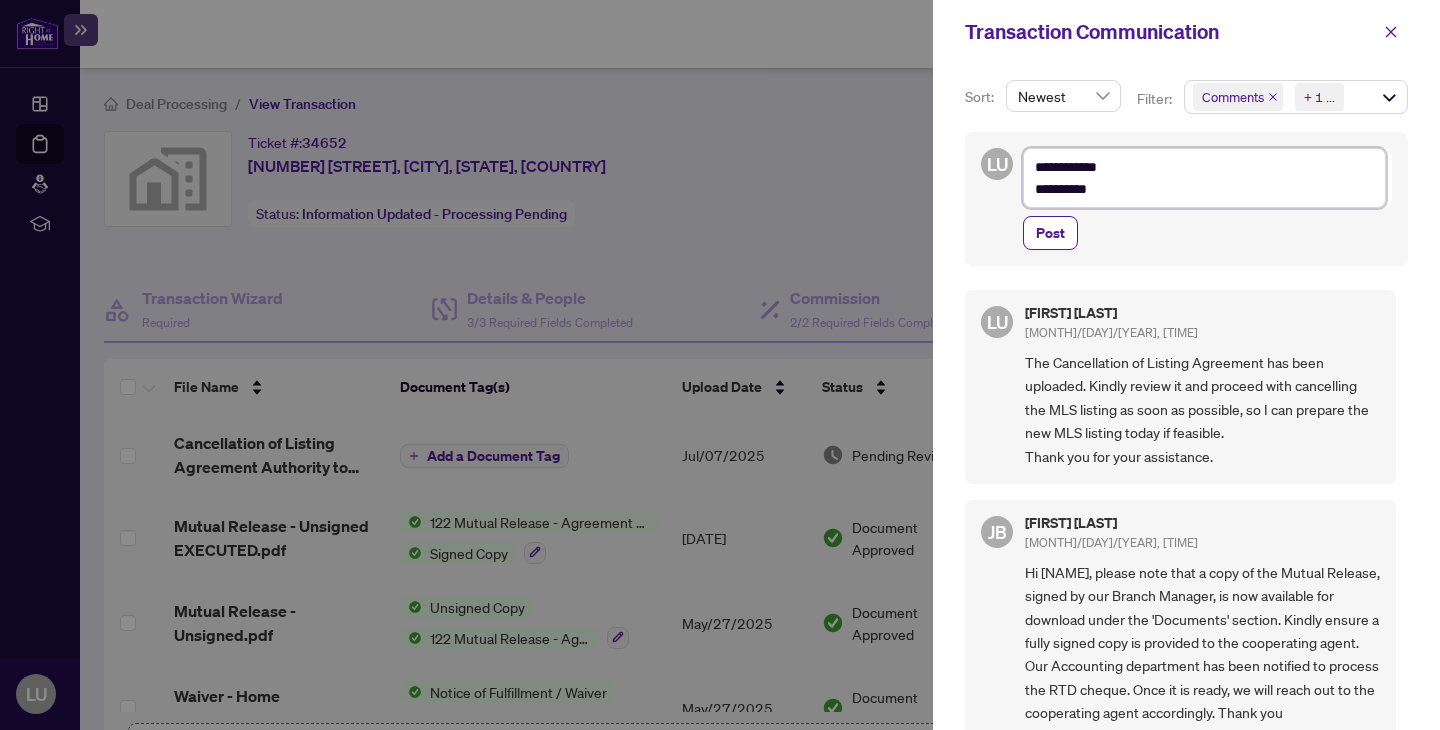 type on "**********" 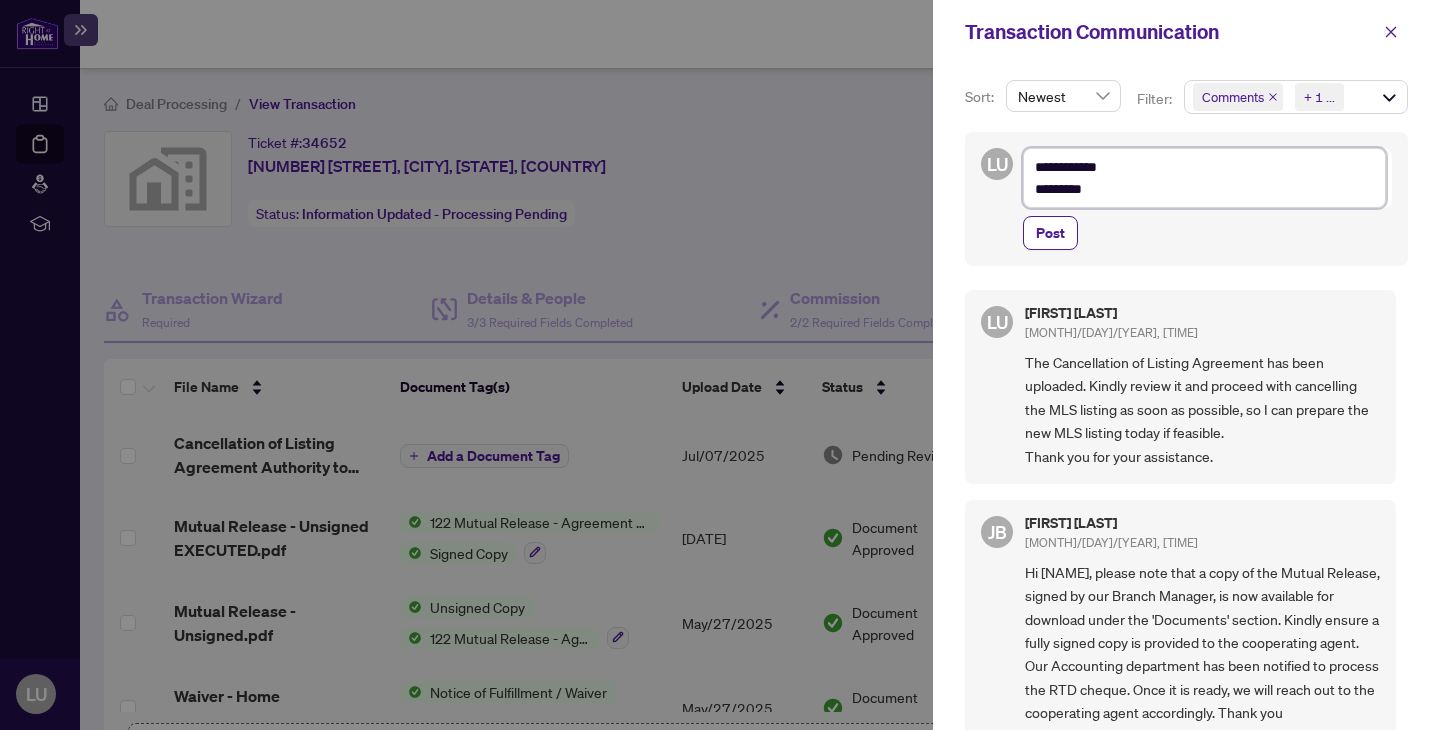 type on "**********" 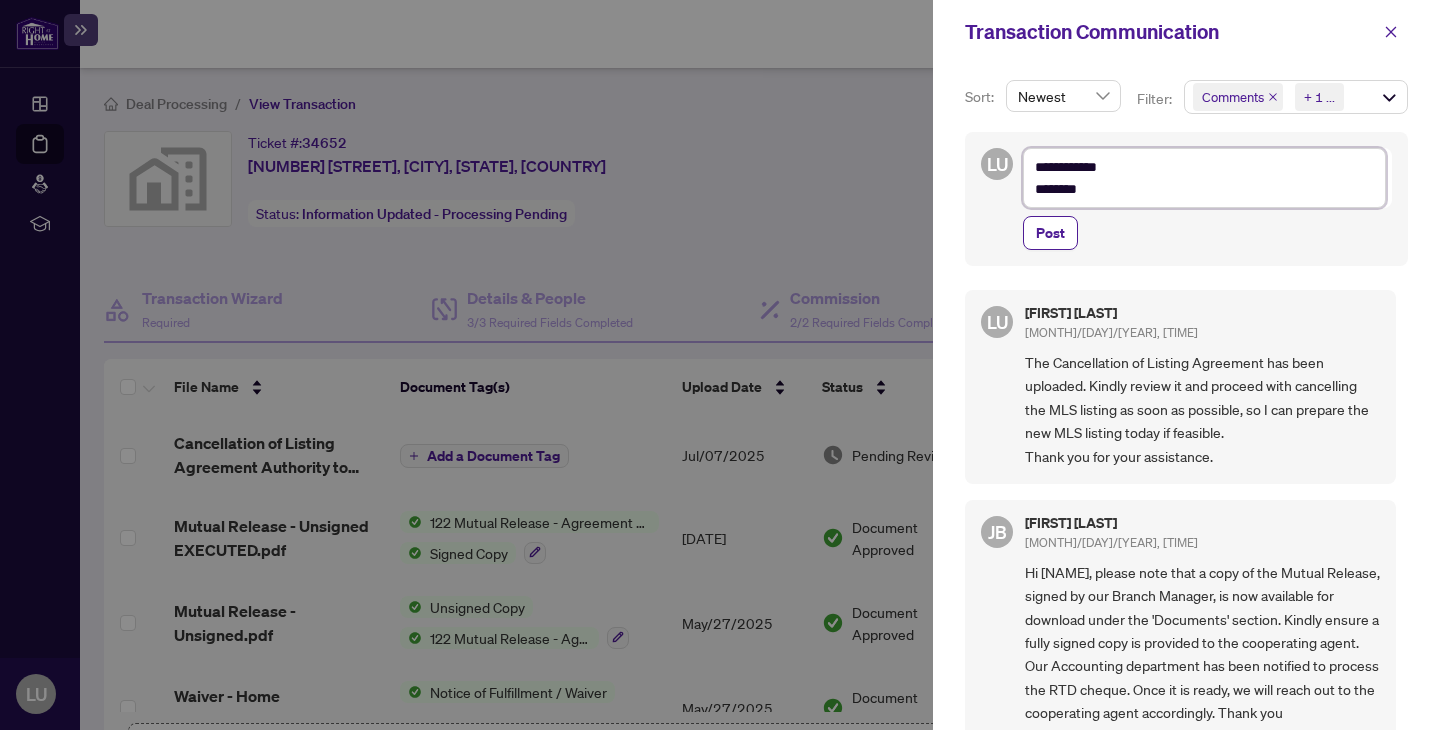 type on "**********" 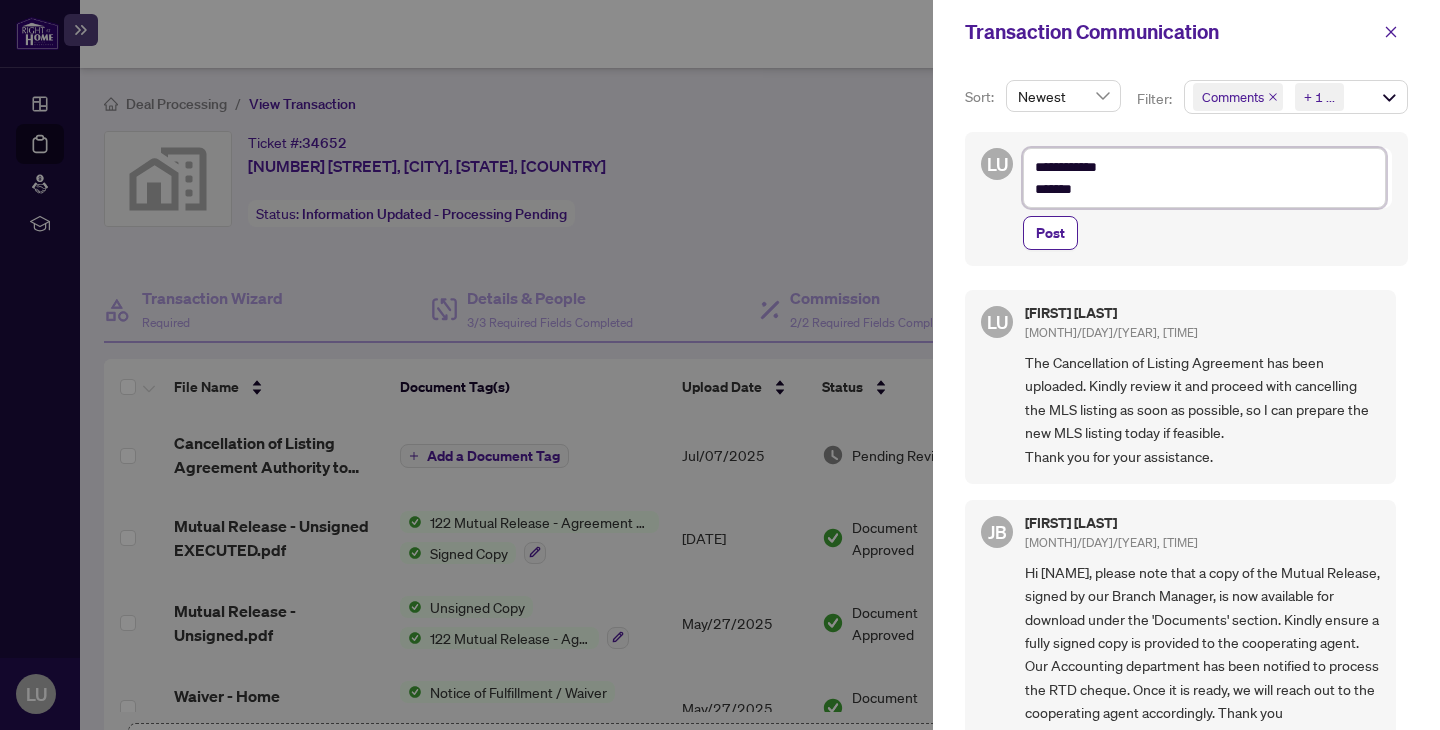 type on "**********" 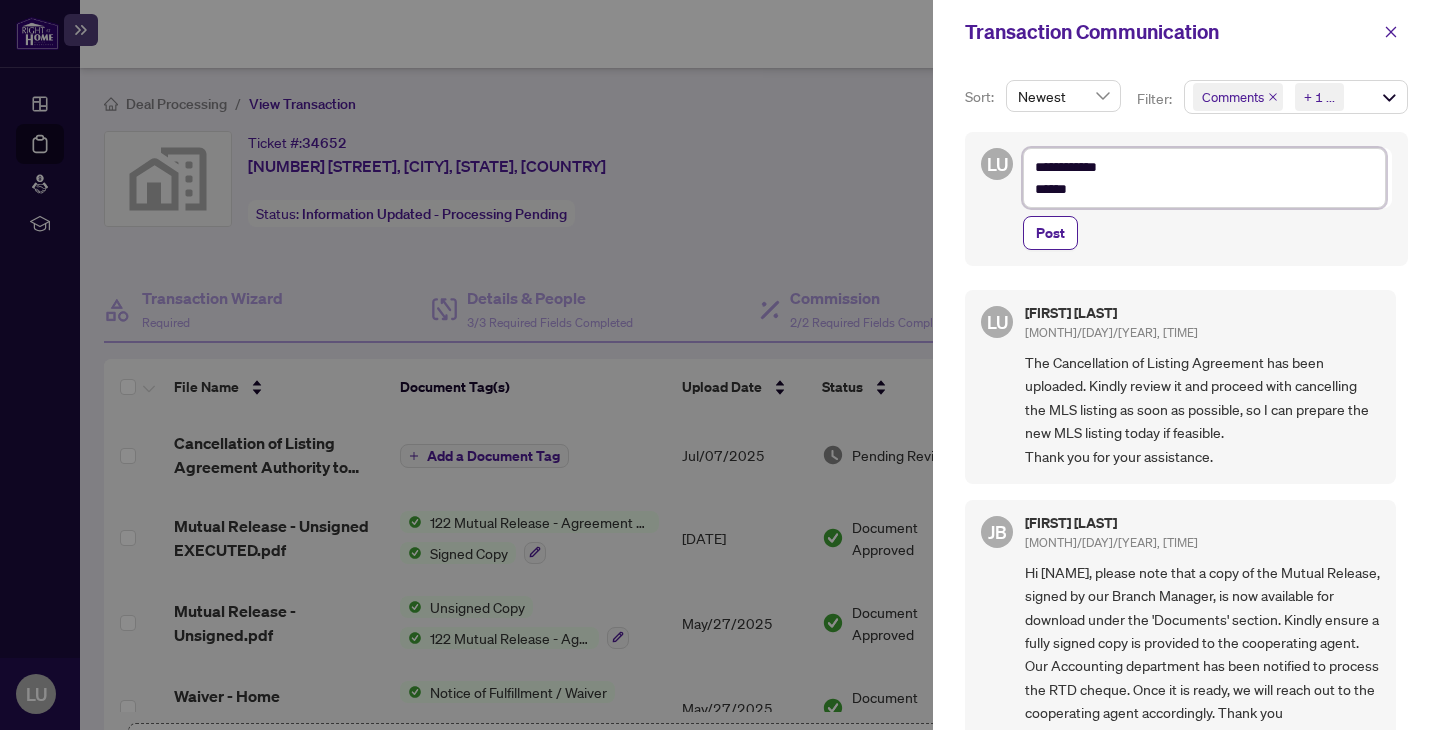 type on "**********" 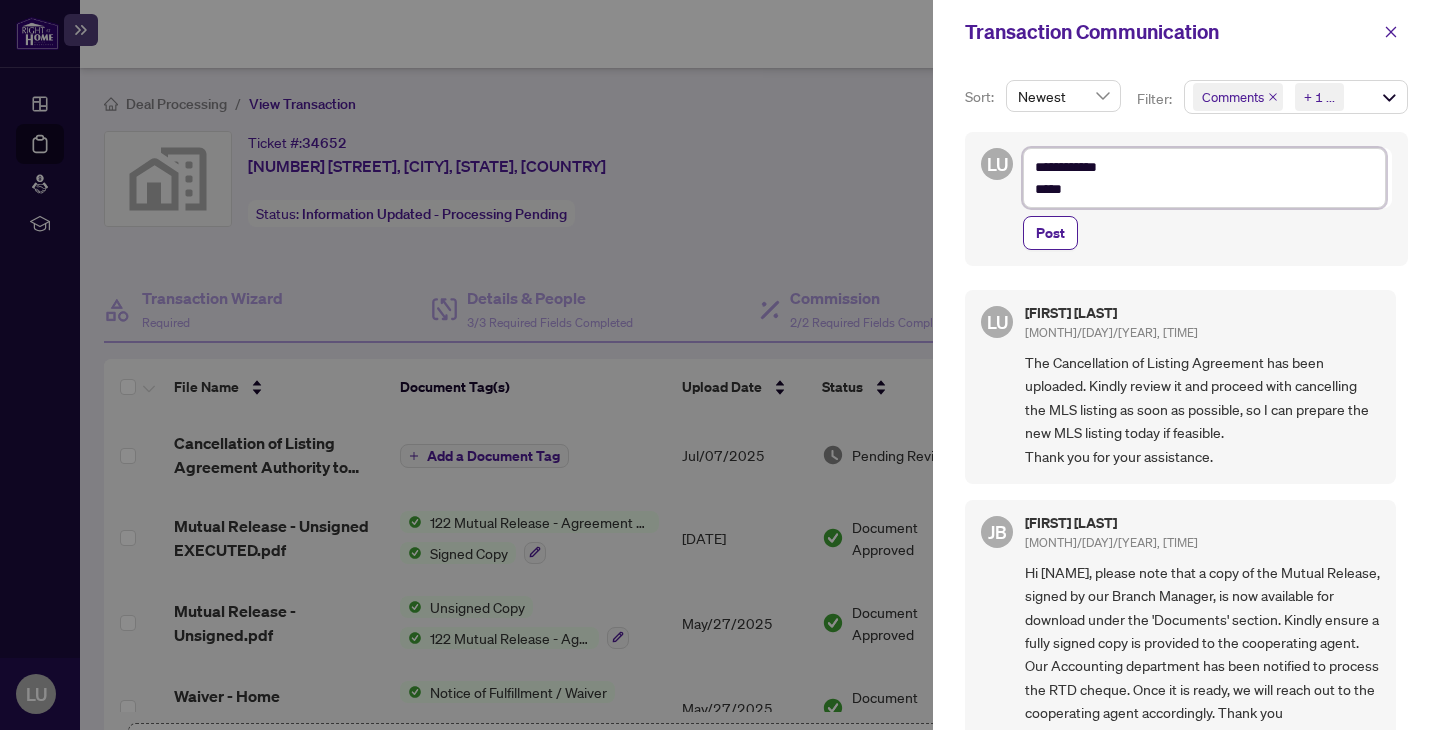 type on "**********" 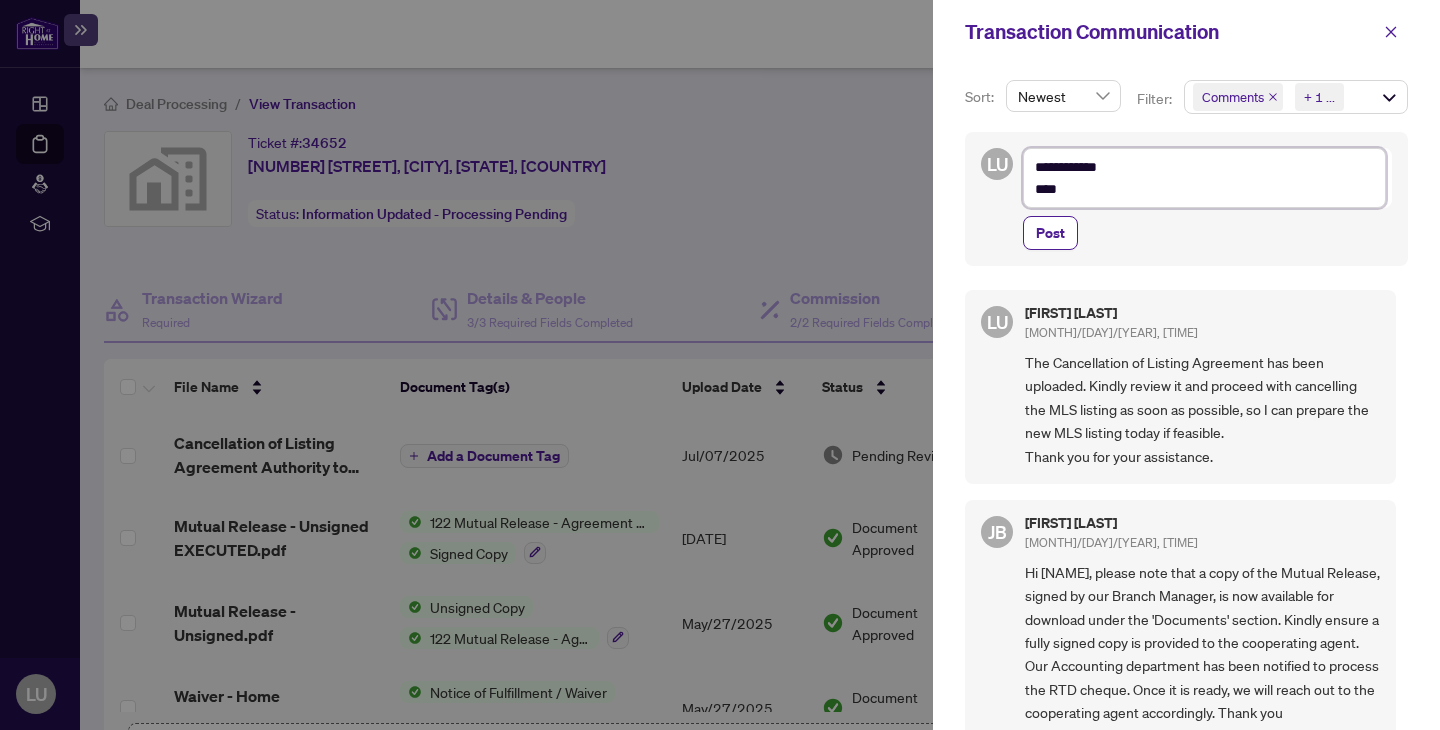 type on "**********" 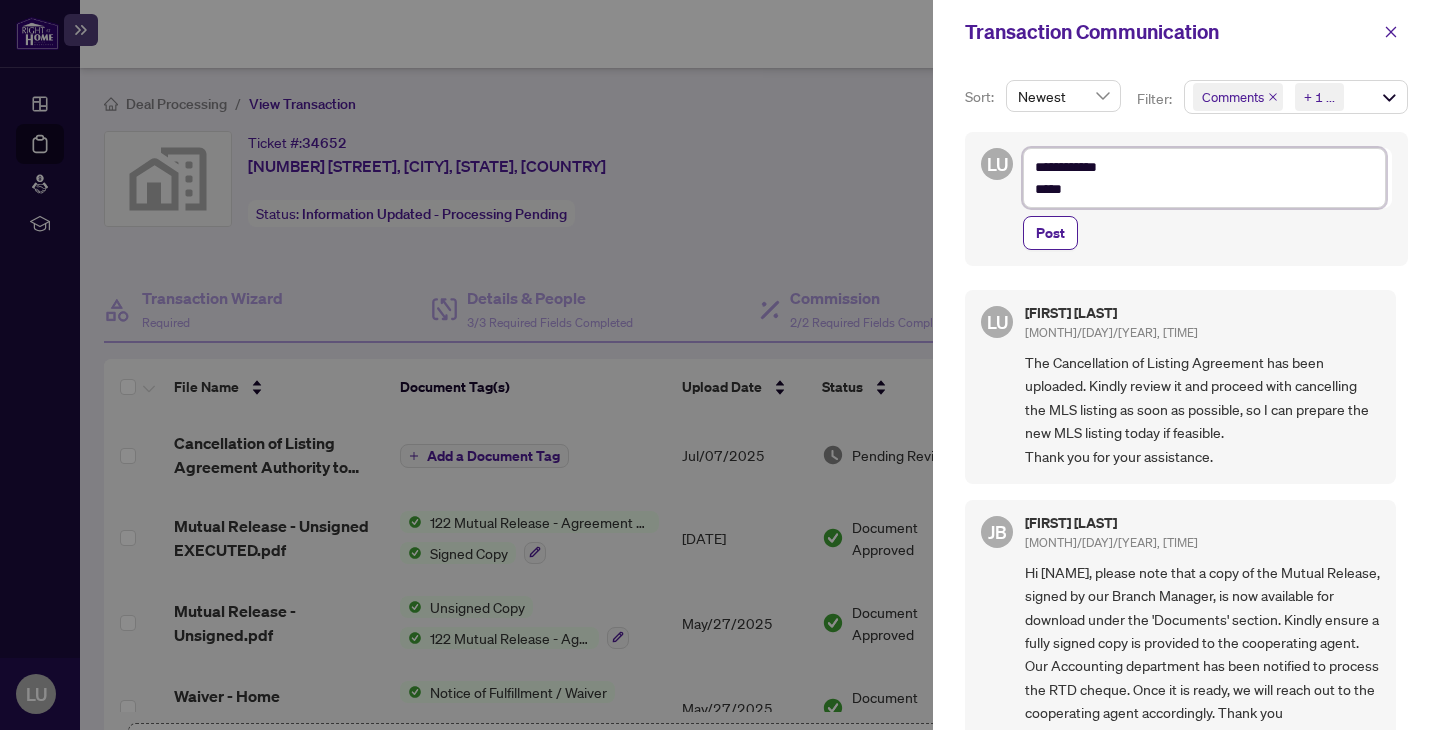 type on "**********" 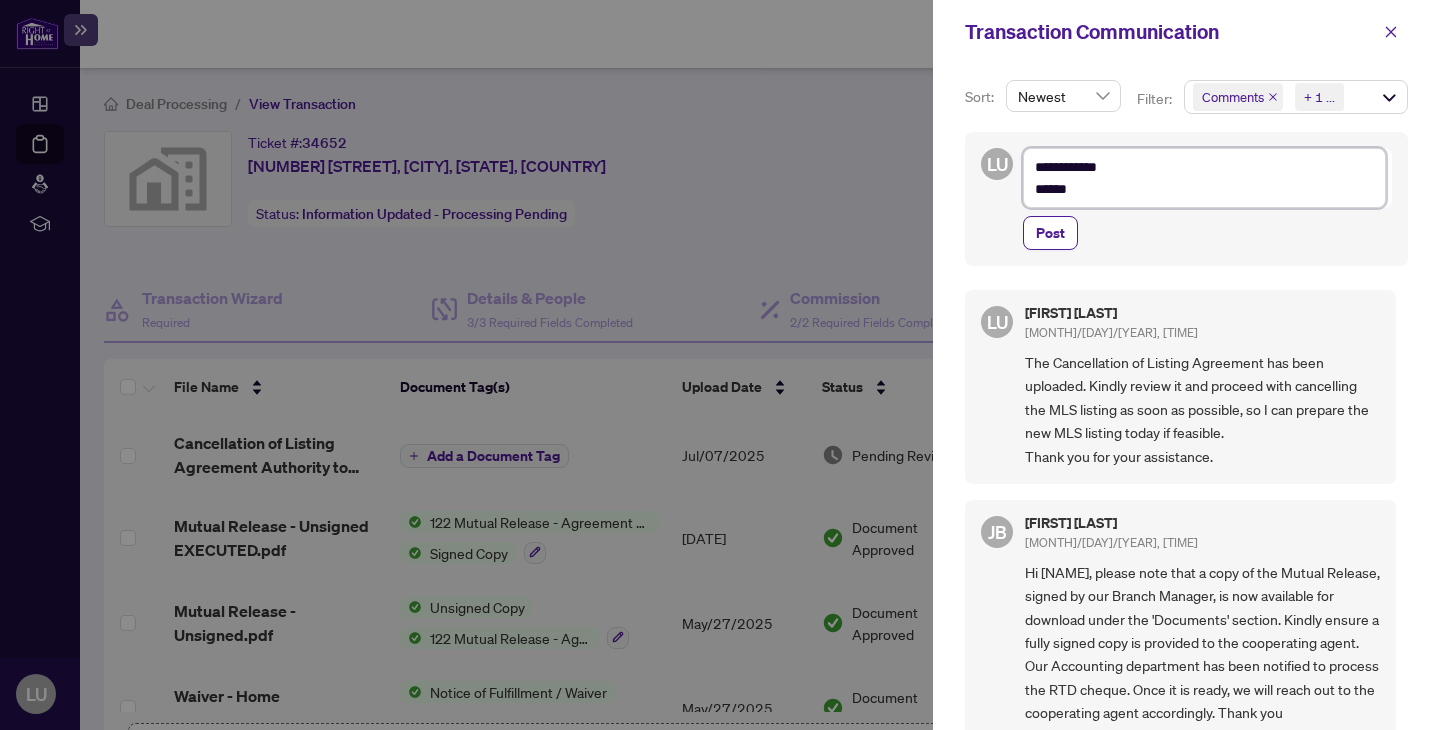 type on "**********" 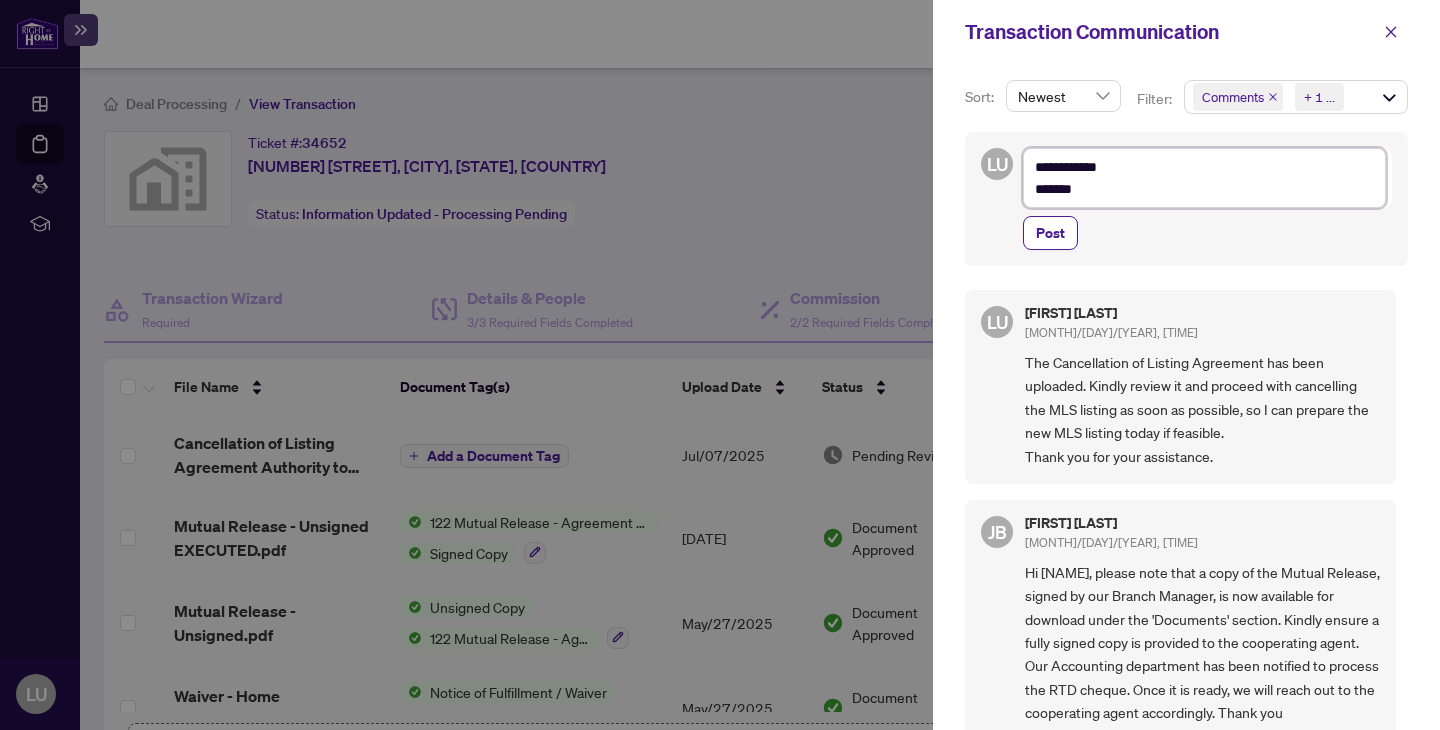 type on "**********" 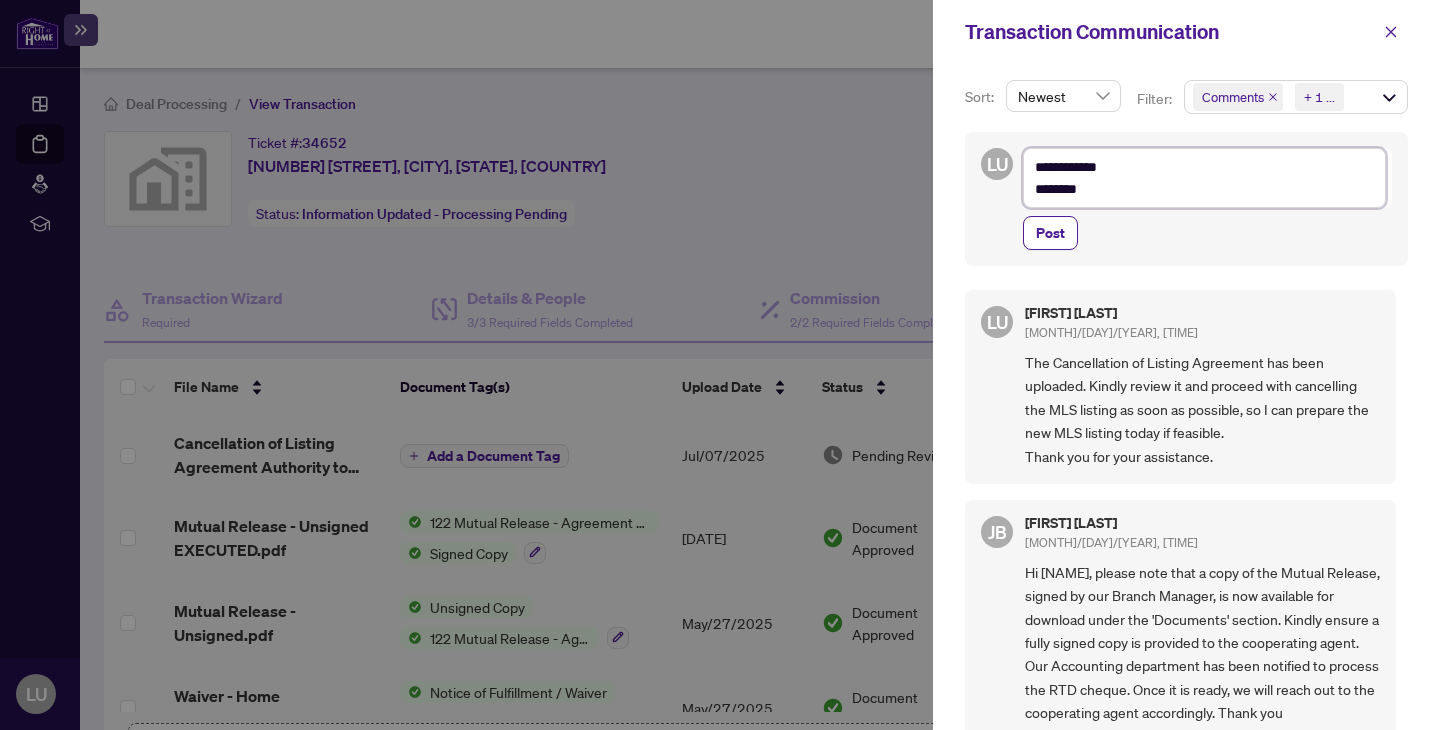 type on "**********" 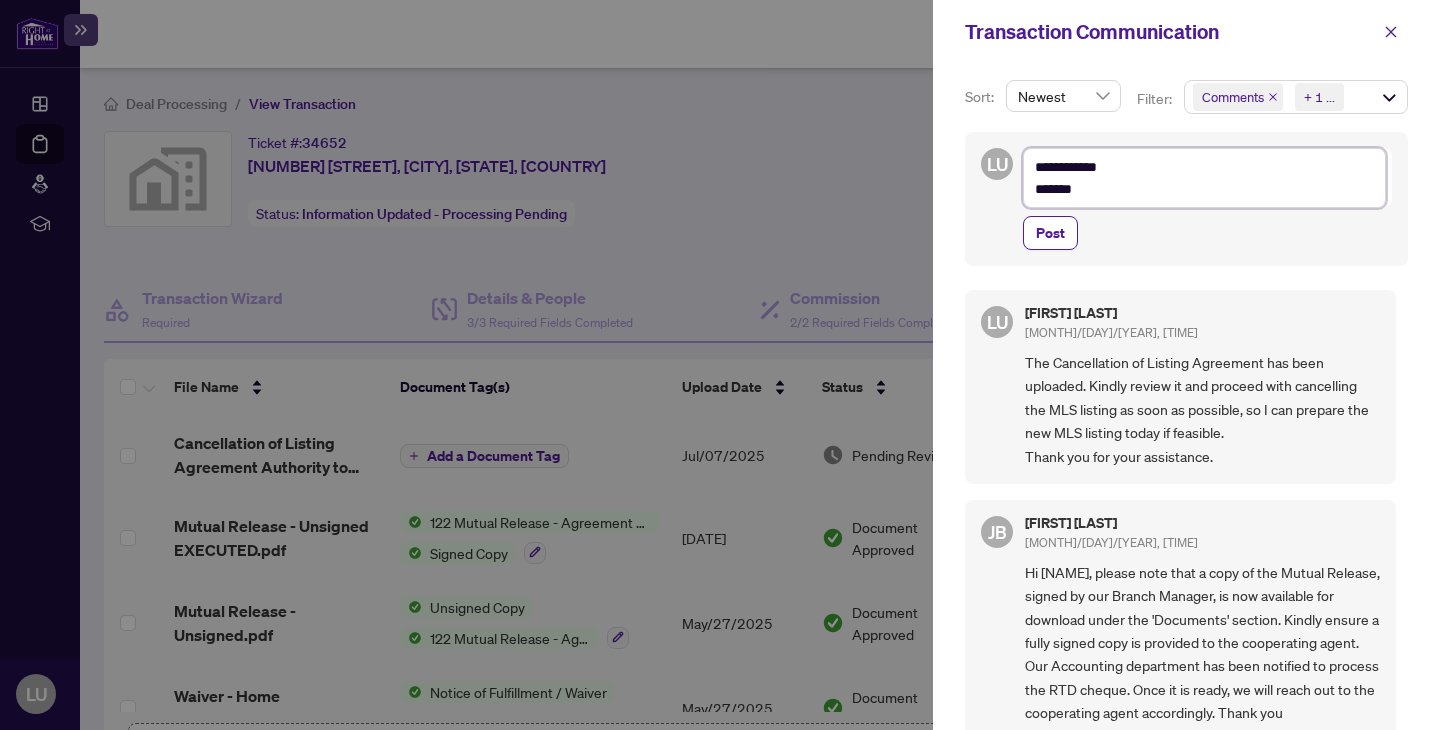 type on "**********" 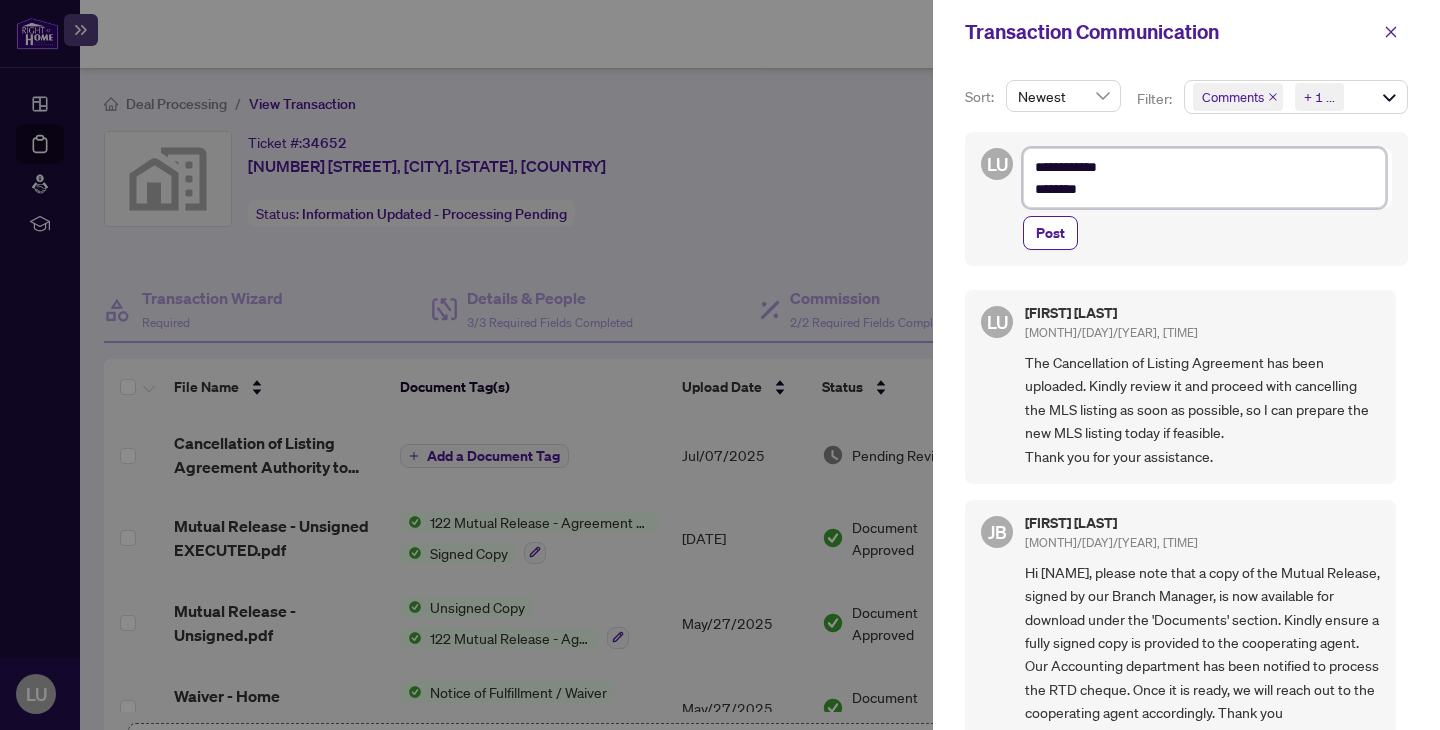 type on "**********" 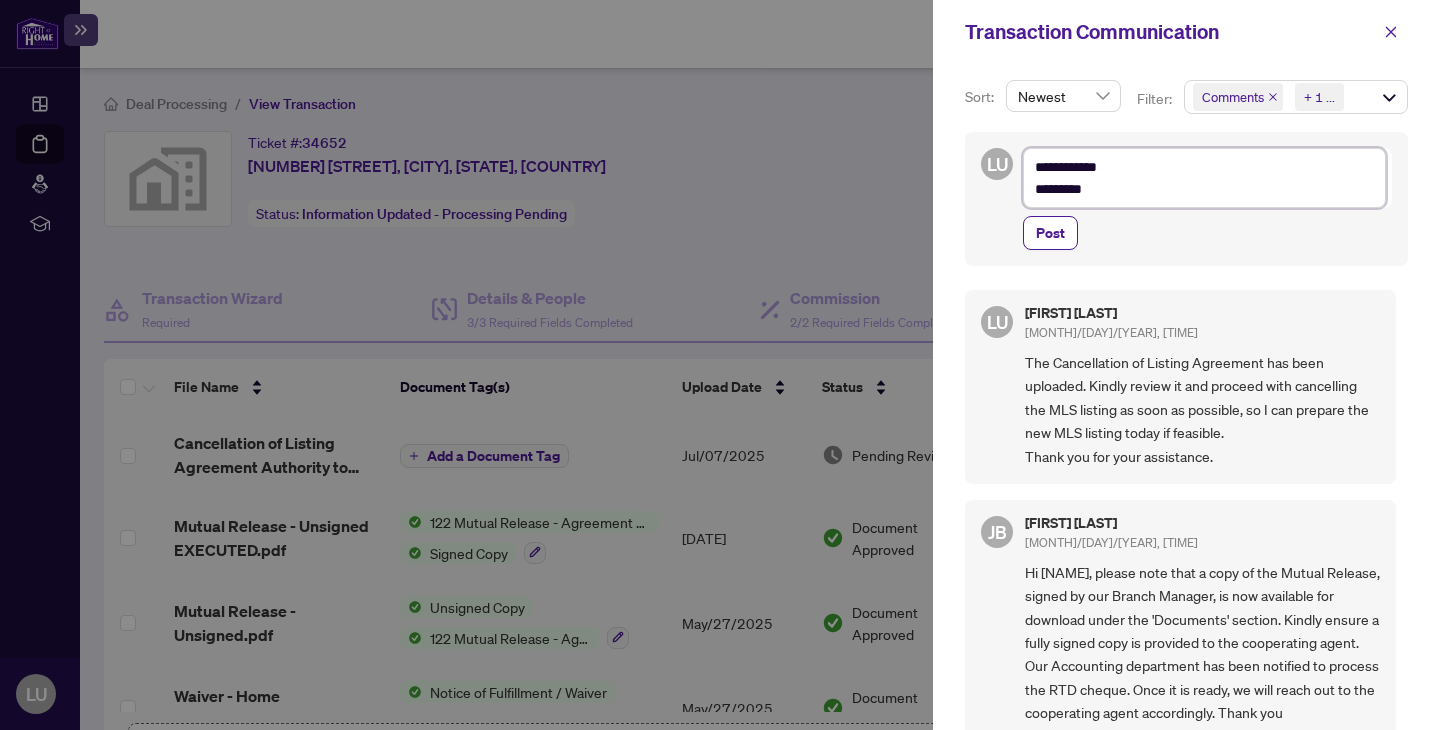type on "**********" 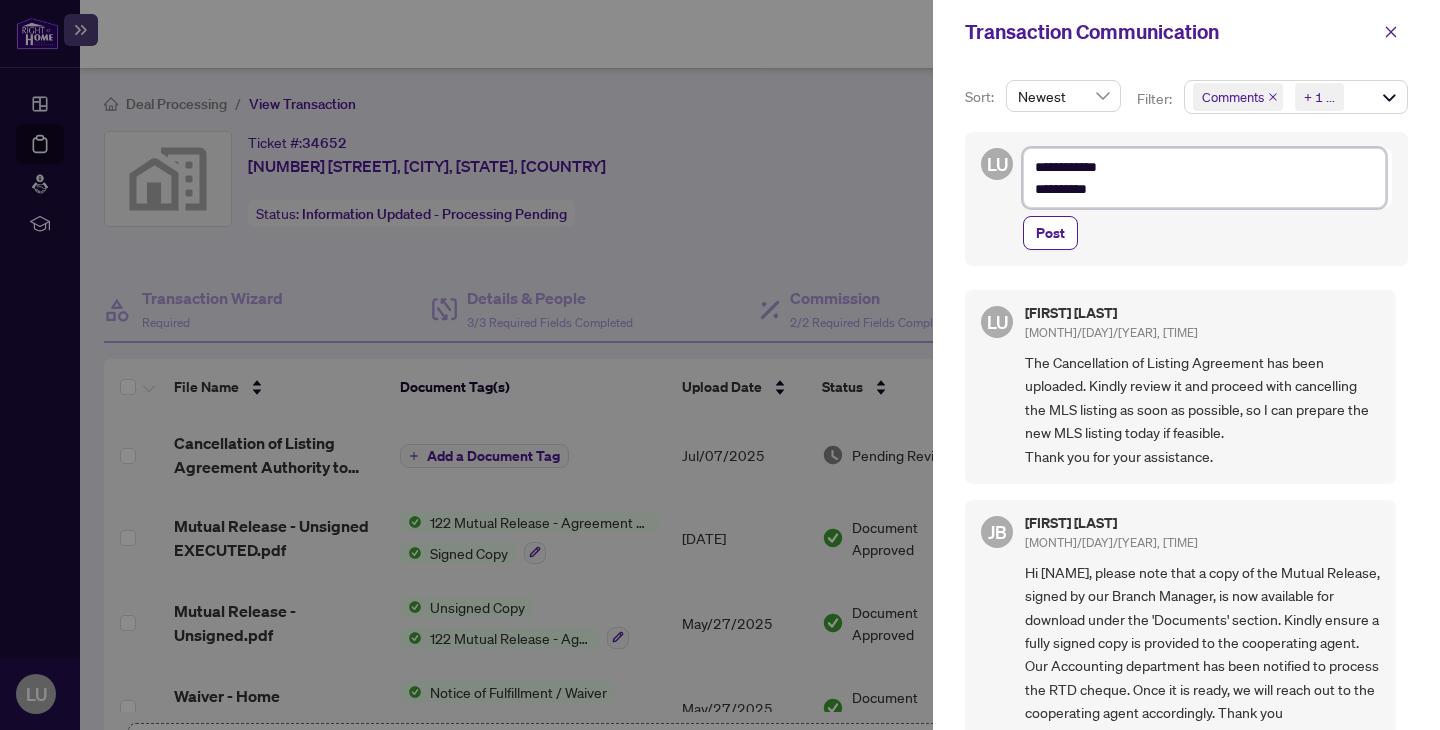 type on "**********" 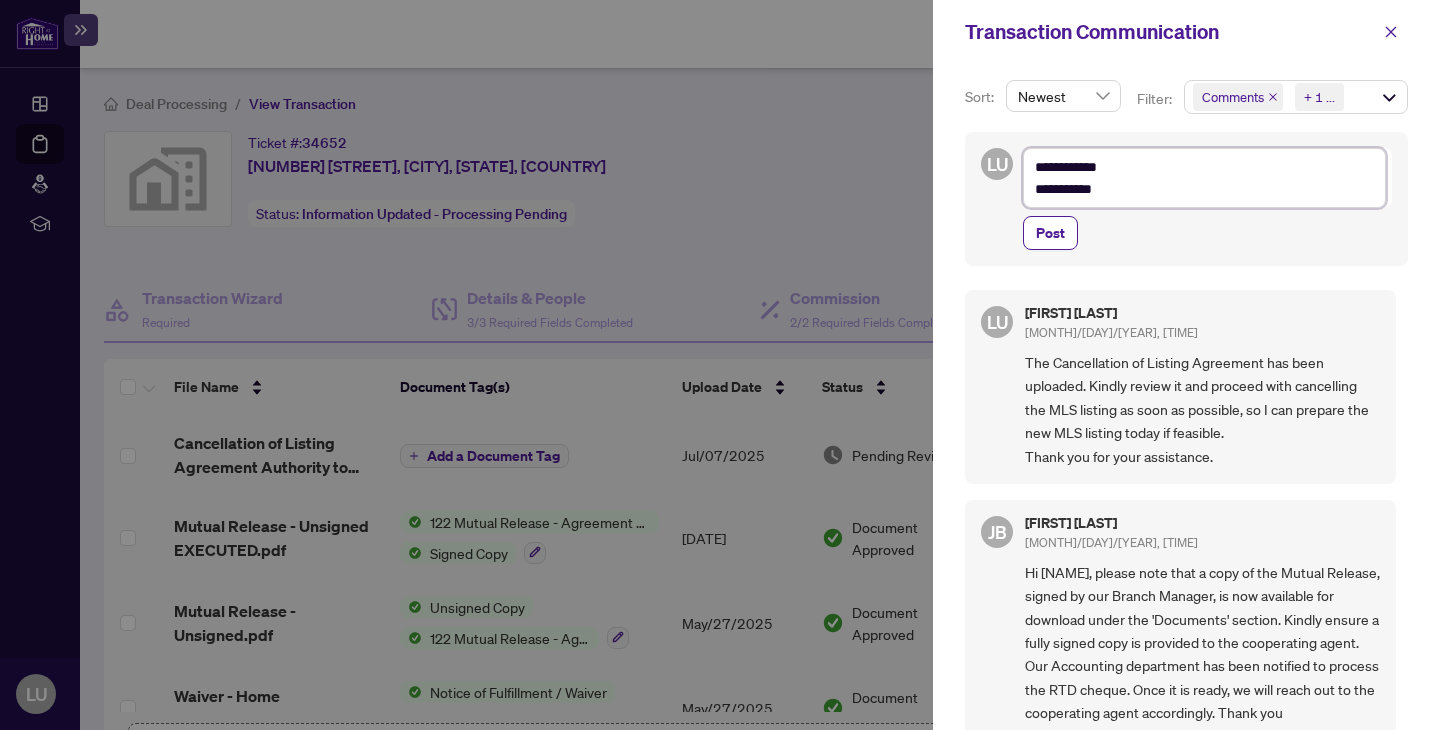 type on "**********" 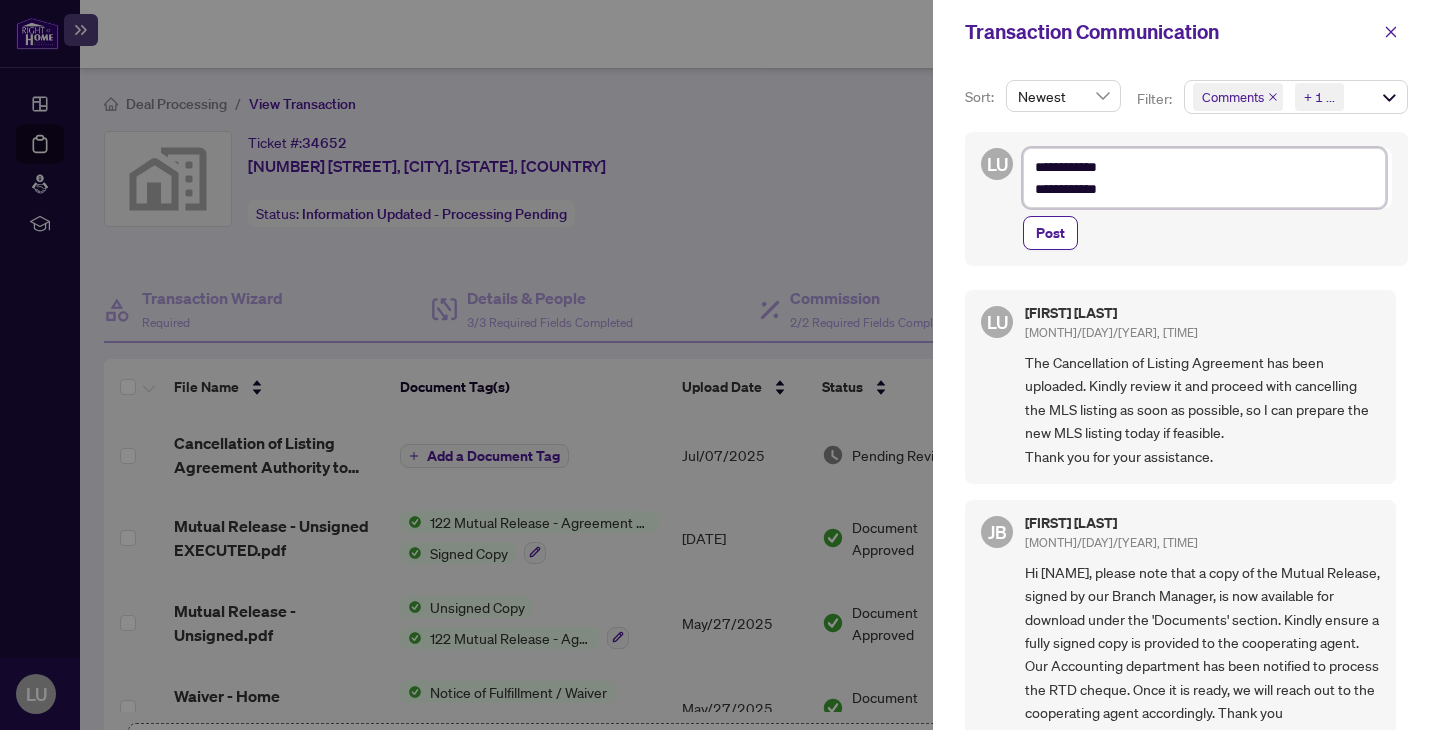 type on "**********" 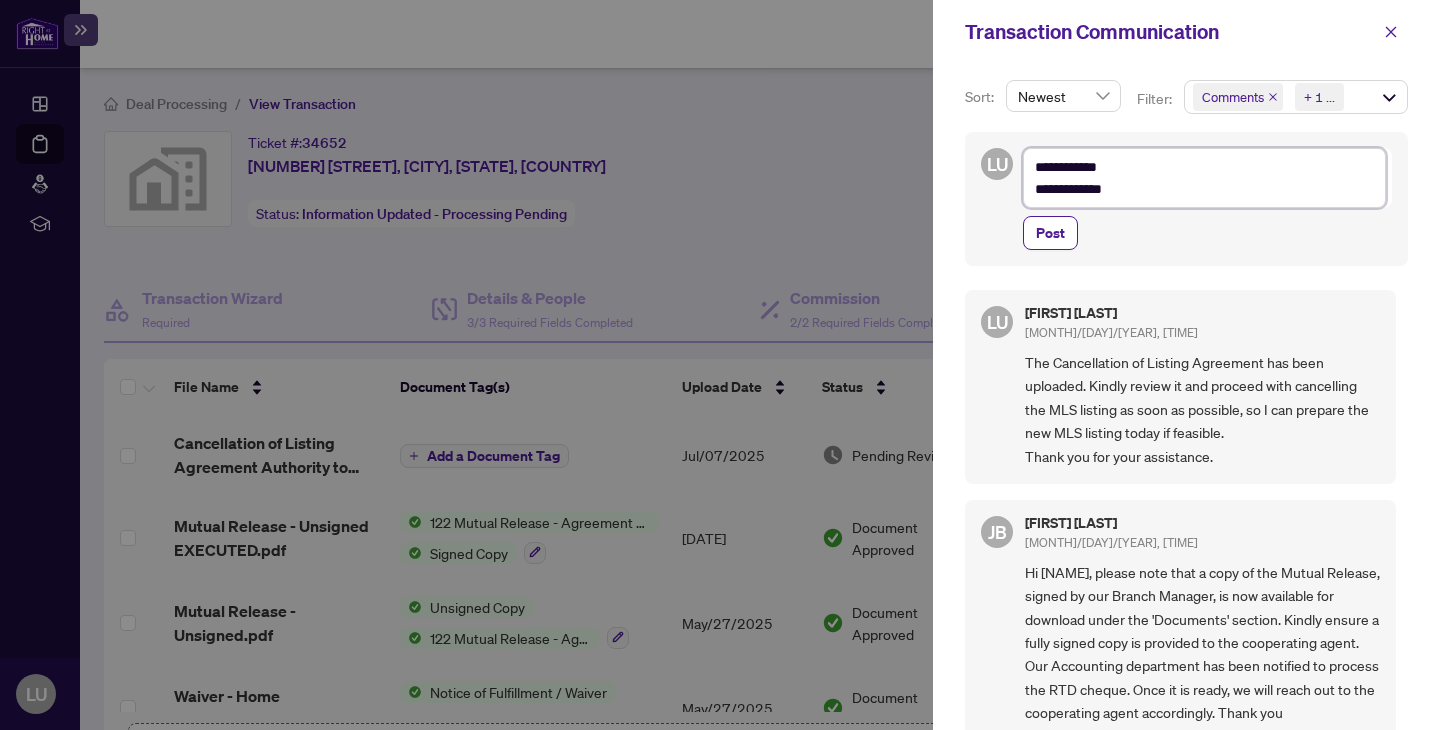 type on "**********" 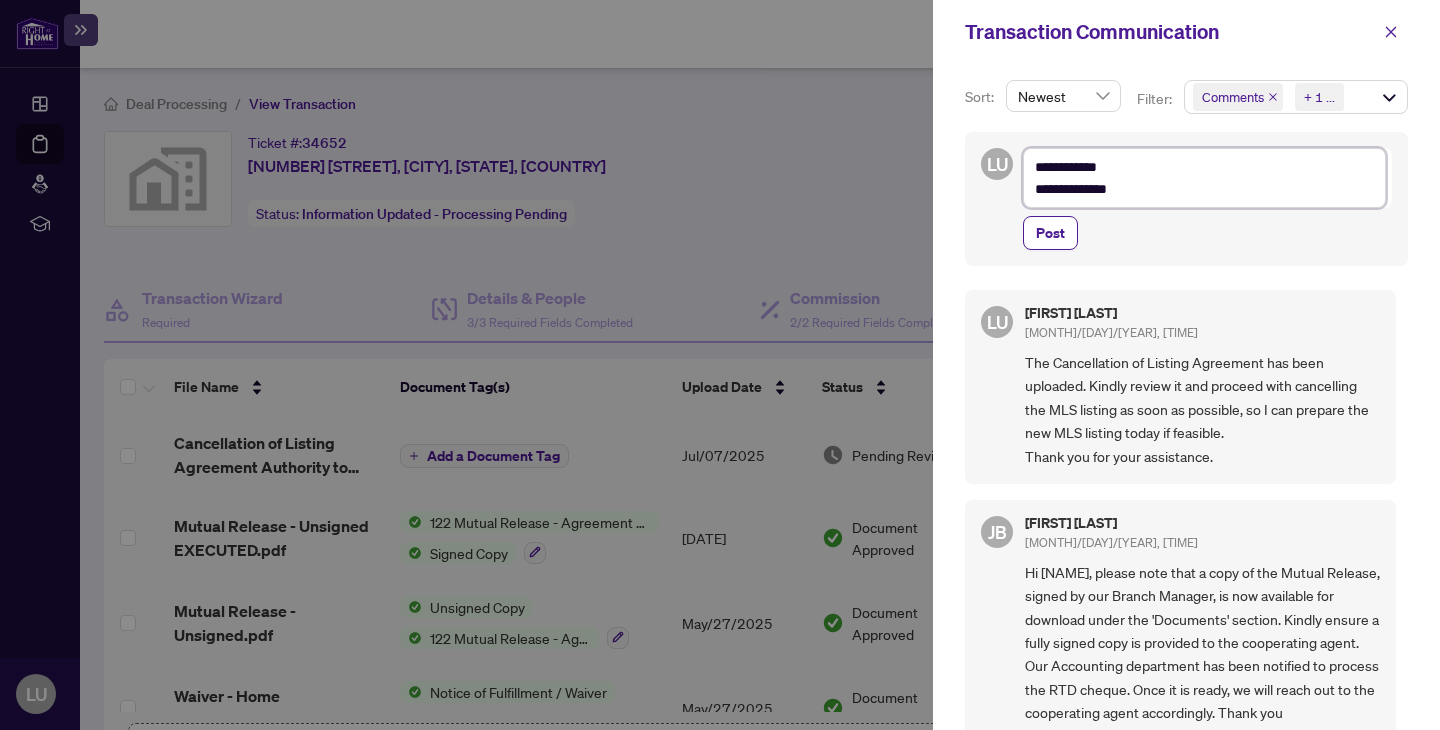 type on "**********" 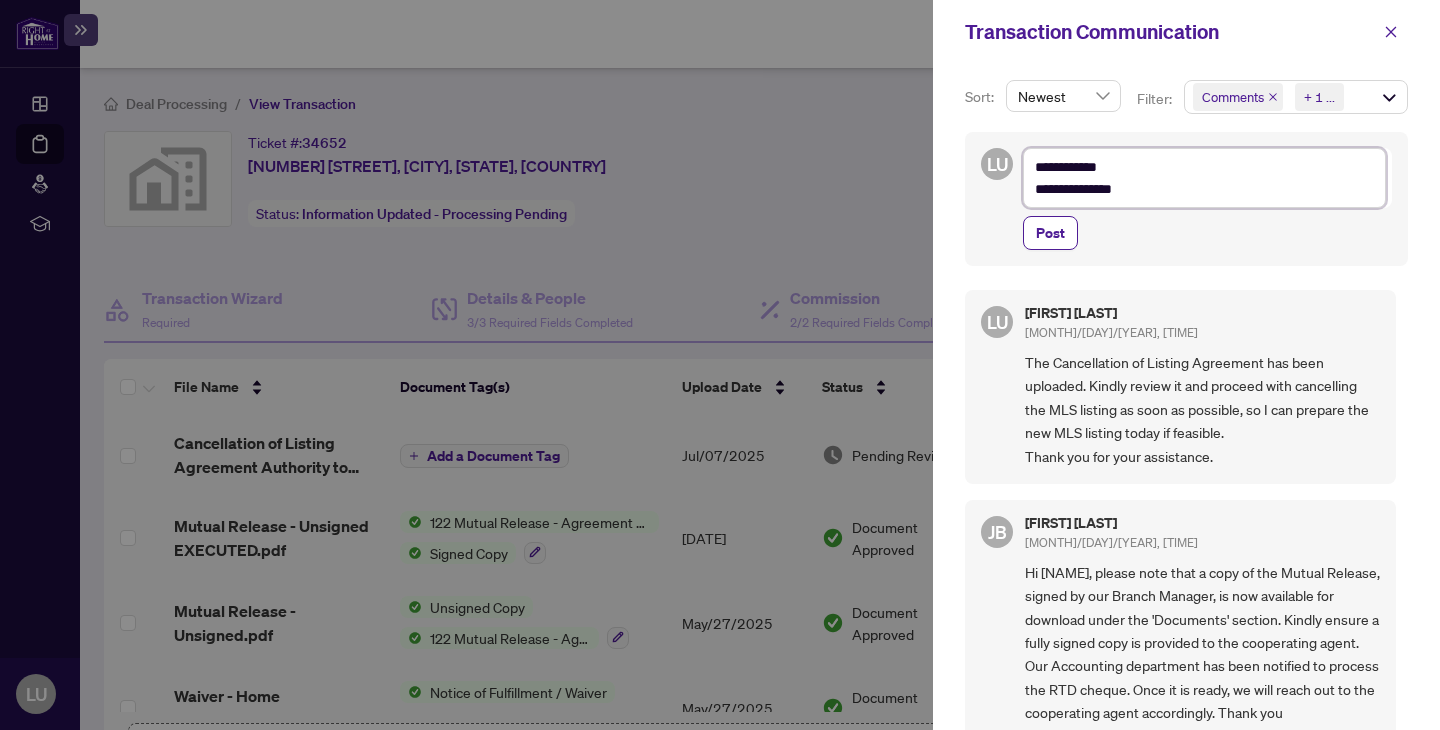 type on "**********" 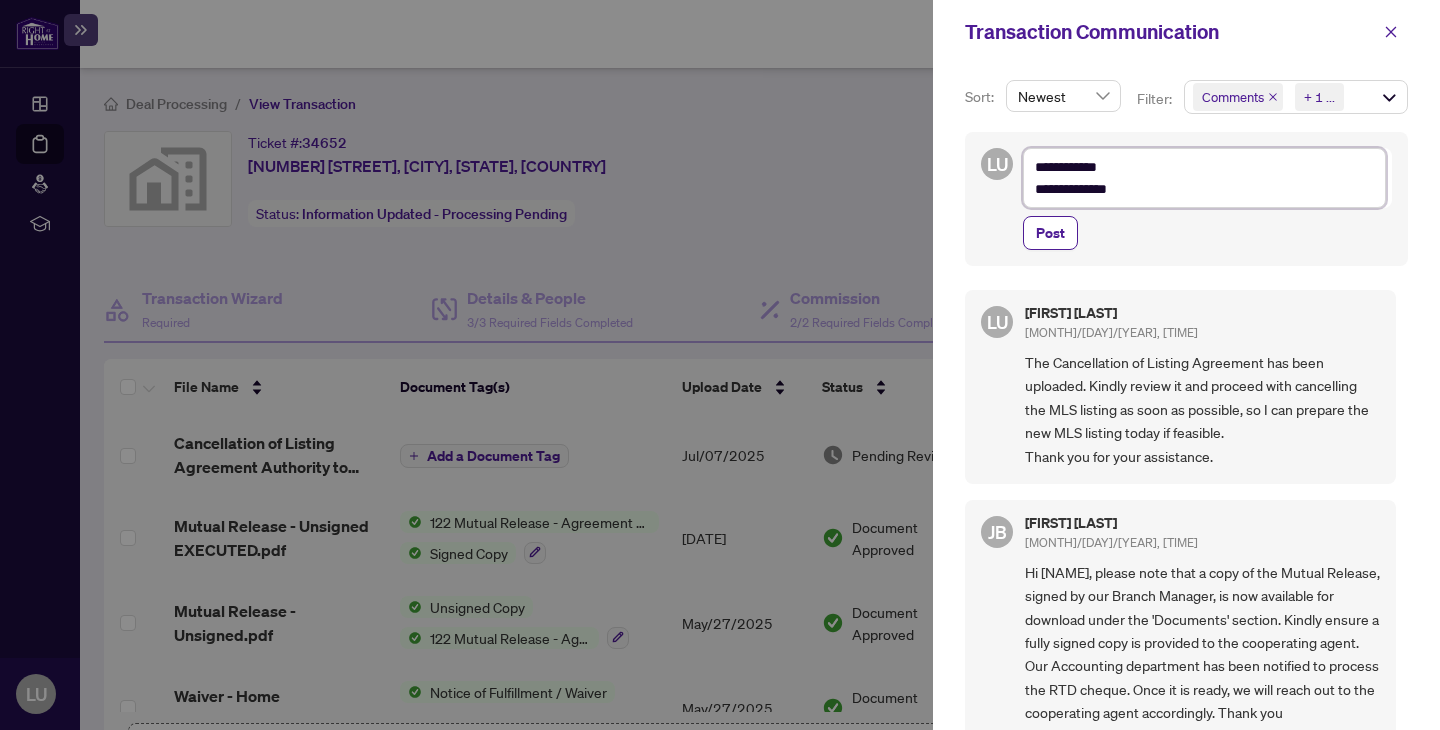 type on "**********" 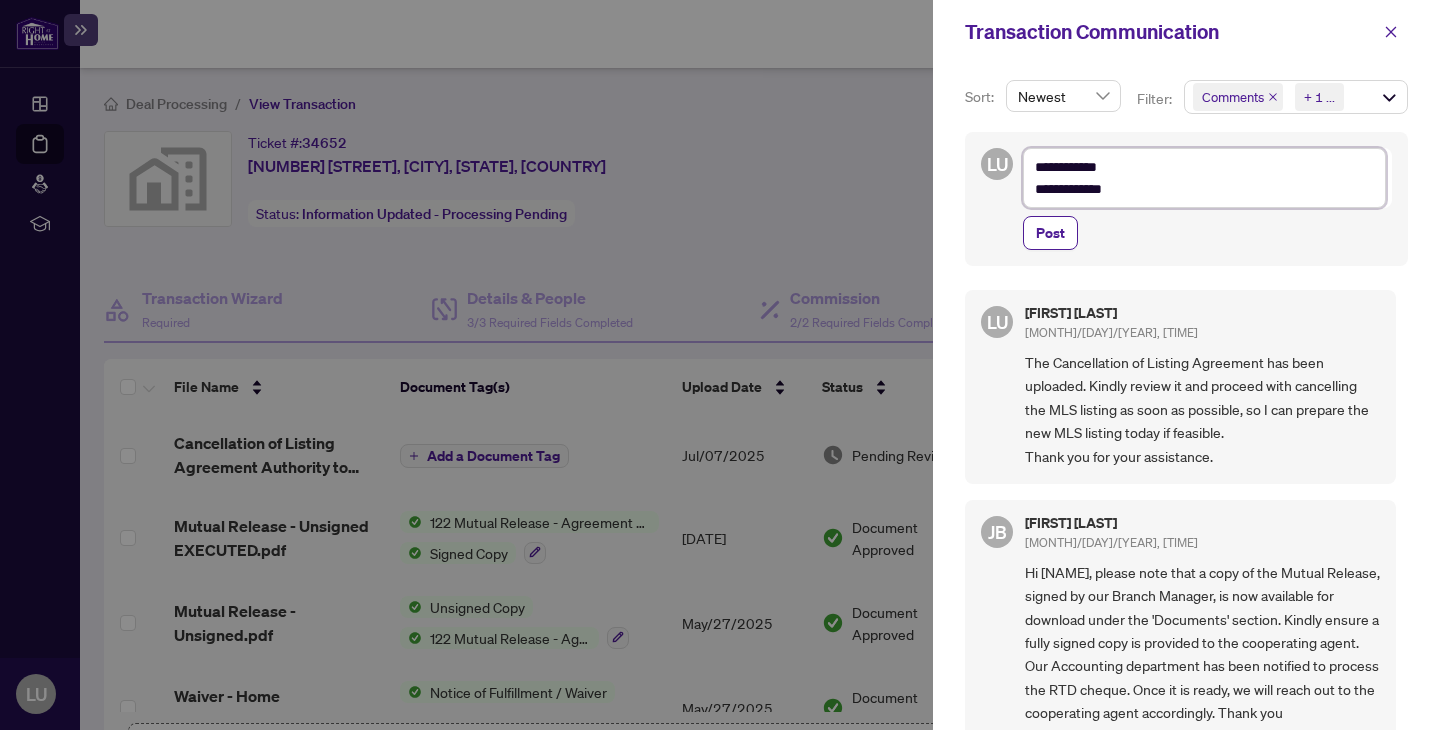 type on "**********" 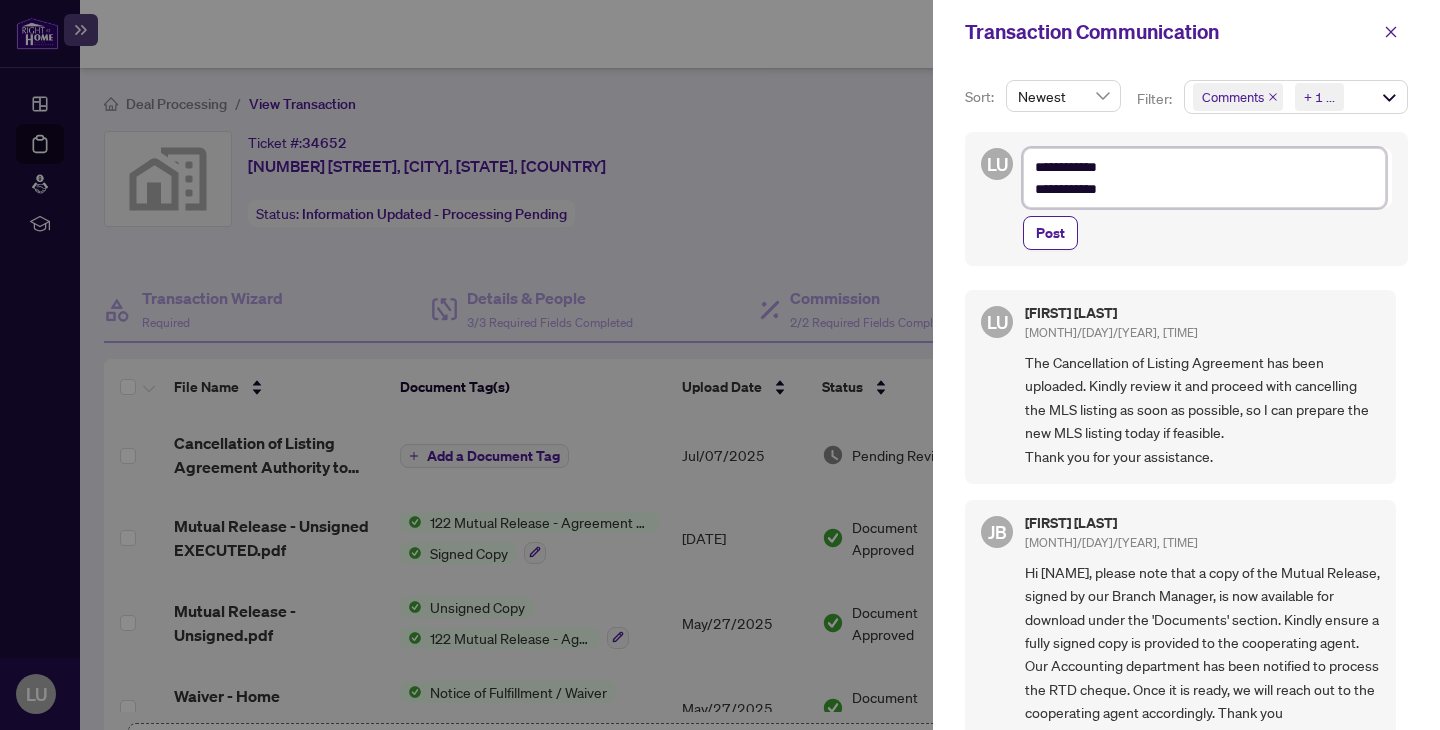 type on "**********" 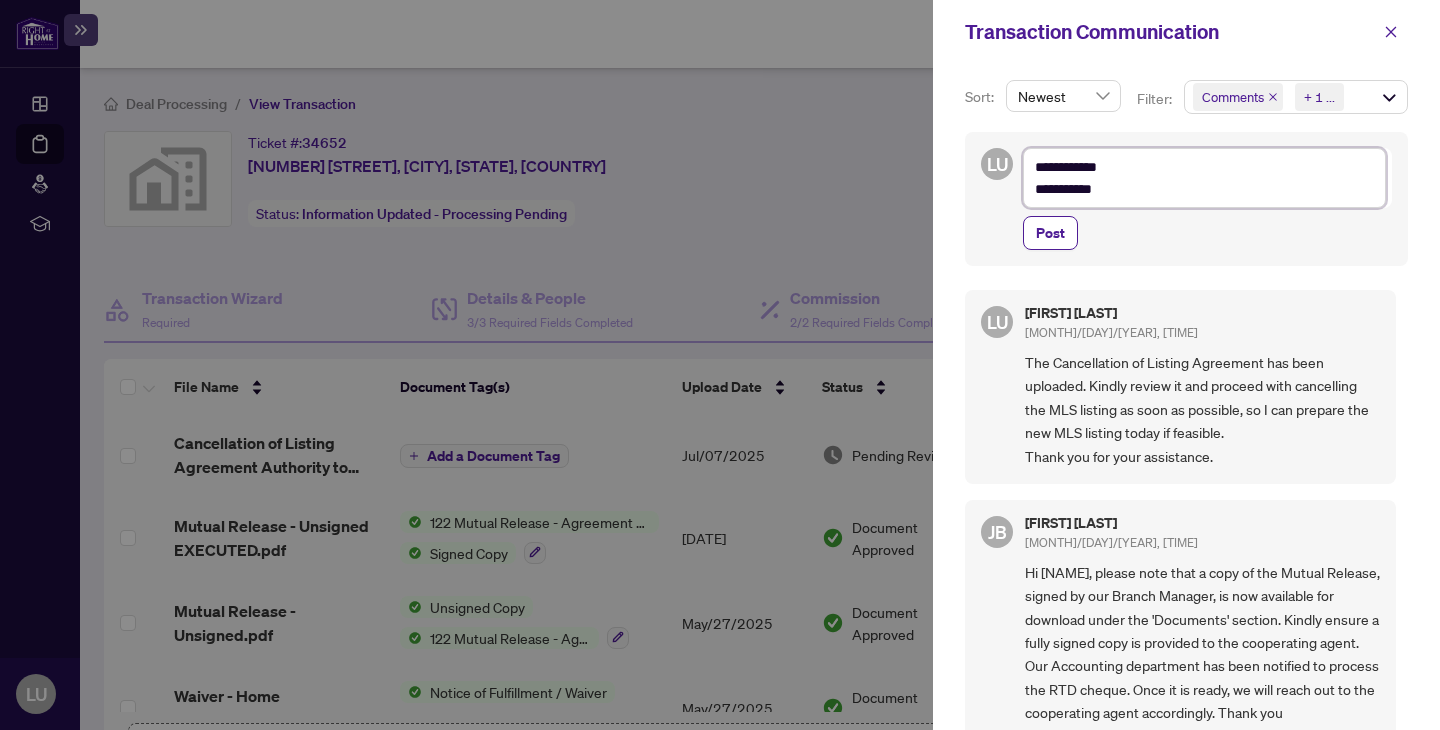 type on "**********" 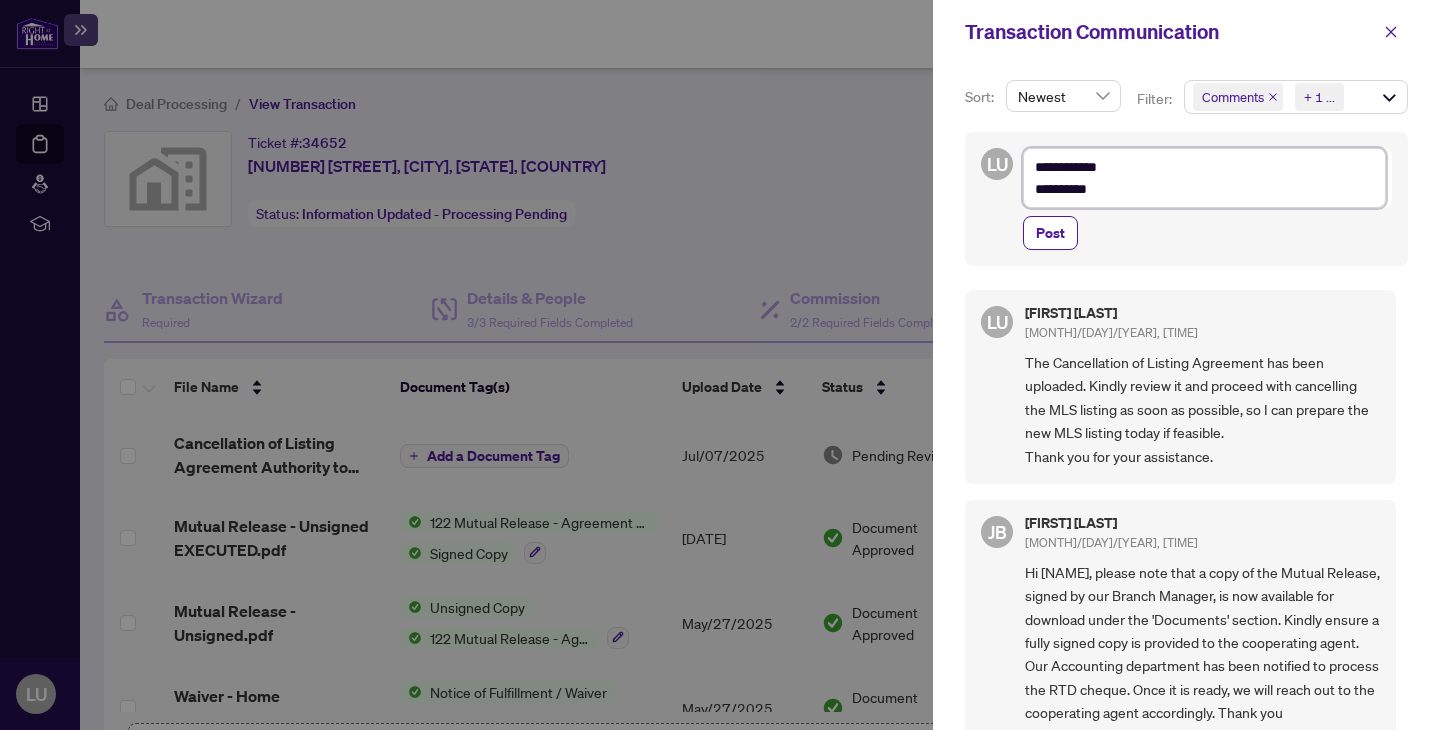 type on "**********" 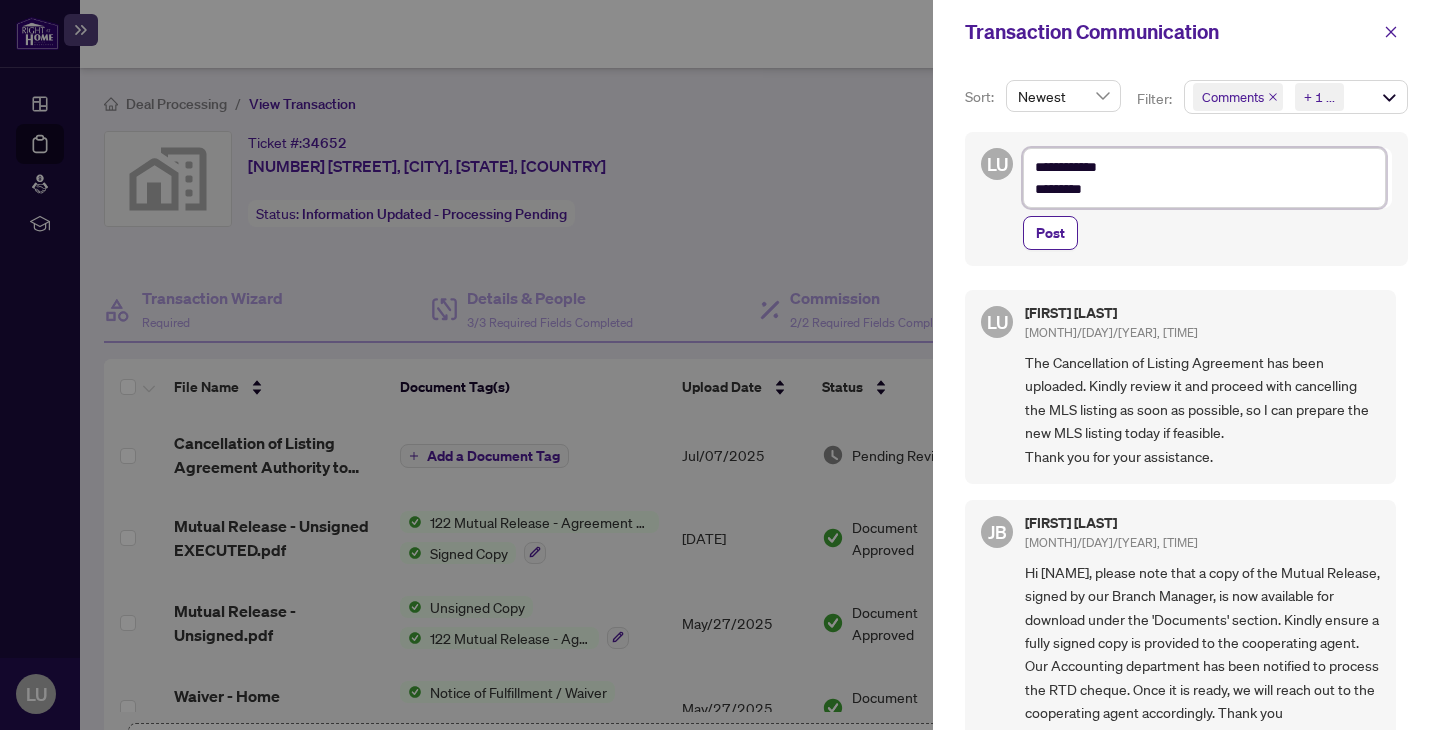 type on "**********" 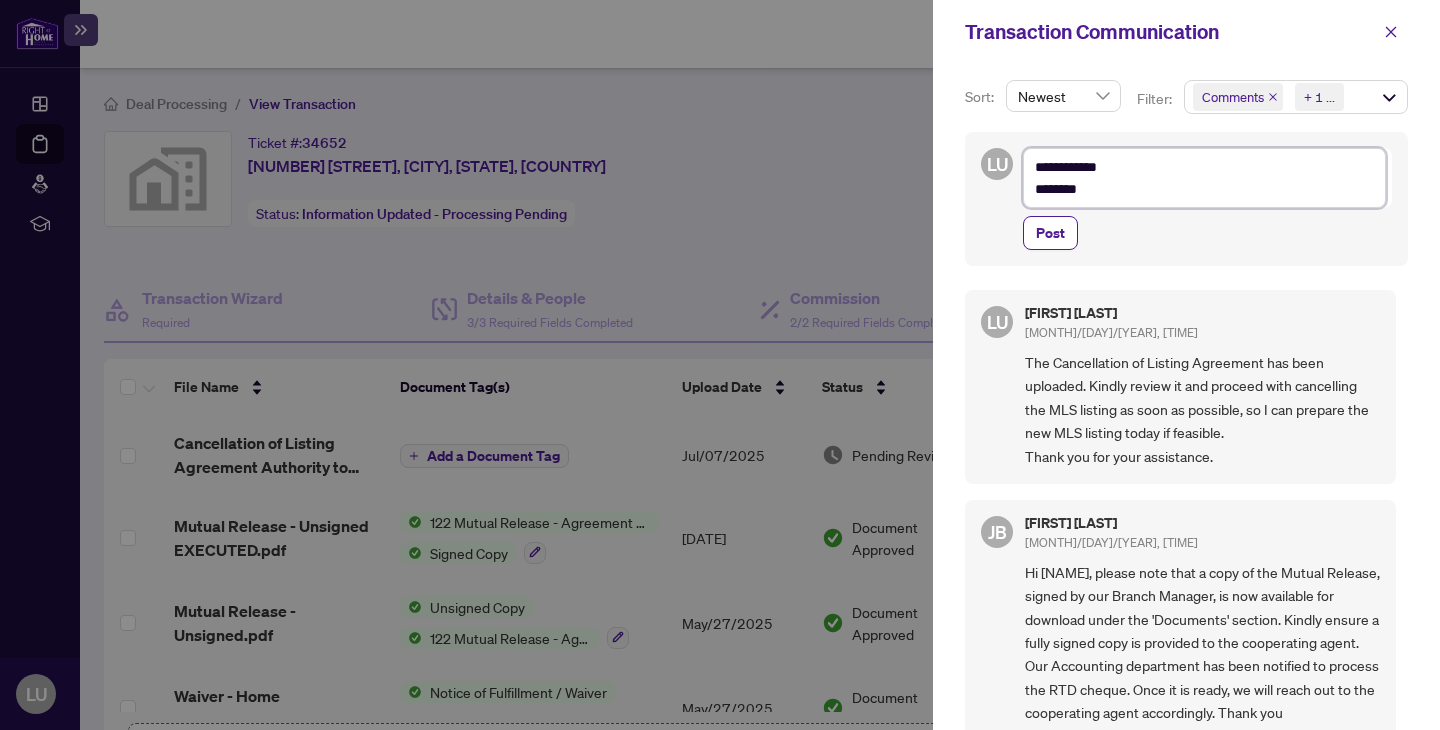 type on "**********" 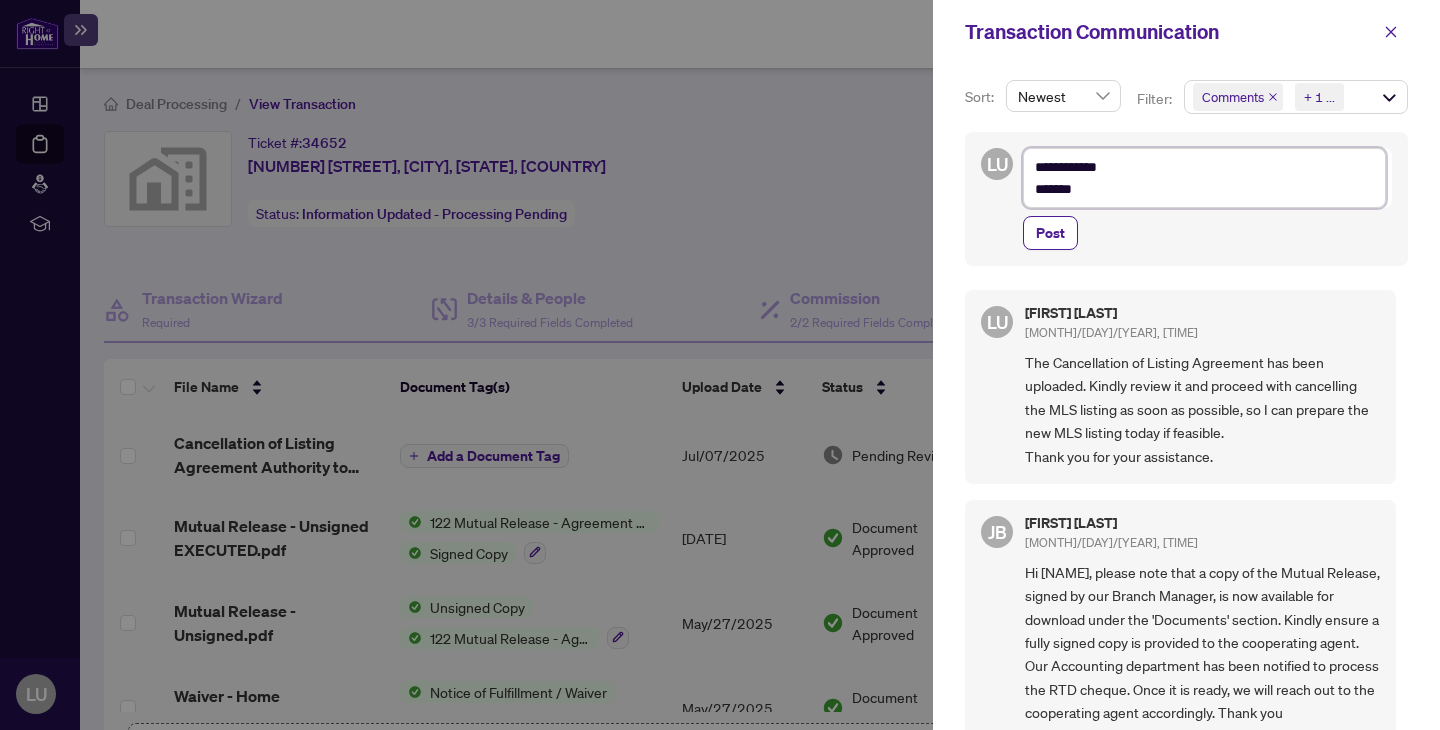 type on "**********" 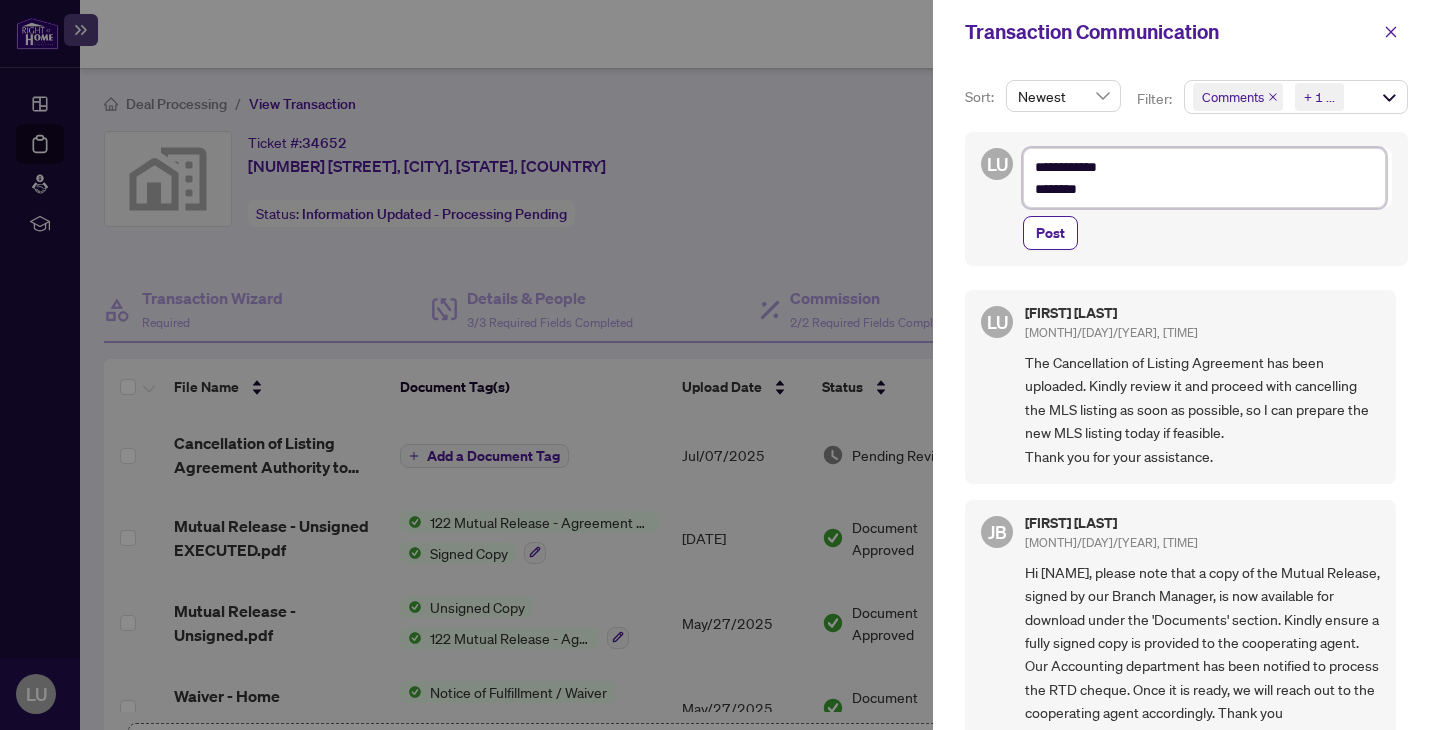 type on "**********" 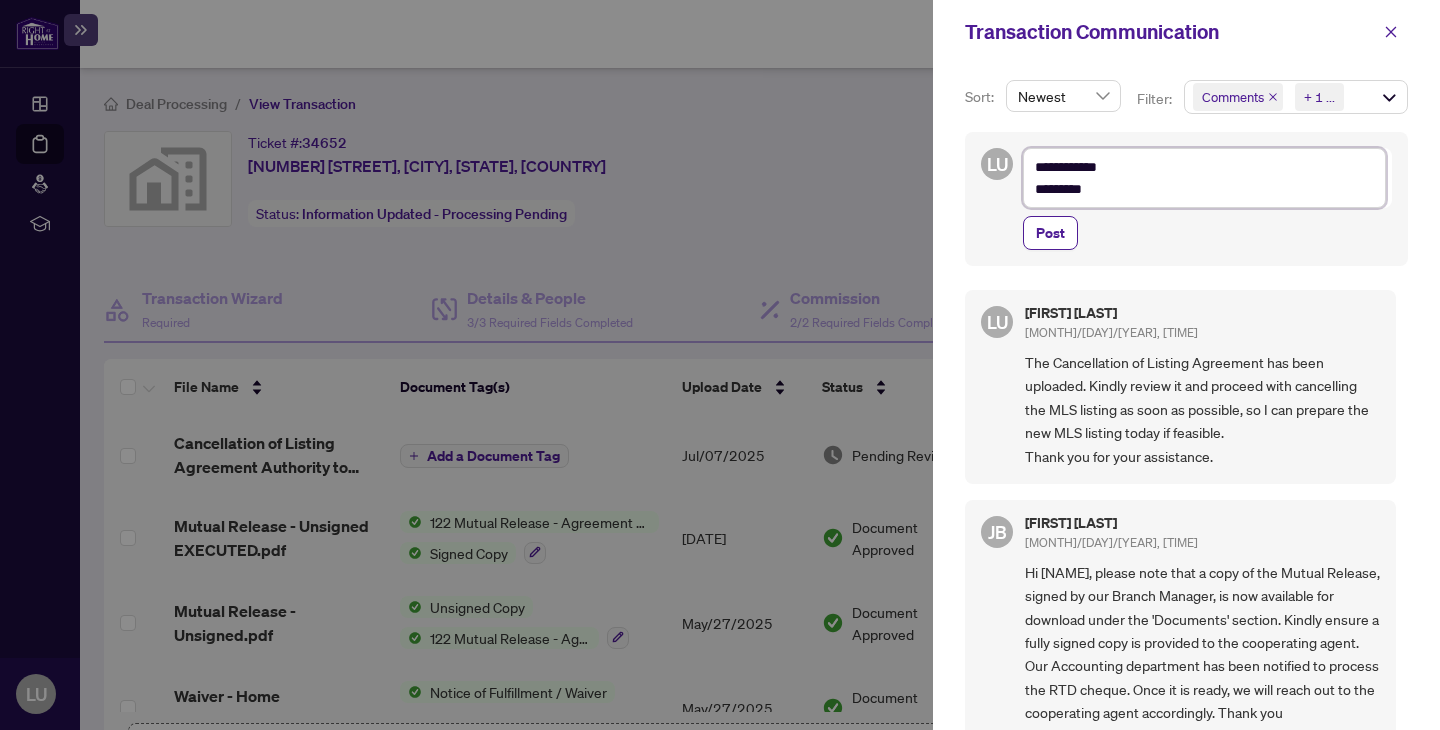 type on "**********" 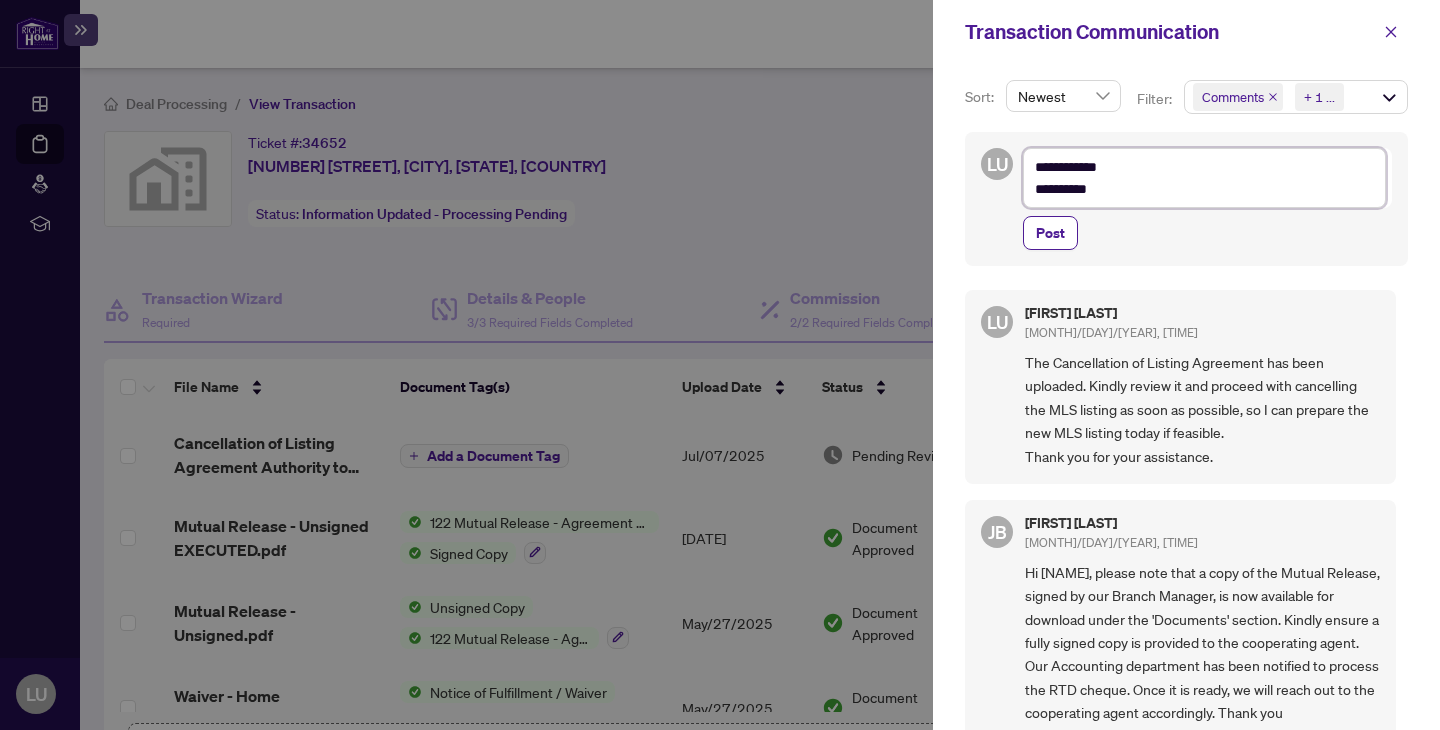 type on "**********" 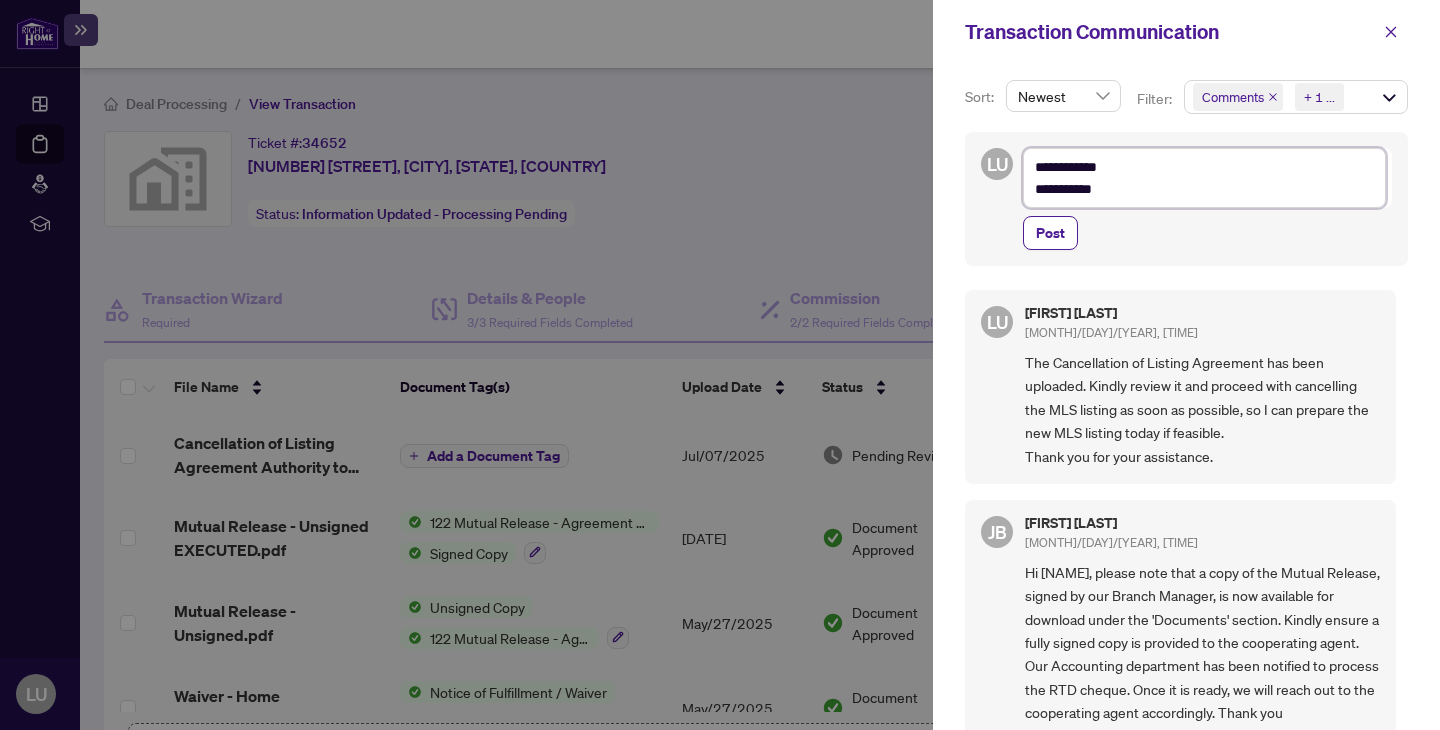 type on "**********" 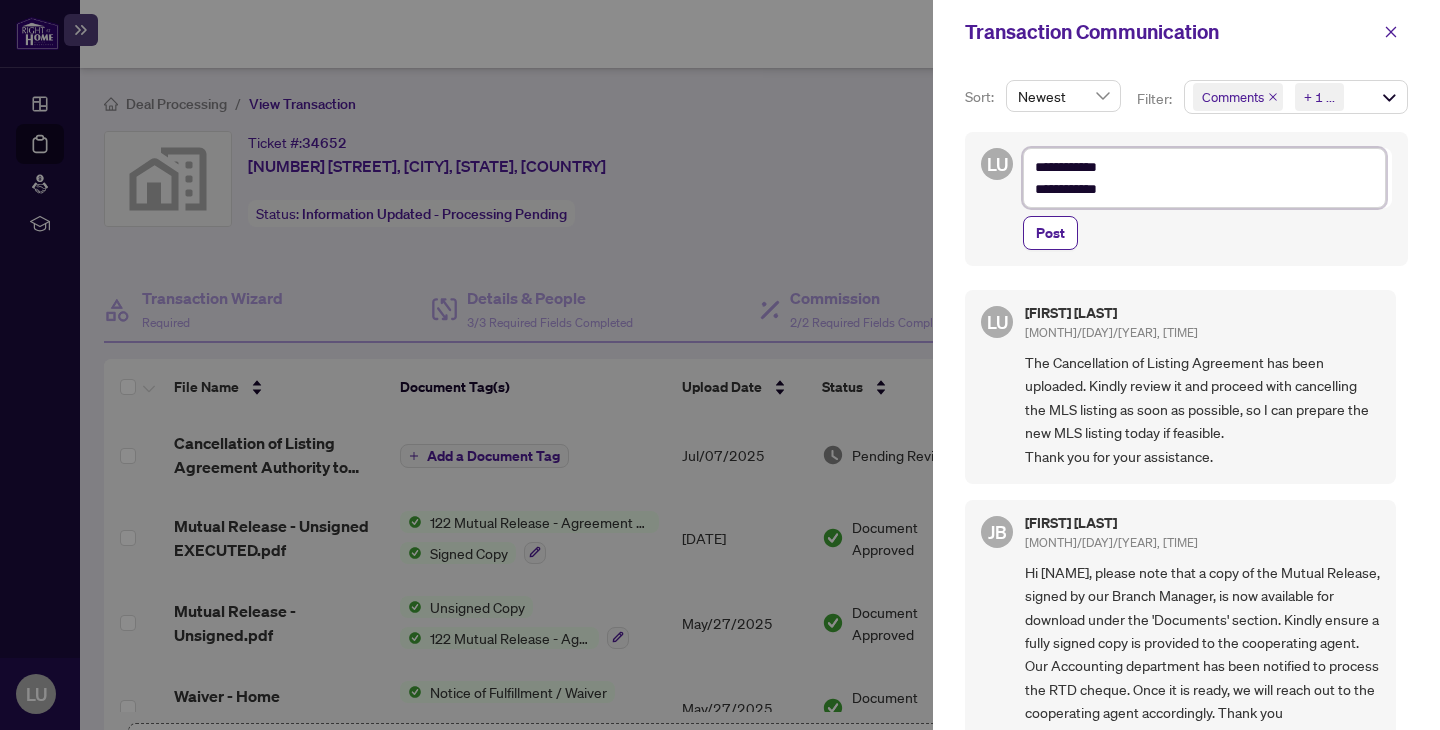 type on "**********" 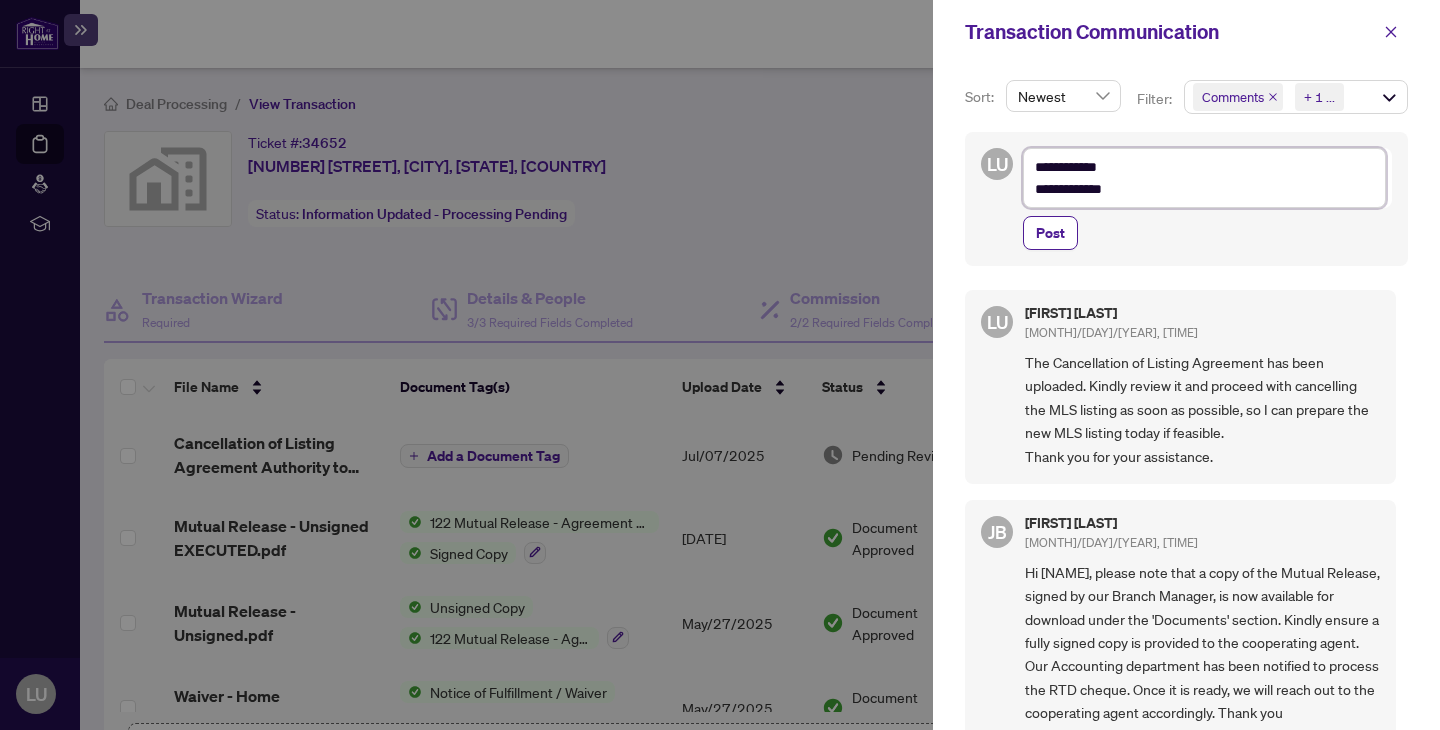 type on "**********" 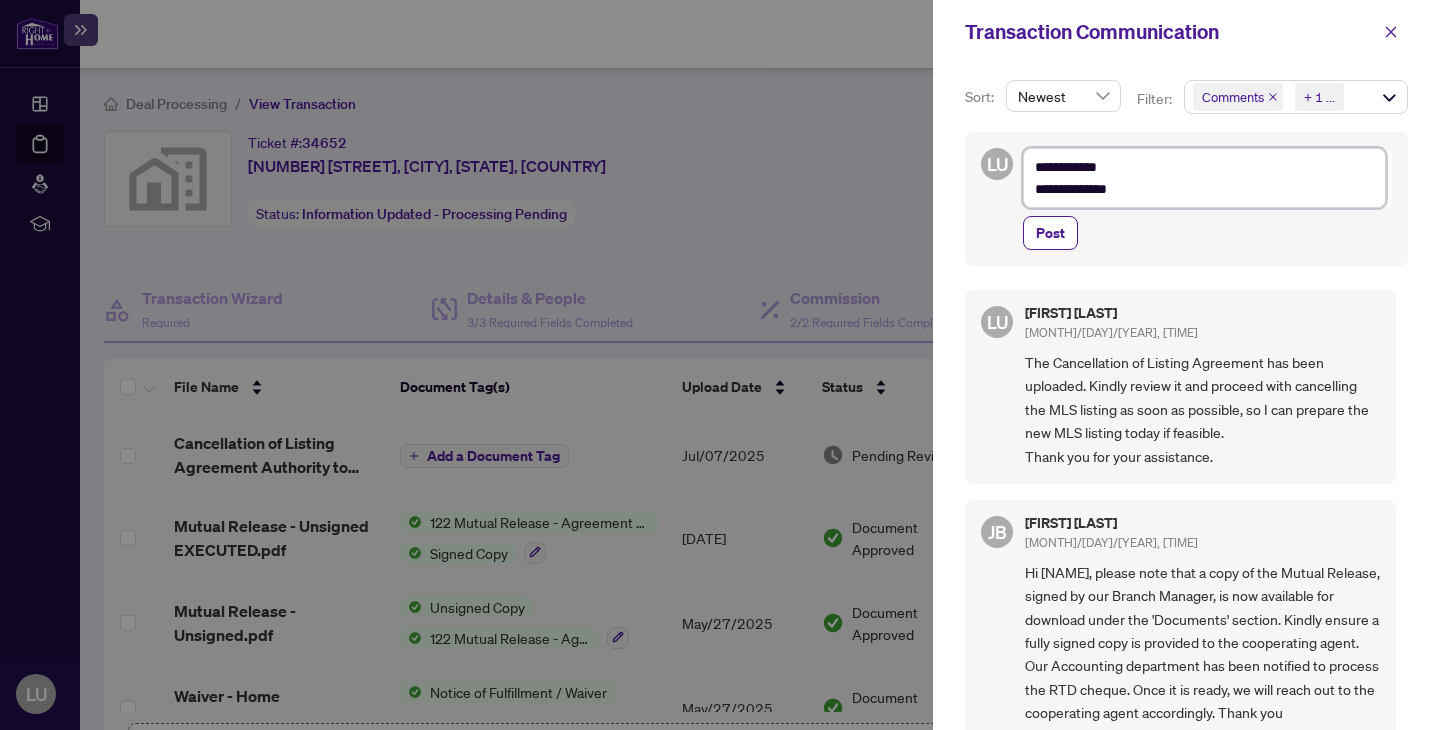 type on "**********" 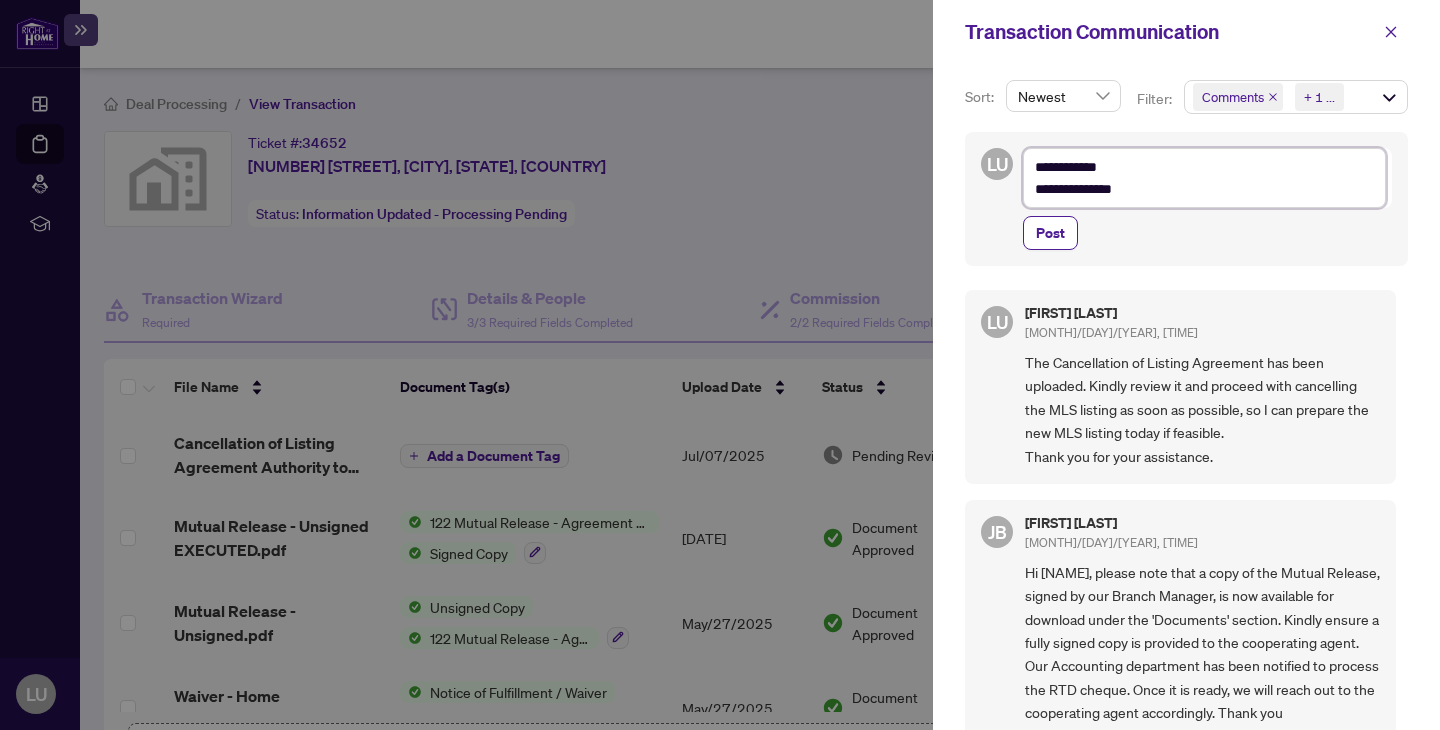 type on "**********" 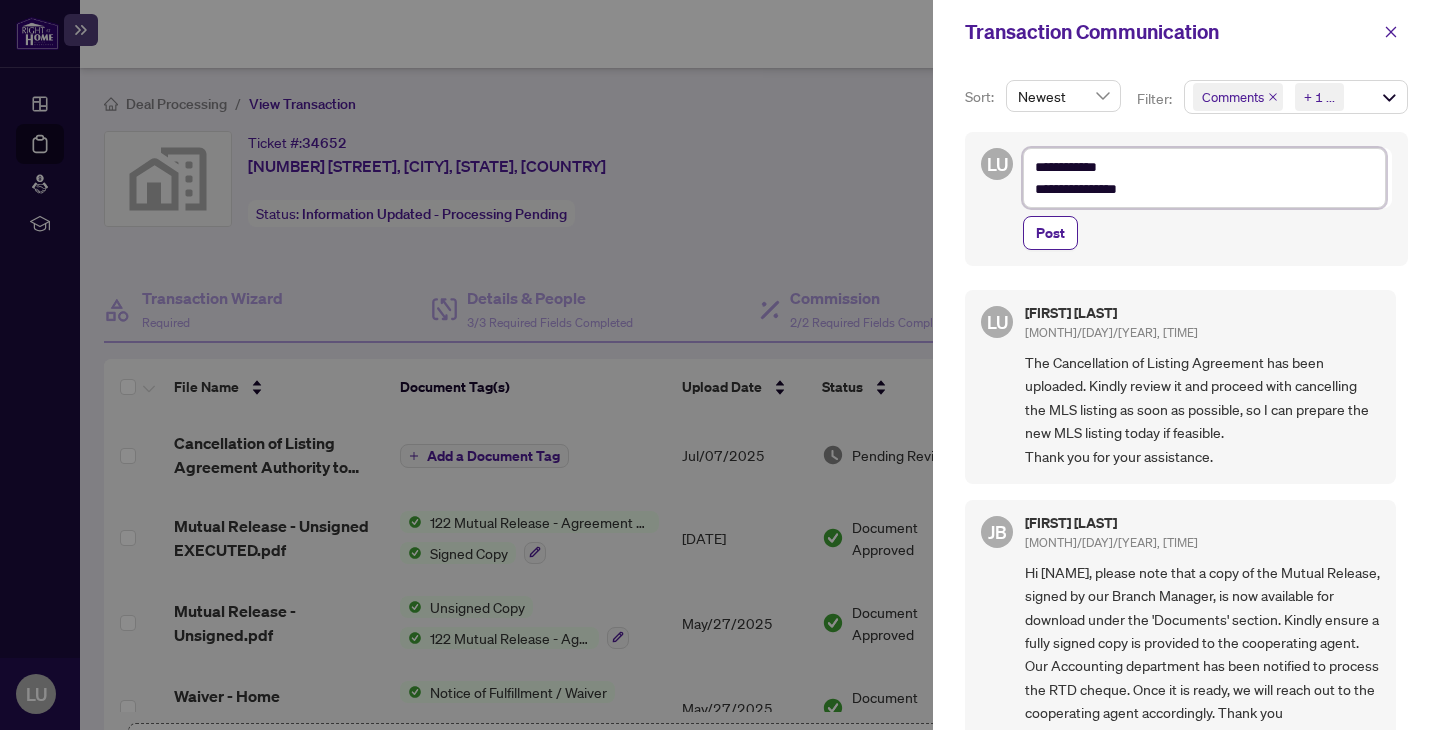 type on "**********" 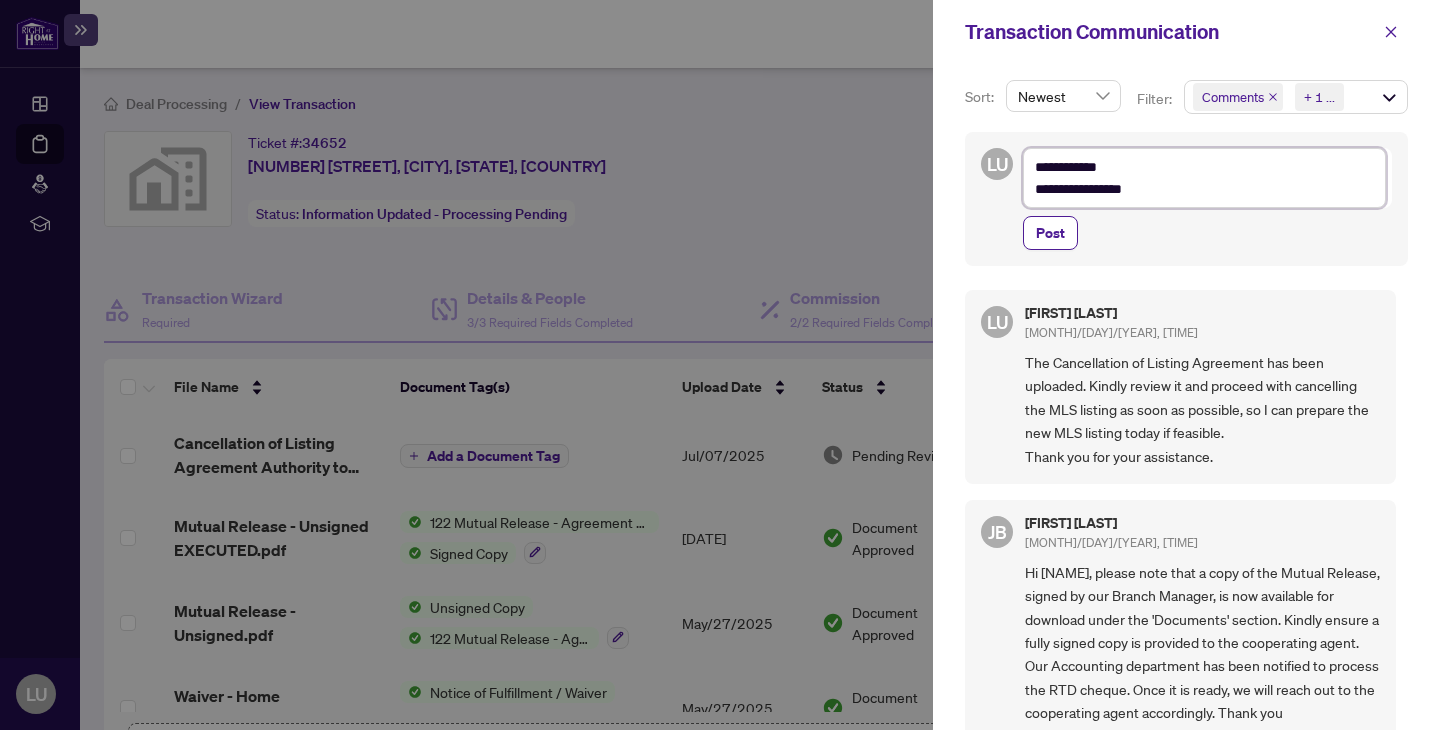 type on "**********" 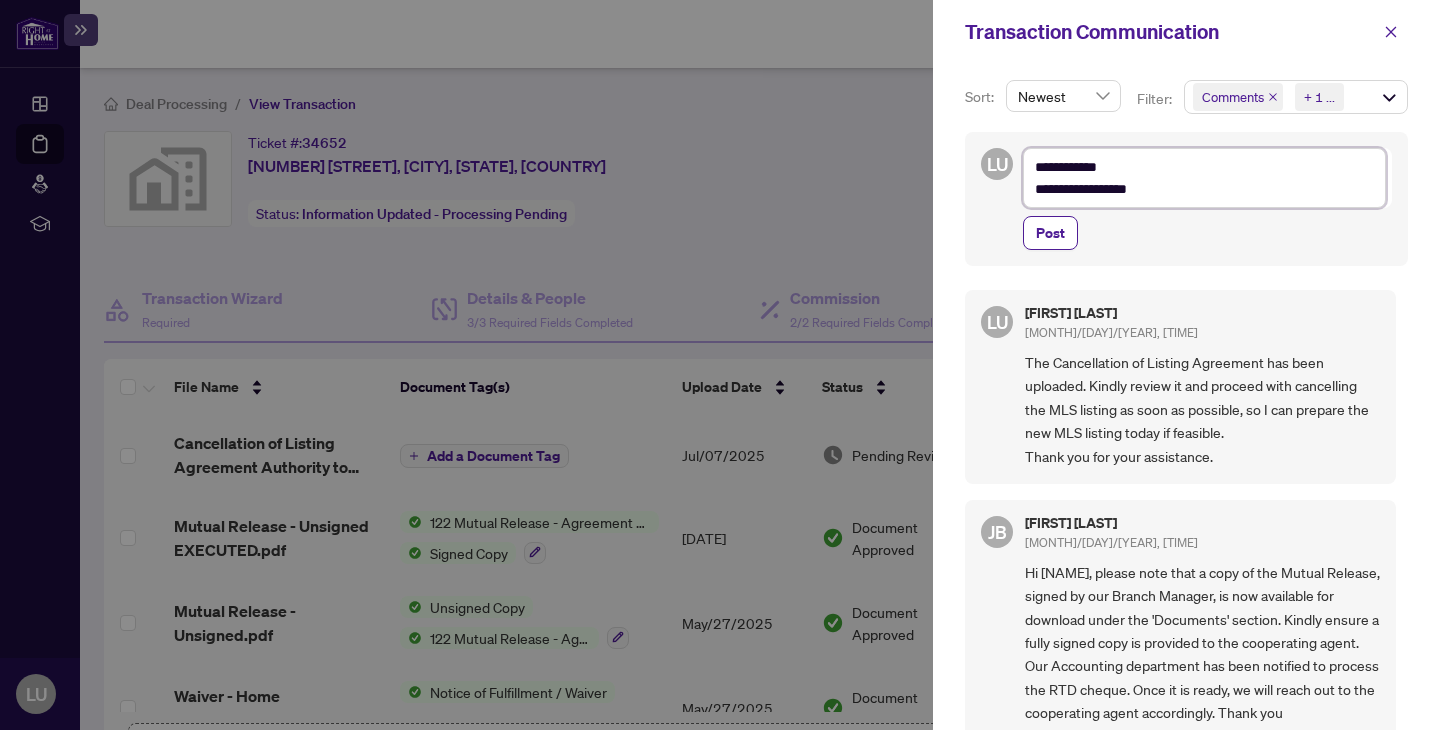type on "**********" 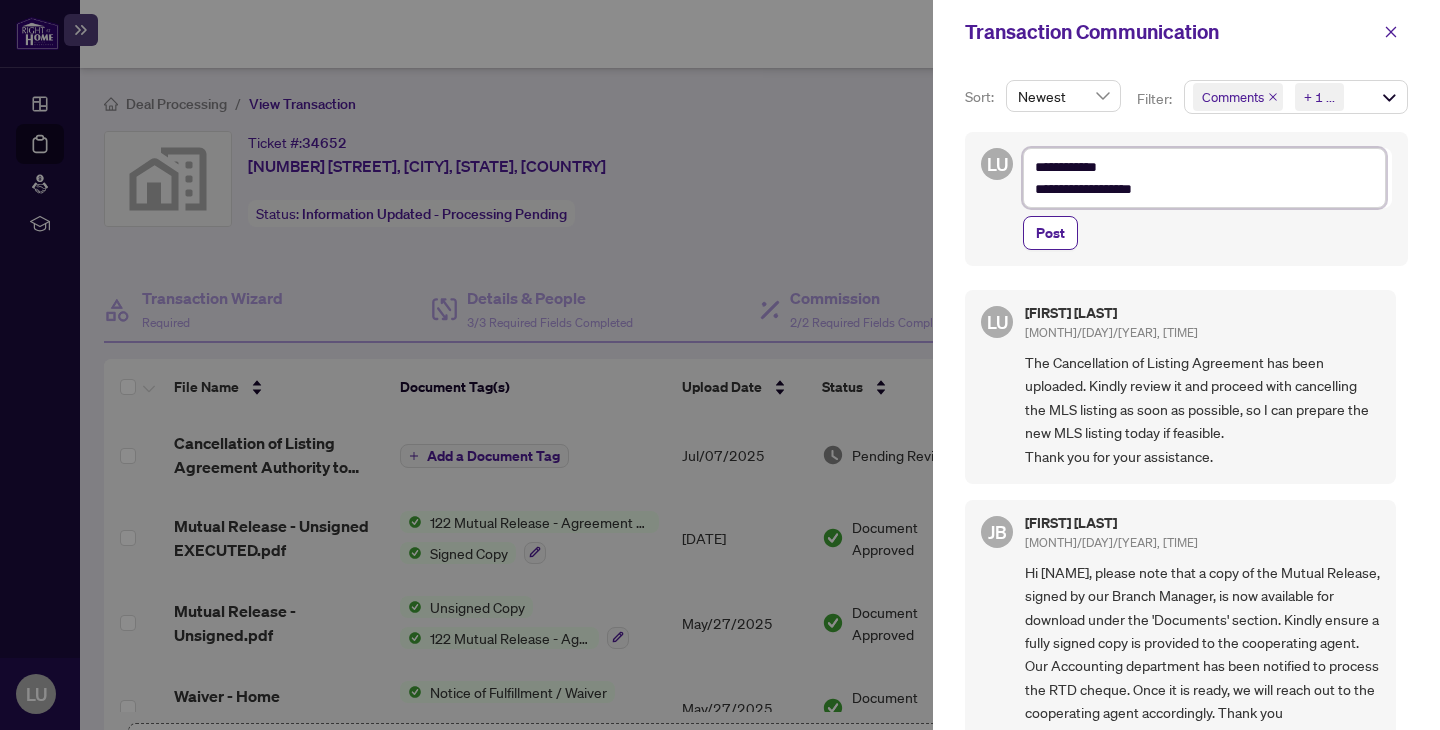 type on "**********" 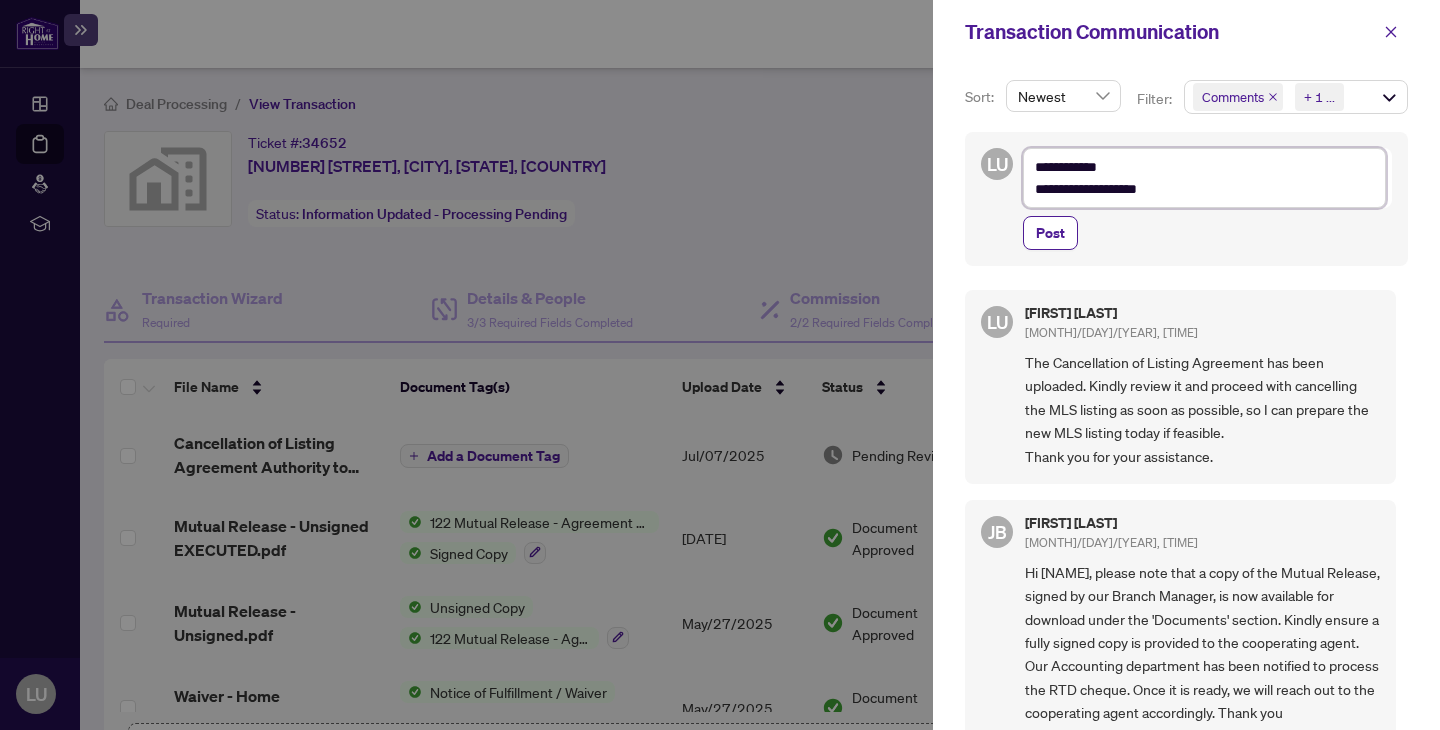 type on "**********" 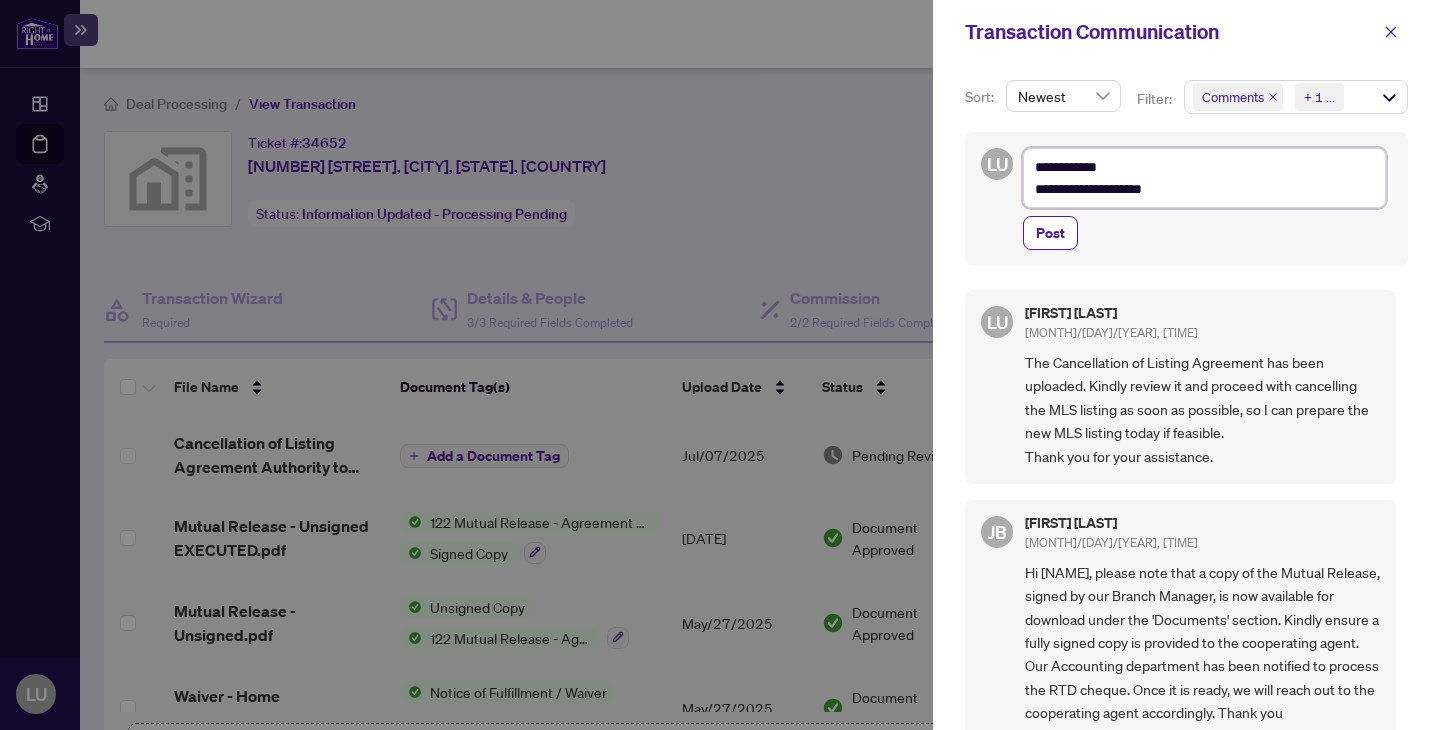 type on "**********" 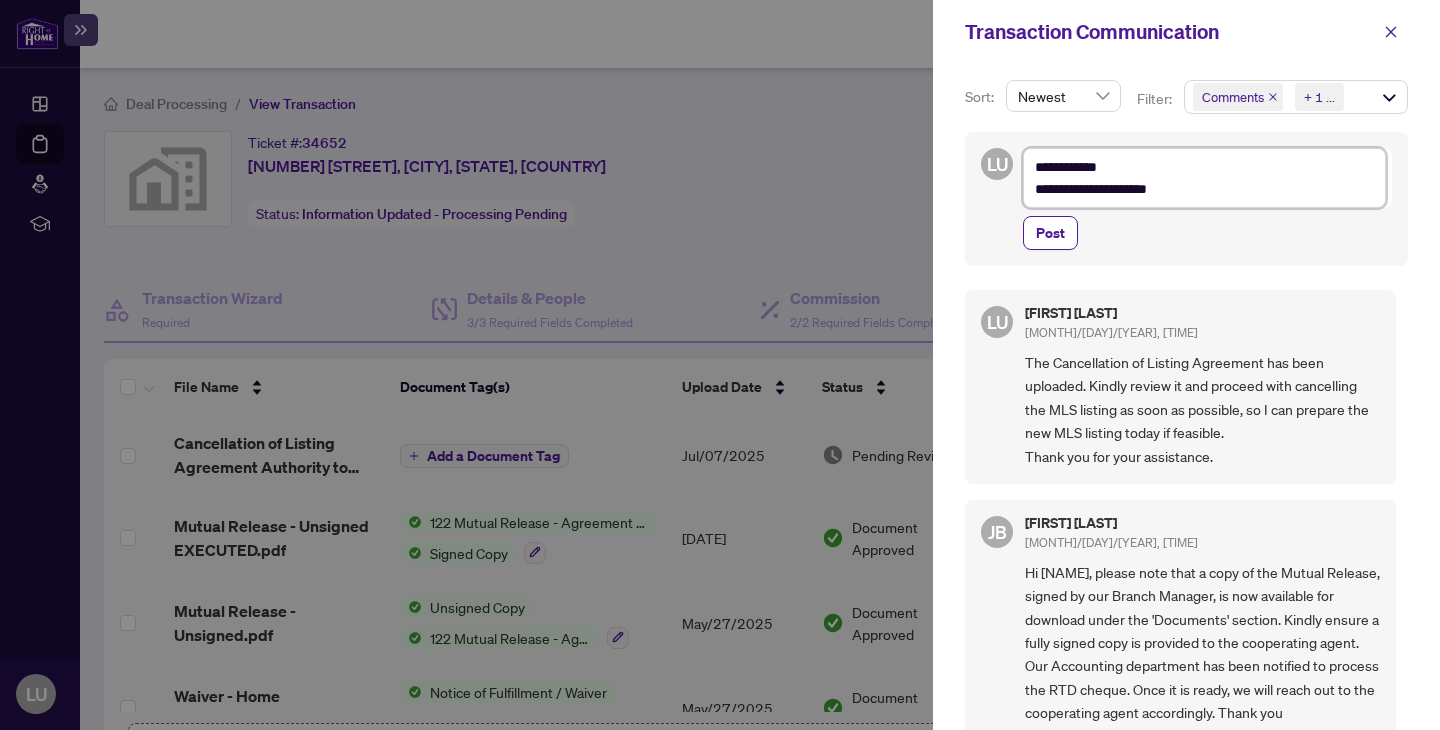 type on "**********" 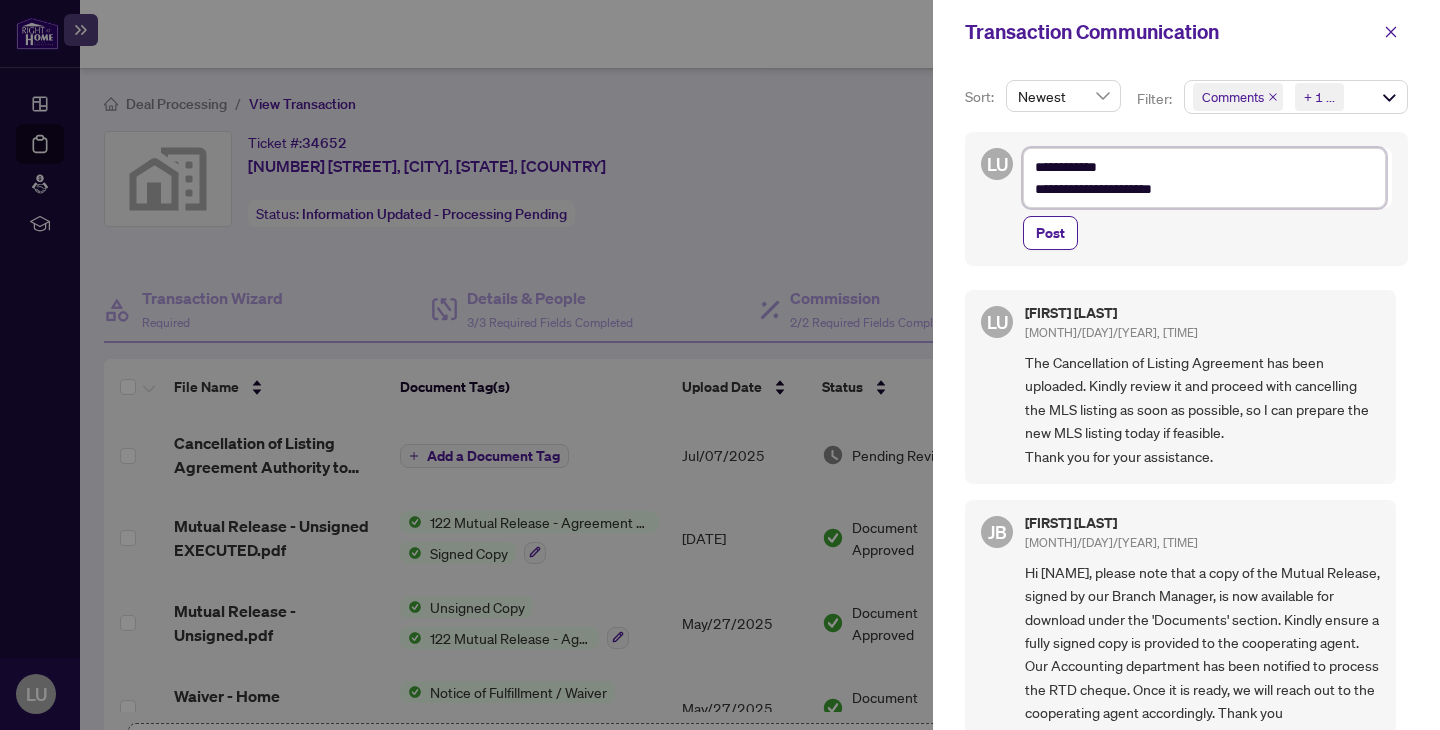 type on "**********" 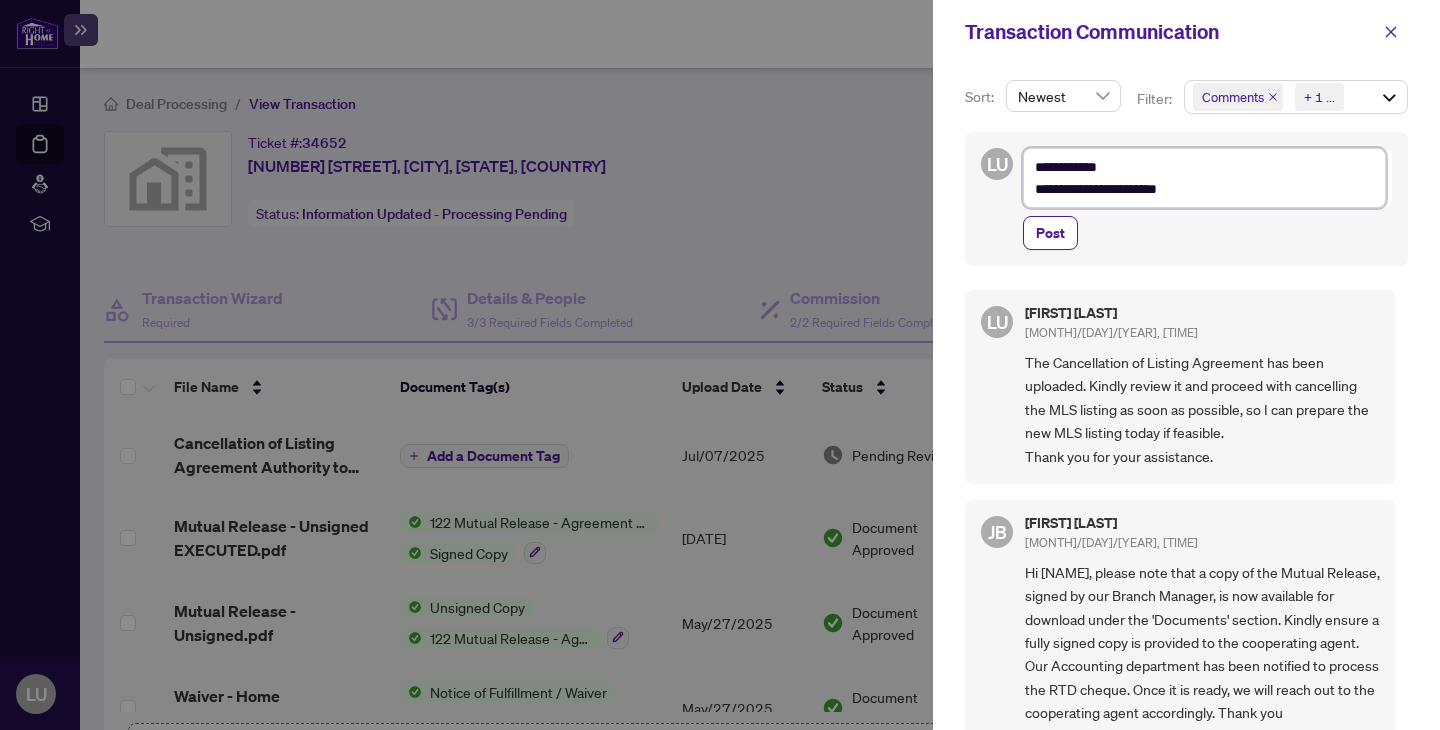 type on "**********" 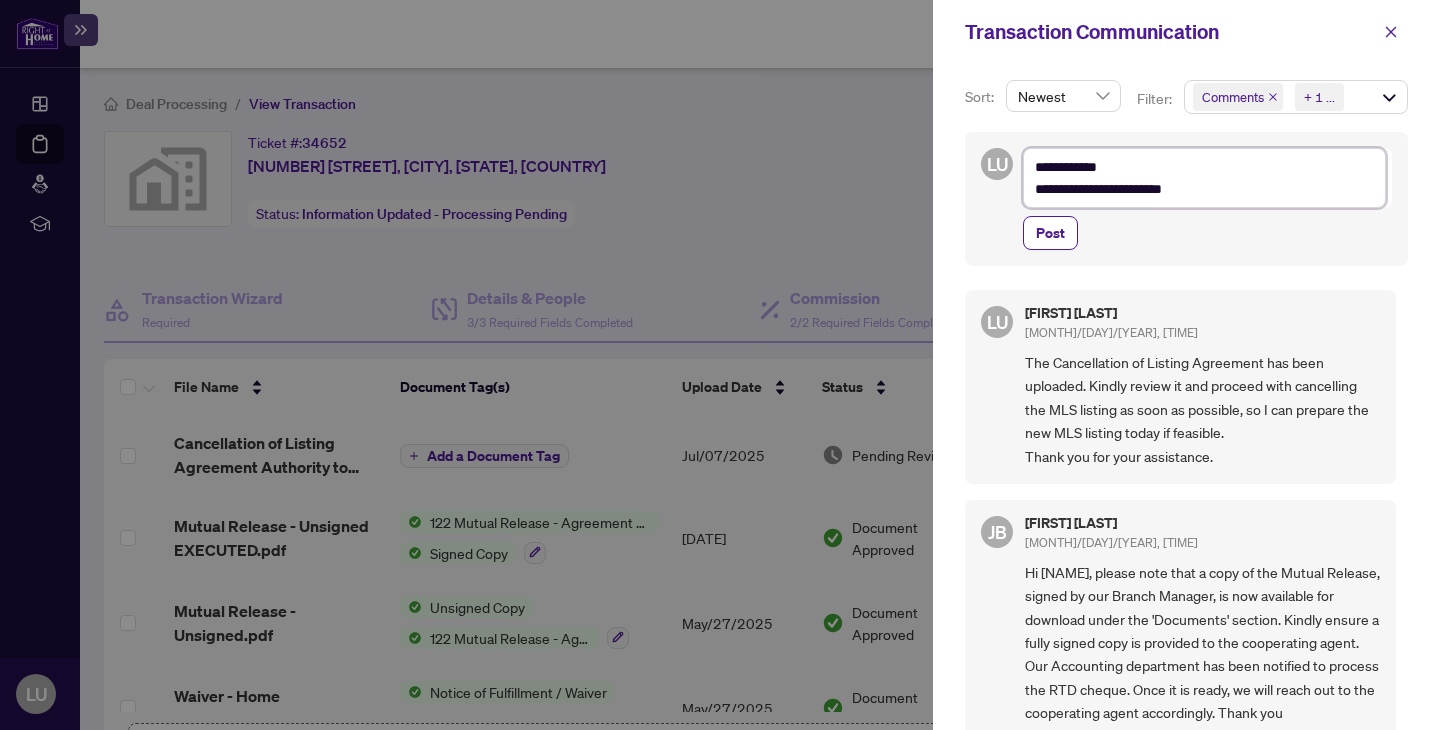 type on "**********" 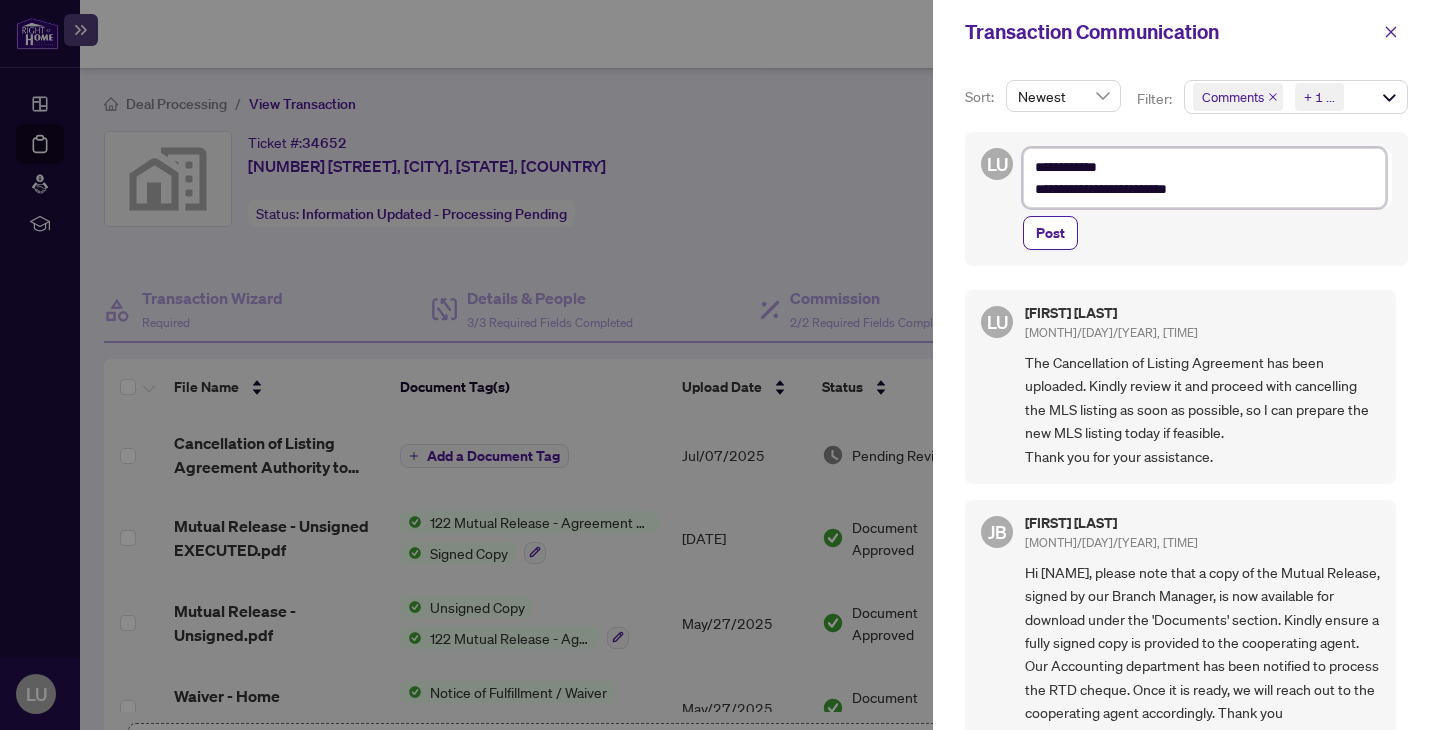 type on "**********" 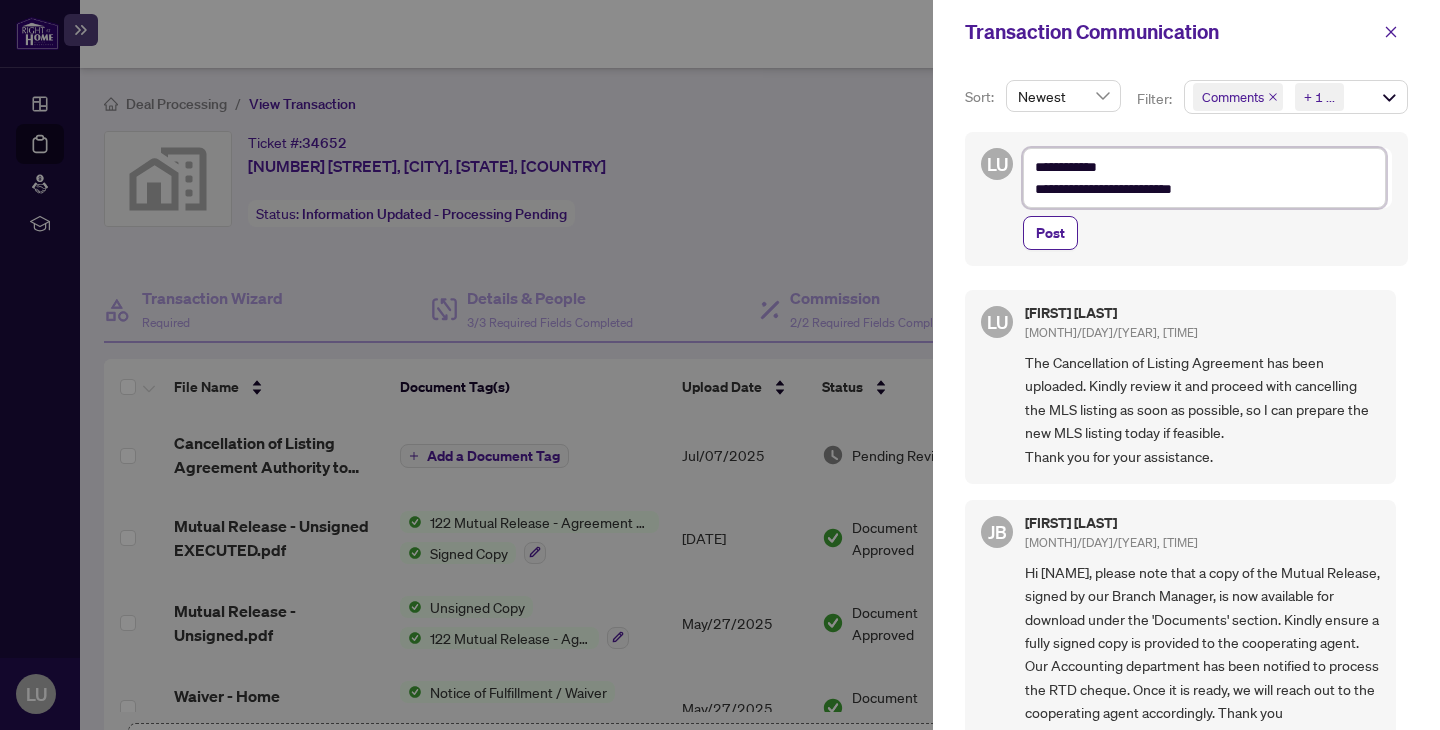 type on "**********" 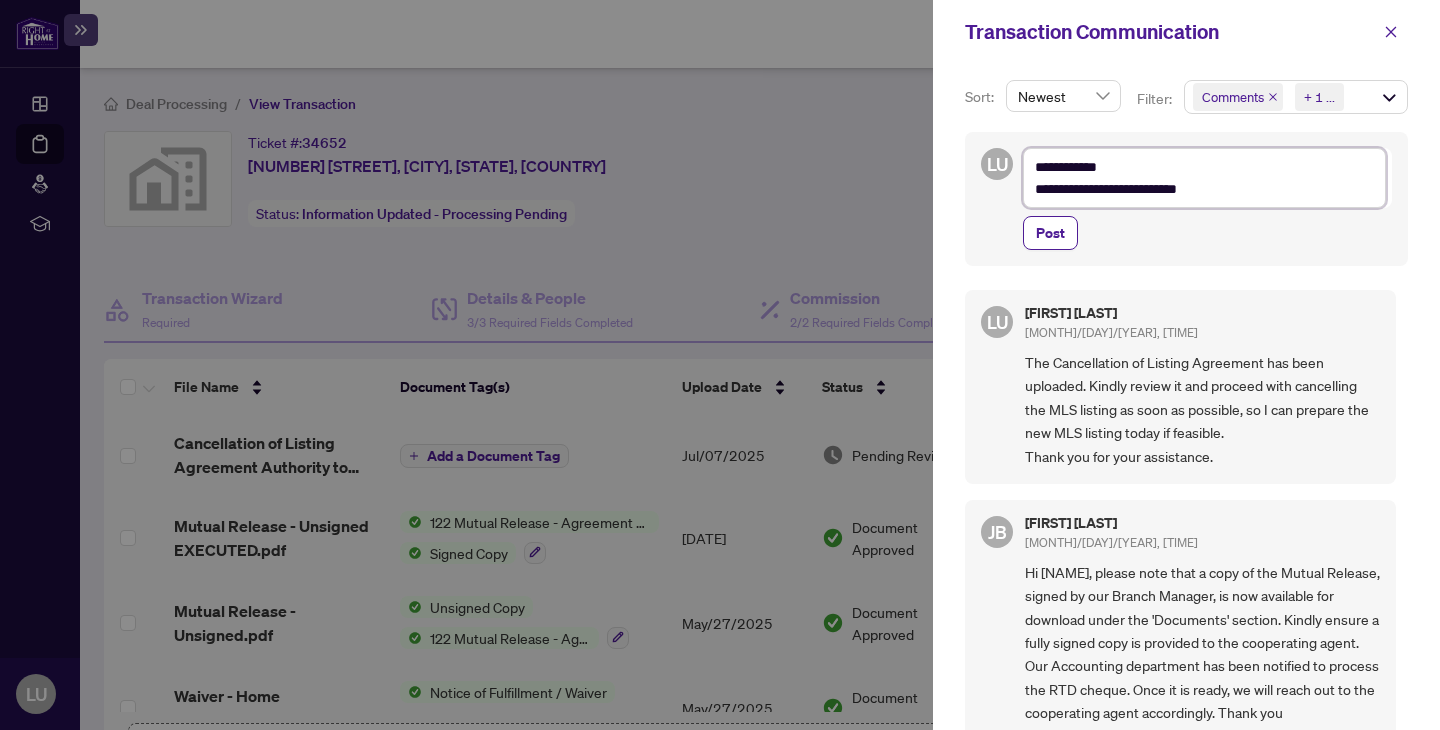 type on "**********" 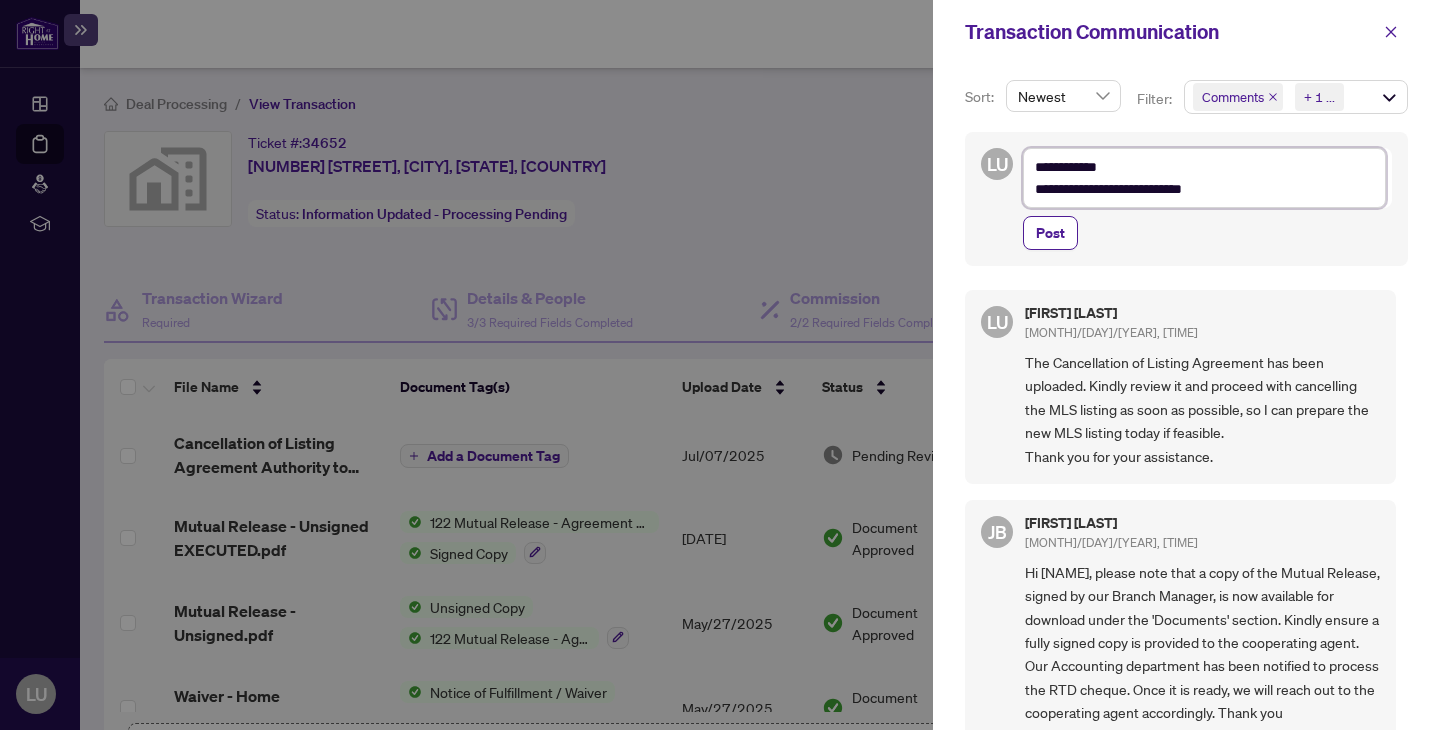 type on "**********" 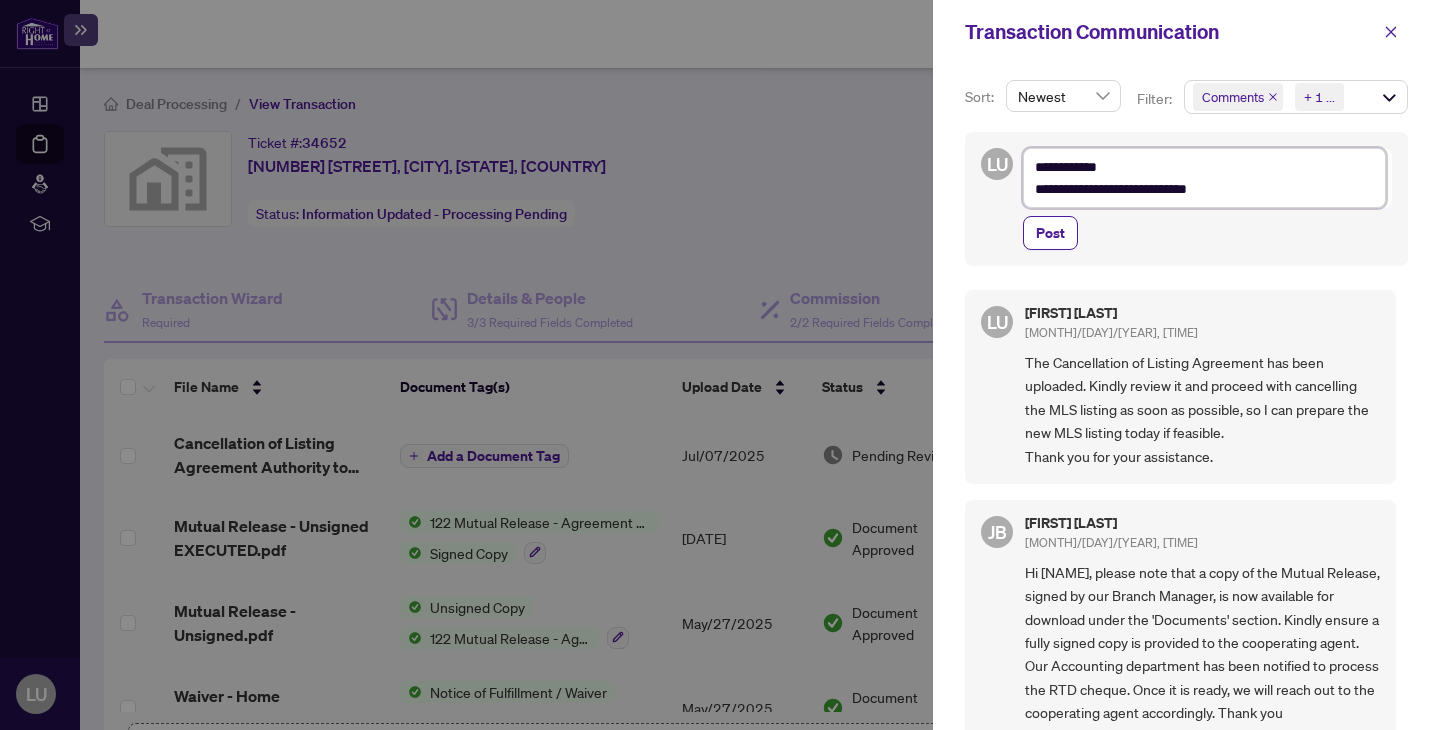 type on "**********" 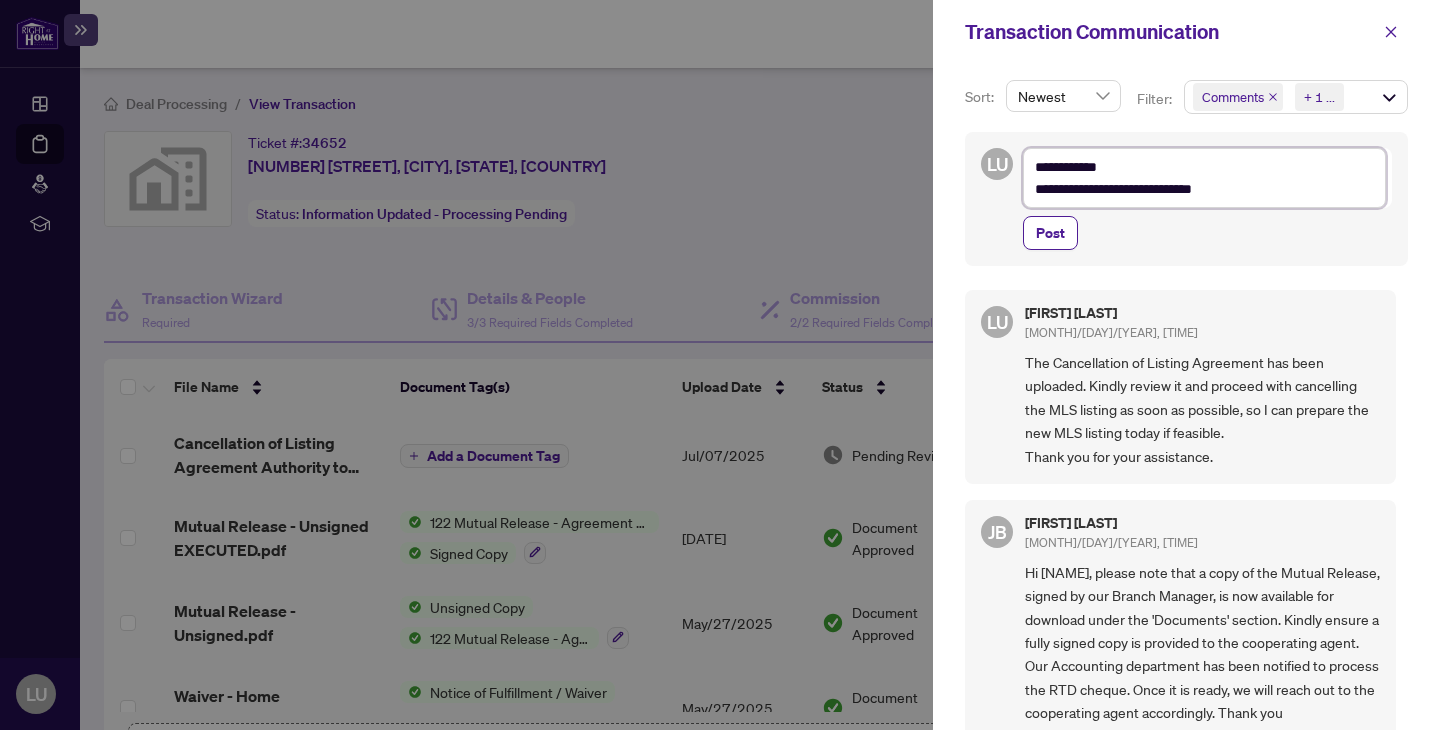 type on "**********" 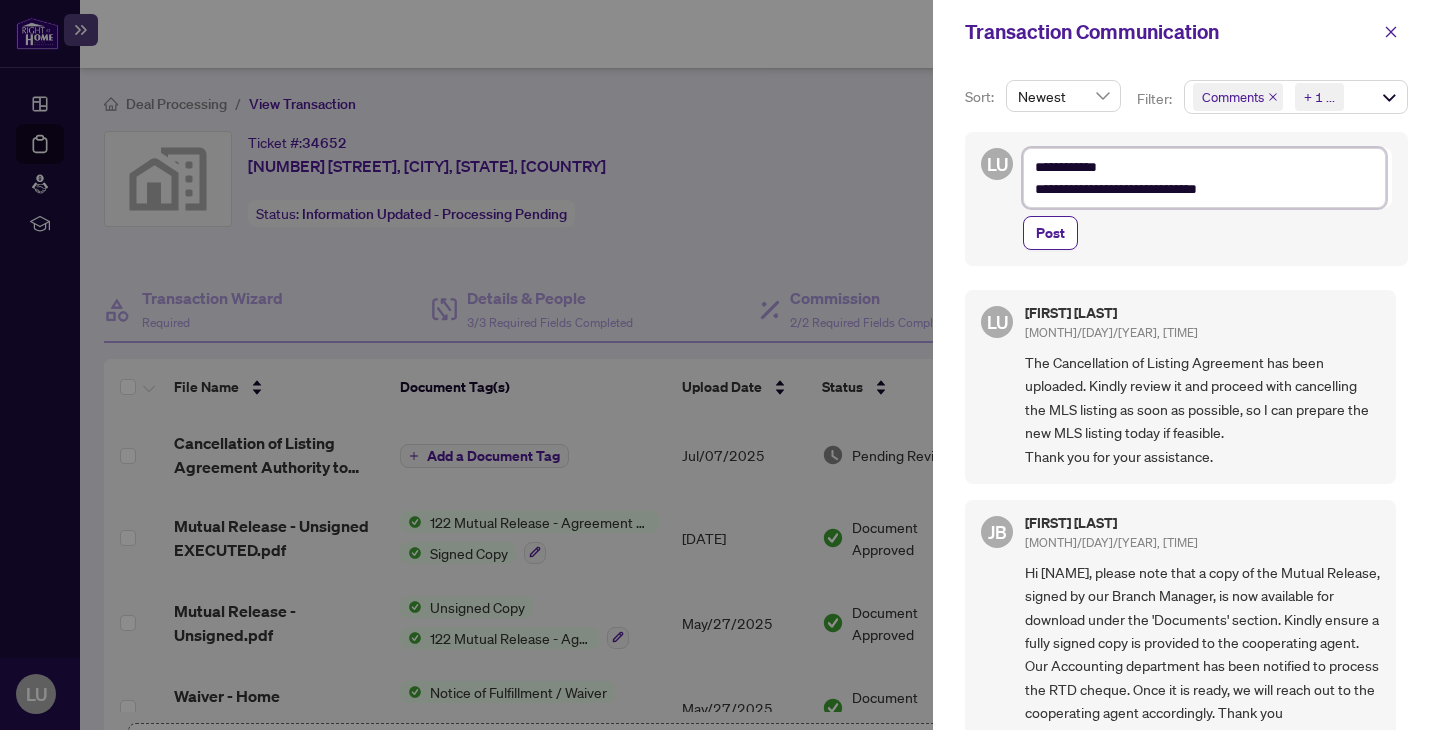 type on "**********" 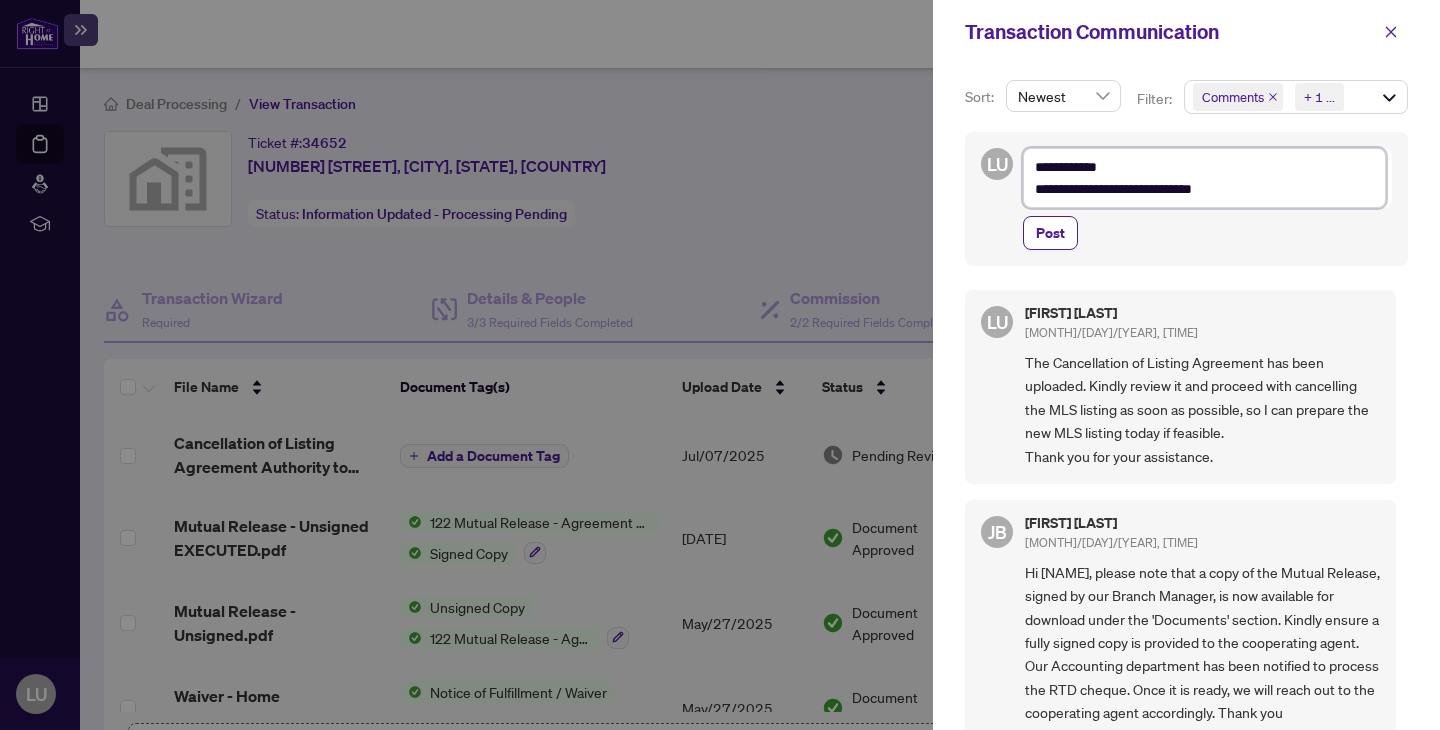 type on "**********" 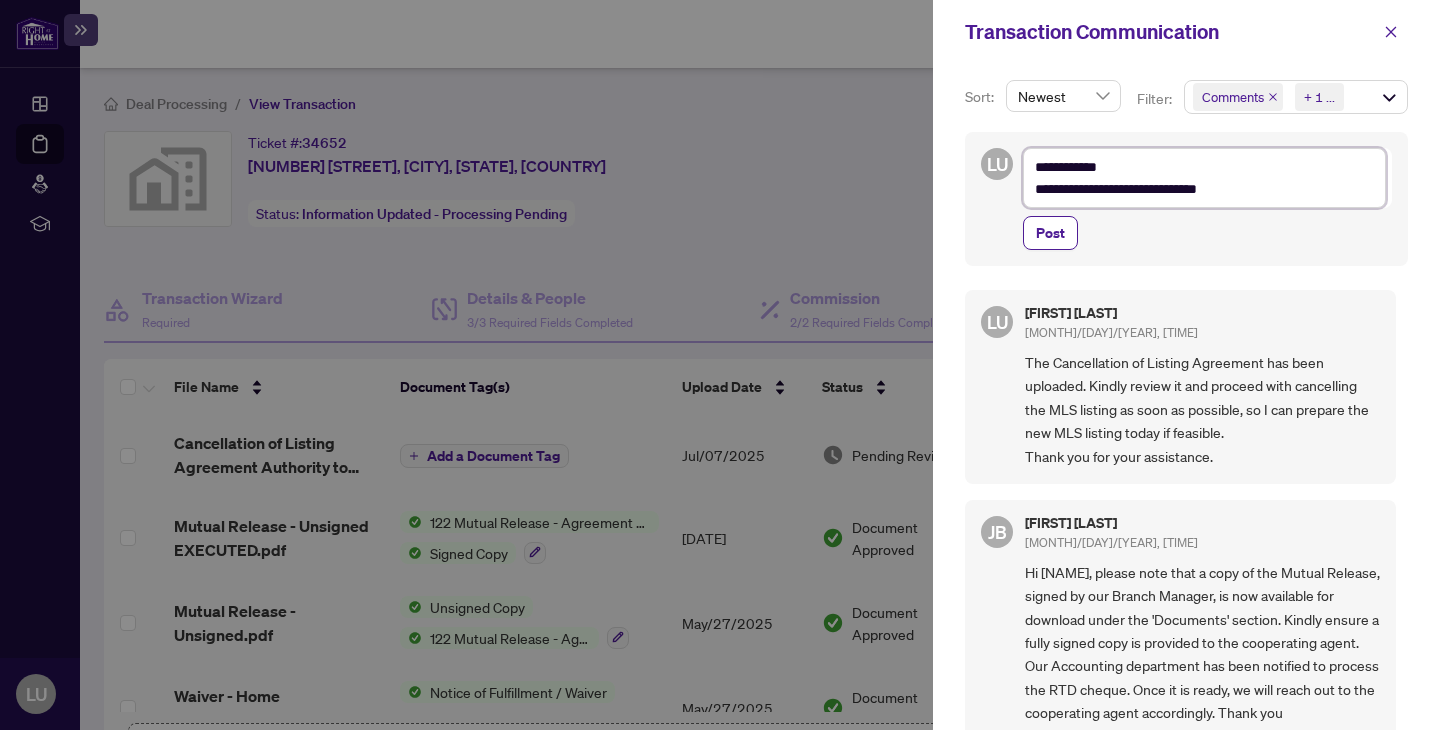 type on "**********" 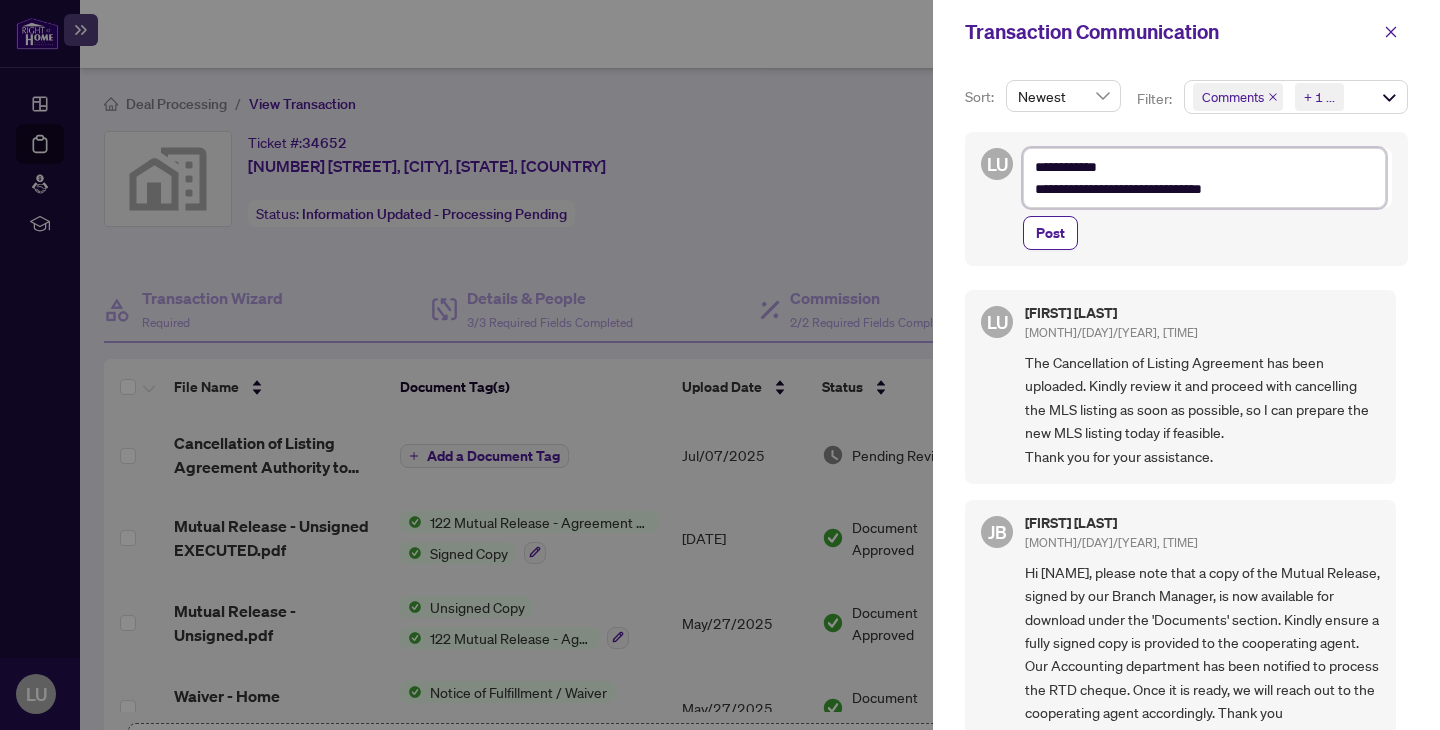 type 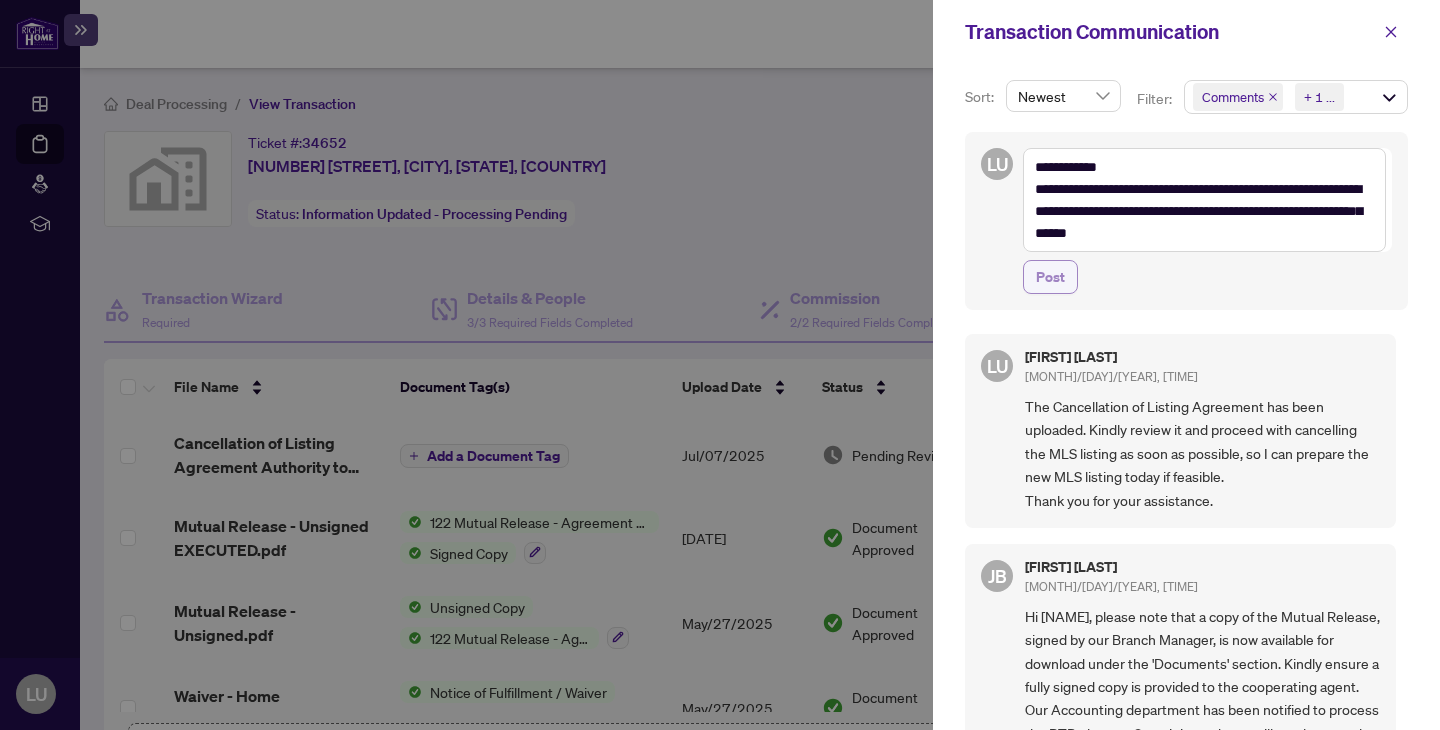 click on "Post" at bounding box center [1050, 277] 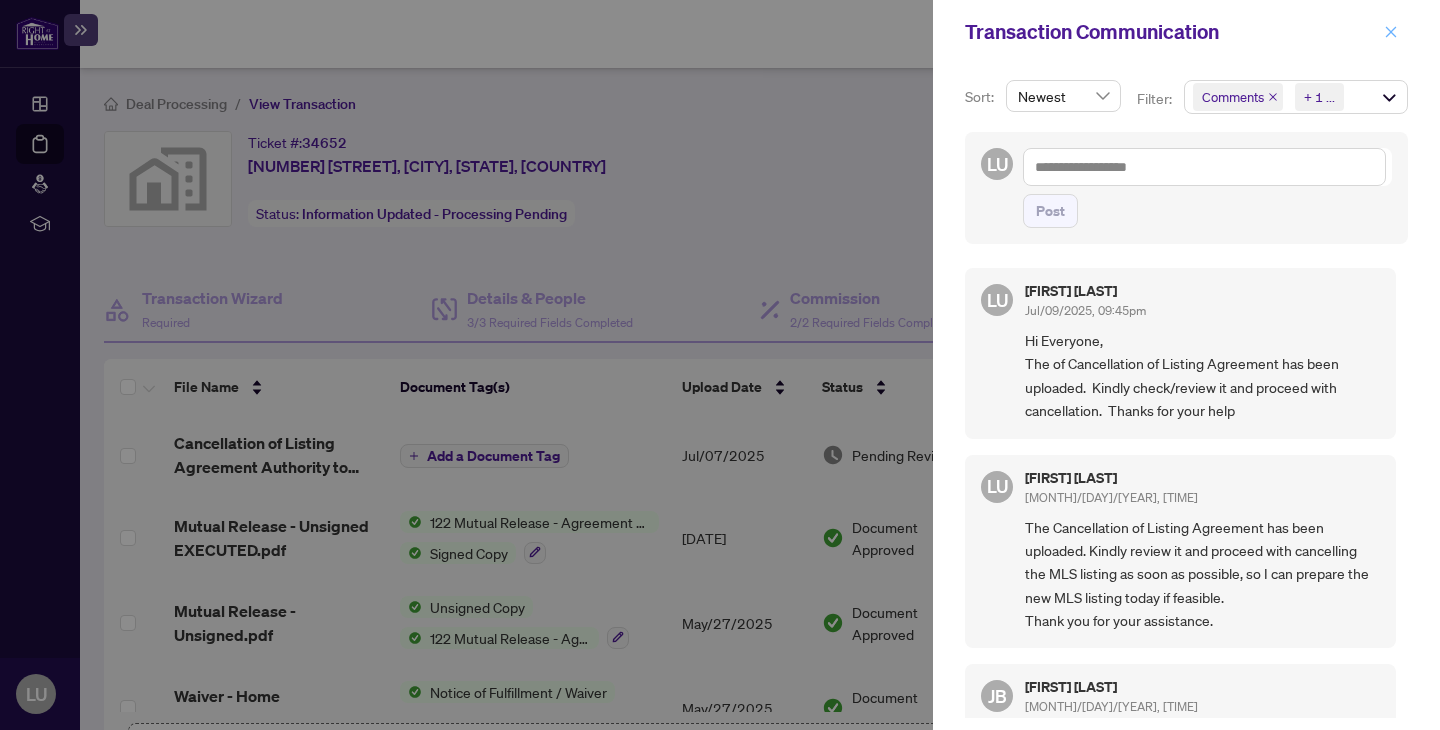 click 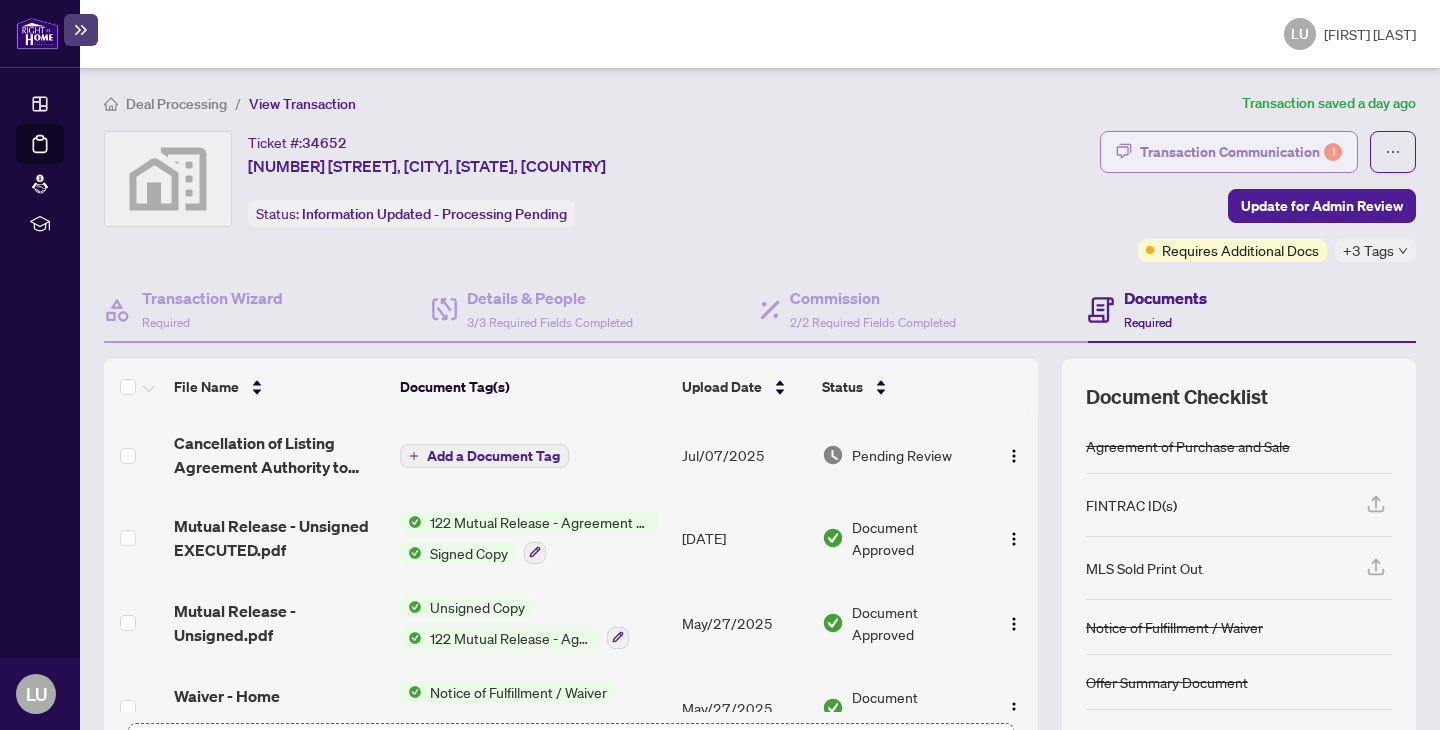 click on "Transaction Communication 1" at bounding box center (1241, 152) 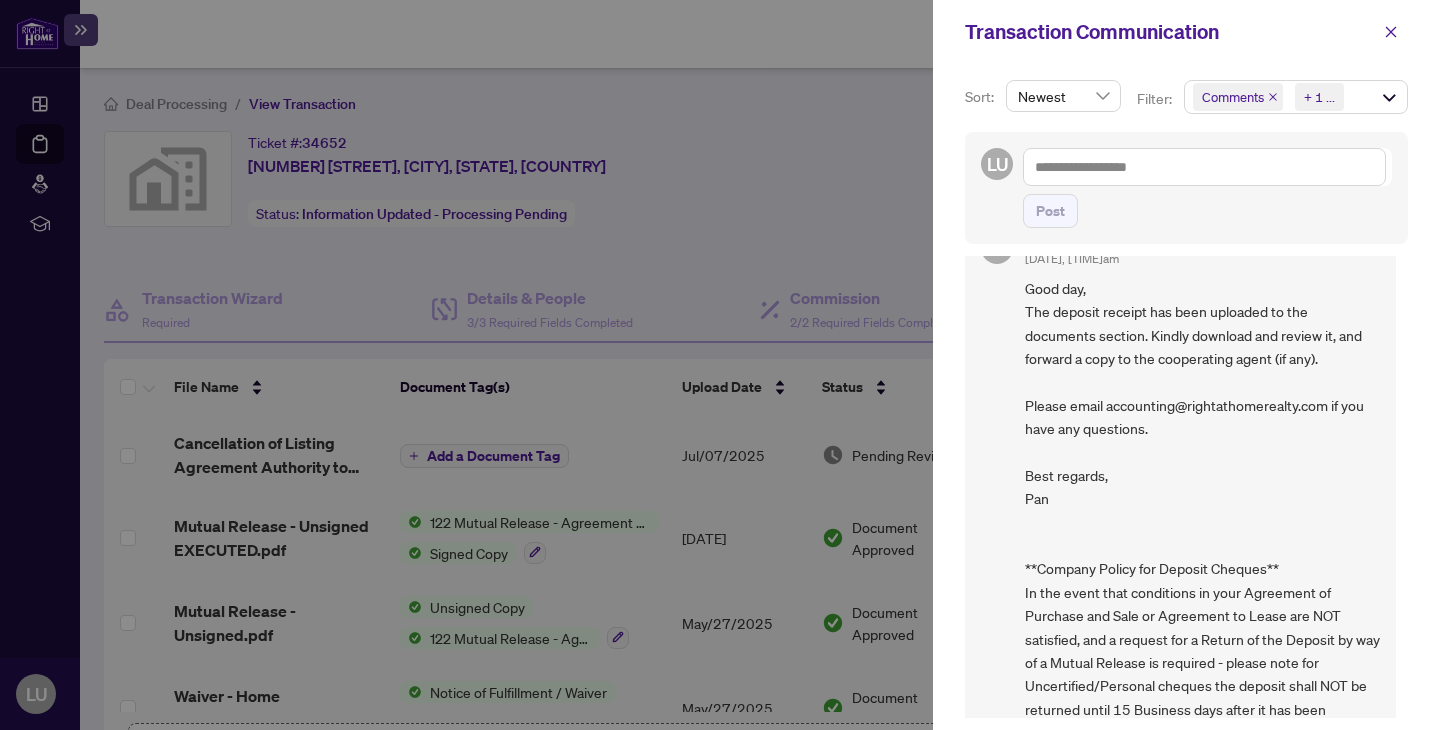 scroll, scrollTop: 2576, scrollLeft: 0, axis: vertical 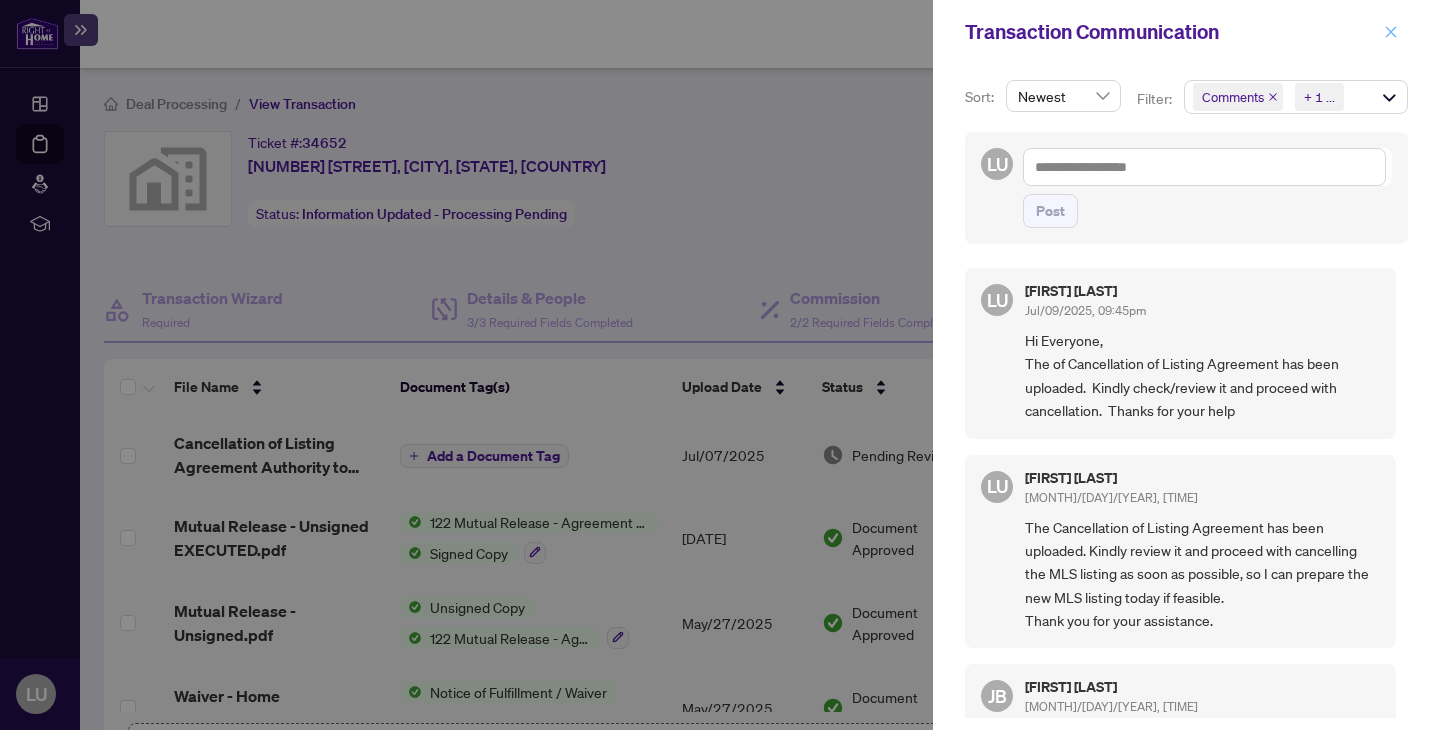 click 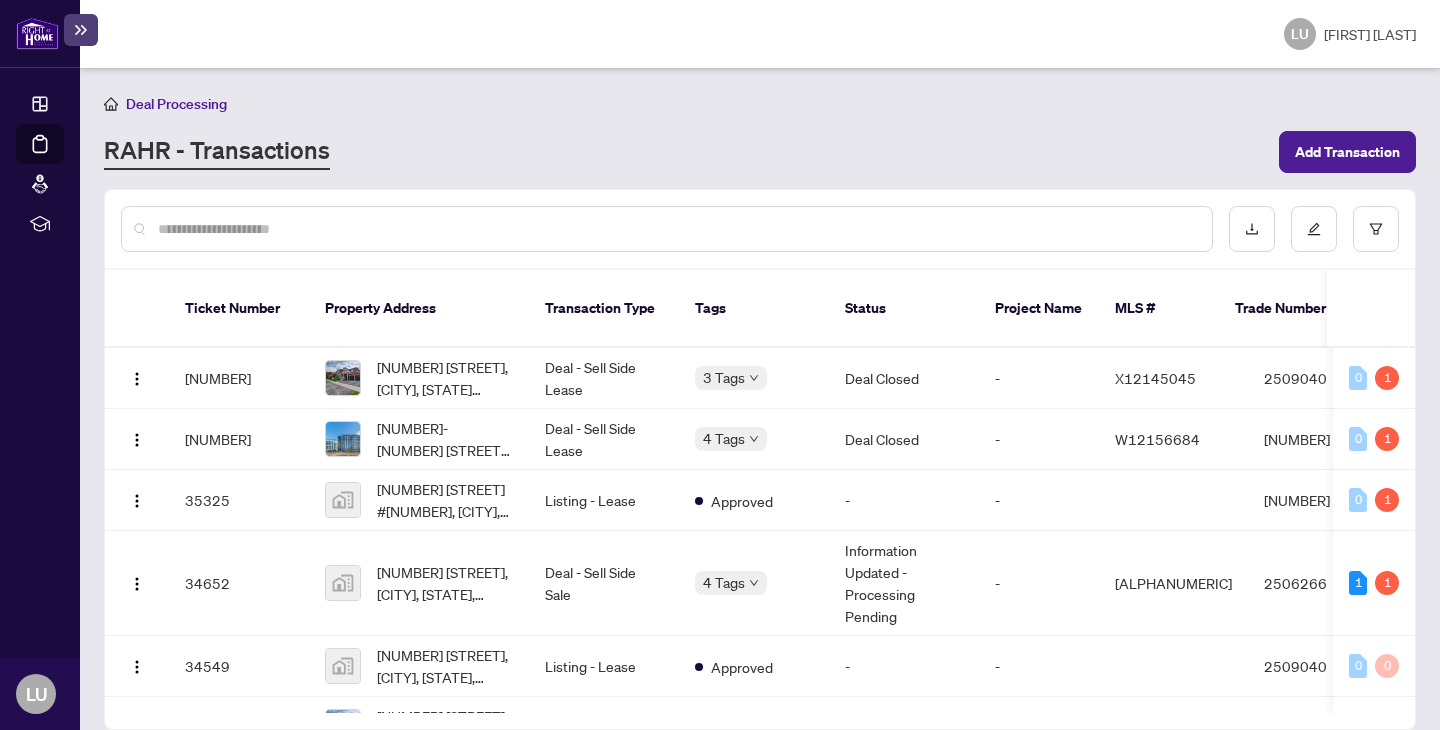 scroll, scrollTop: 1, scrollLeft: 0, axis: vertical 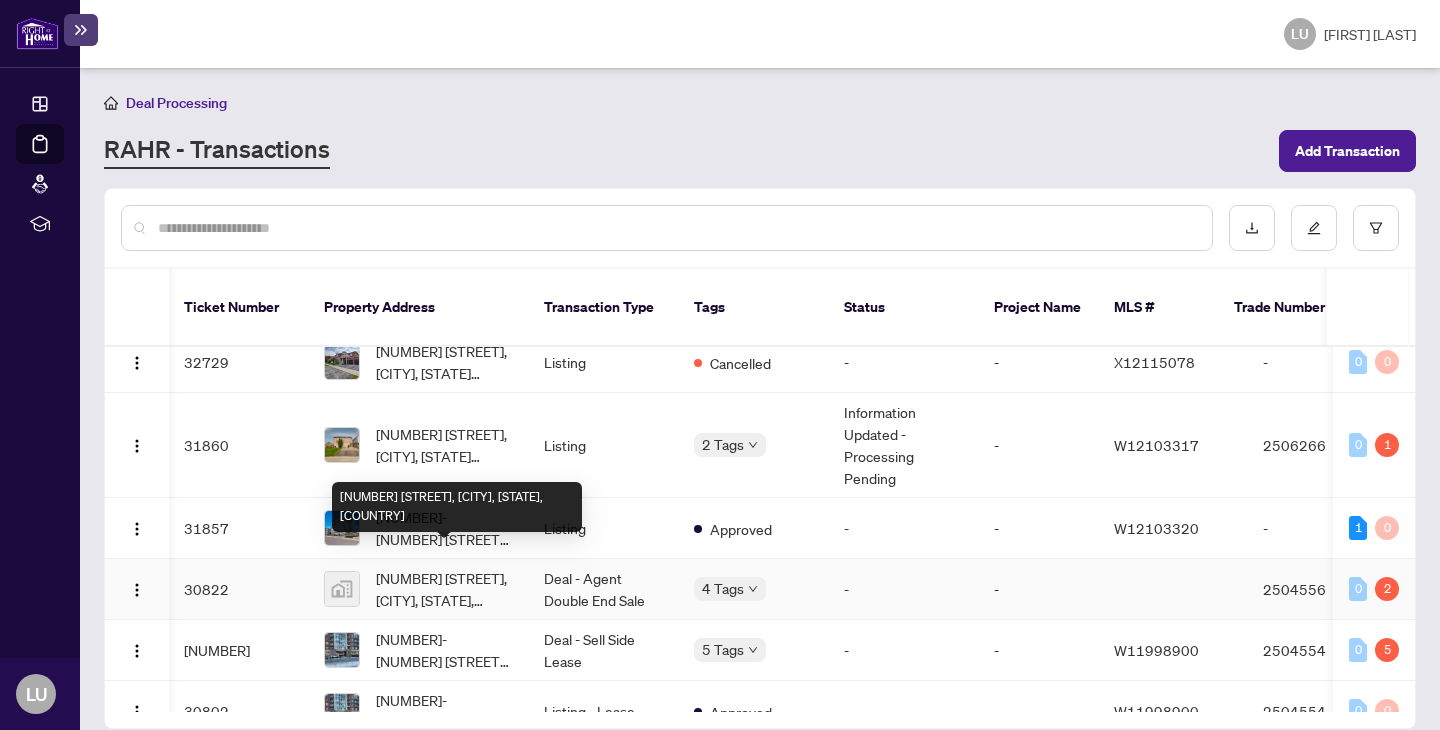 click on "[NUMBER] [STREET], [CITY], [STATE], [COUNTRY]" at bounding box center (444, 589) 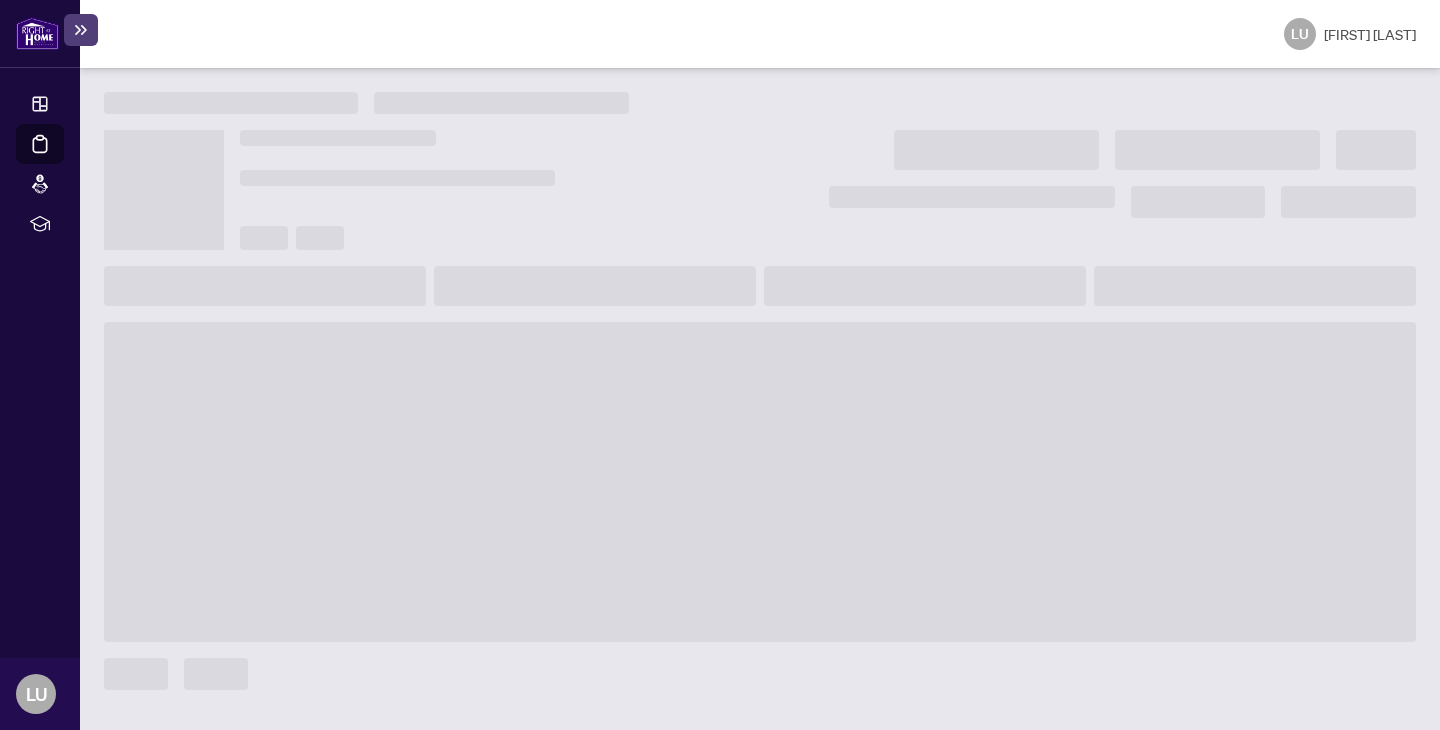 scroll, scrollTop: 0, scrollLeft: 0, axis: both 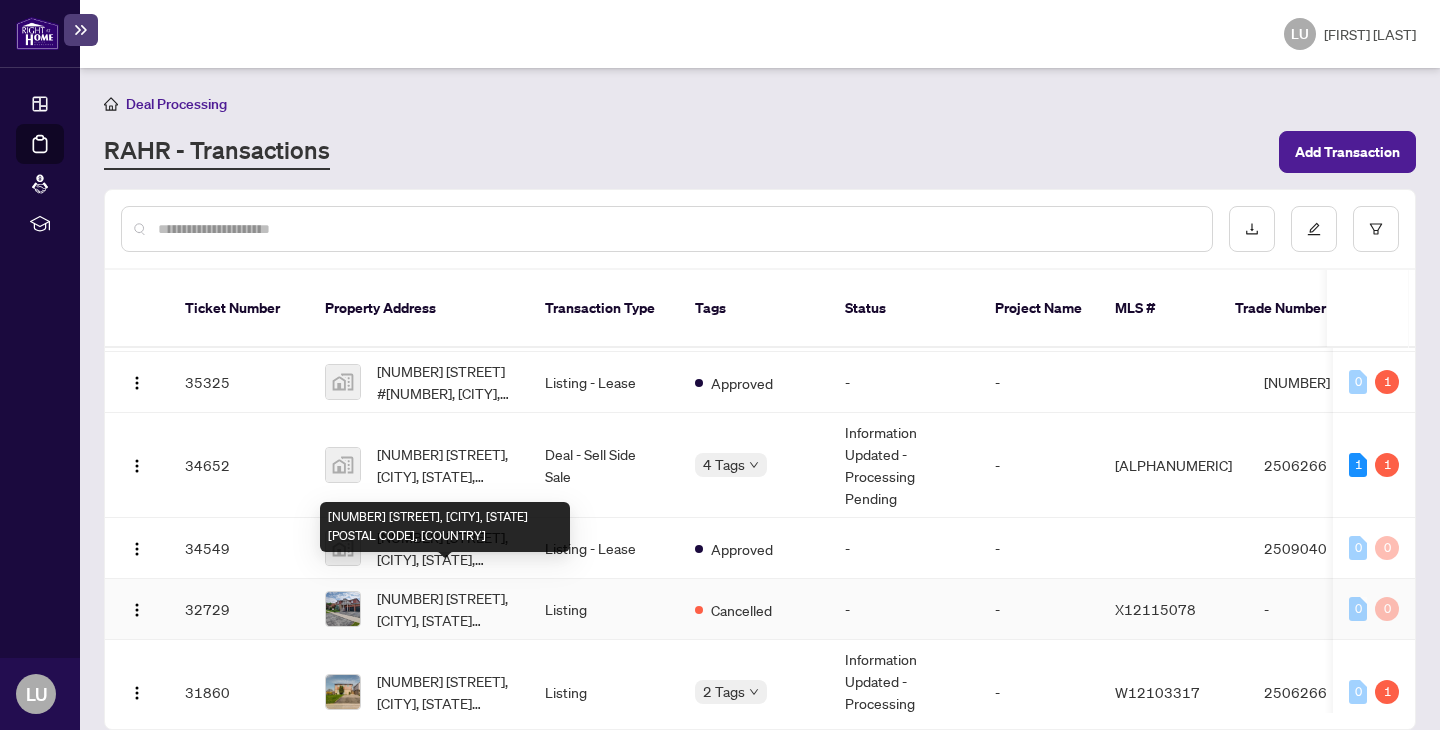 click on "[NUMBER] [STREET], [CITY], [STATE] [POSTAL CODE], [COUNTRY]" at bounding box center [445, 609] 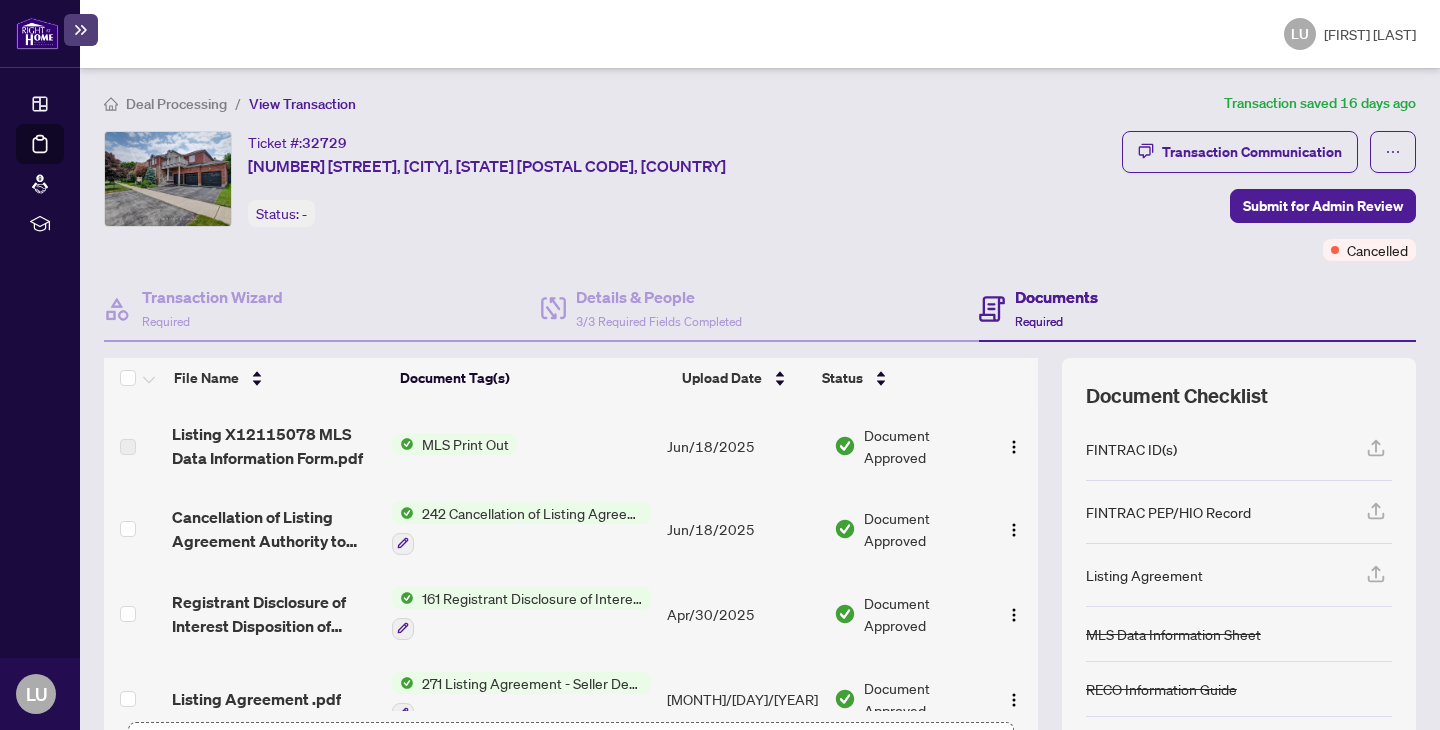 scroll, scrollTop: 0, scrollLeft: 0, axis: both 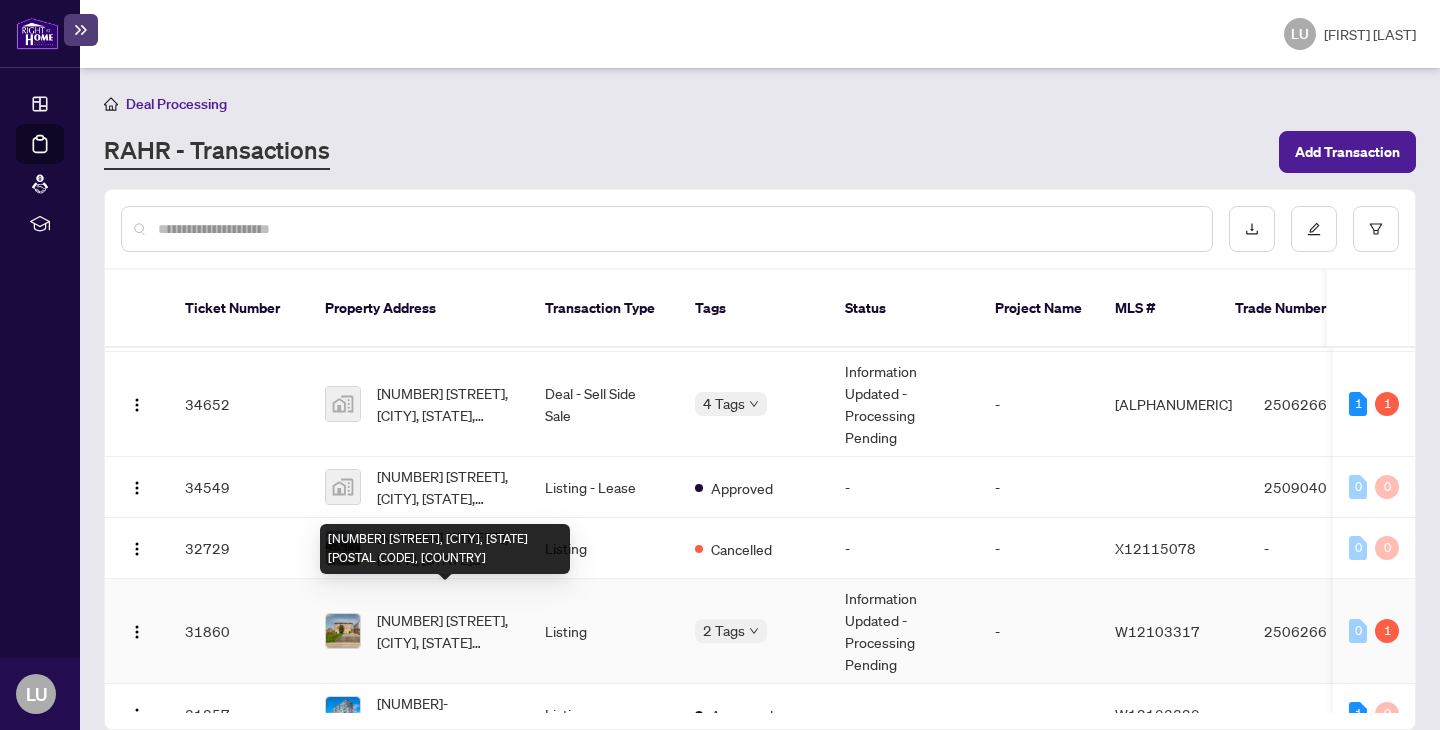 click on "[NUMBER] [STREET], [CITY], [STATE] [POSTAL CODE], [COUNTRY]" at bounding box center (445, 631) 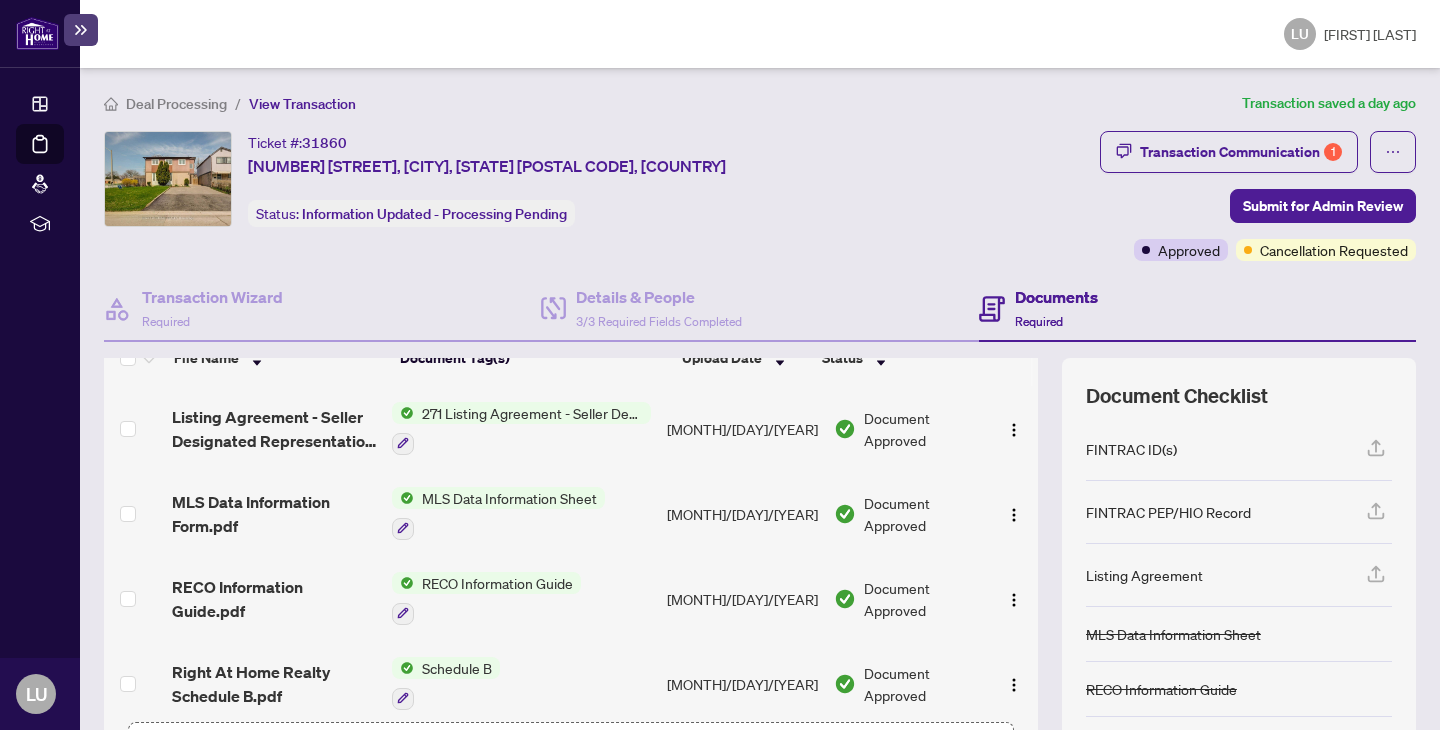scroll, scrollTop: 45, scrollLeft: 0, axis: vertical 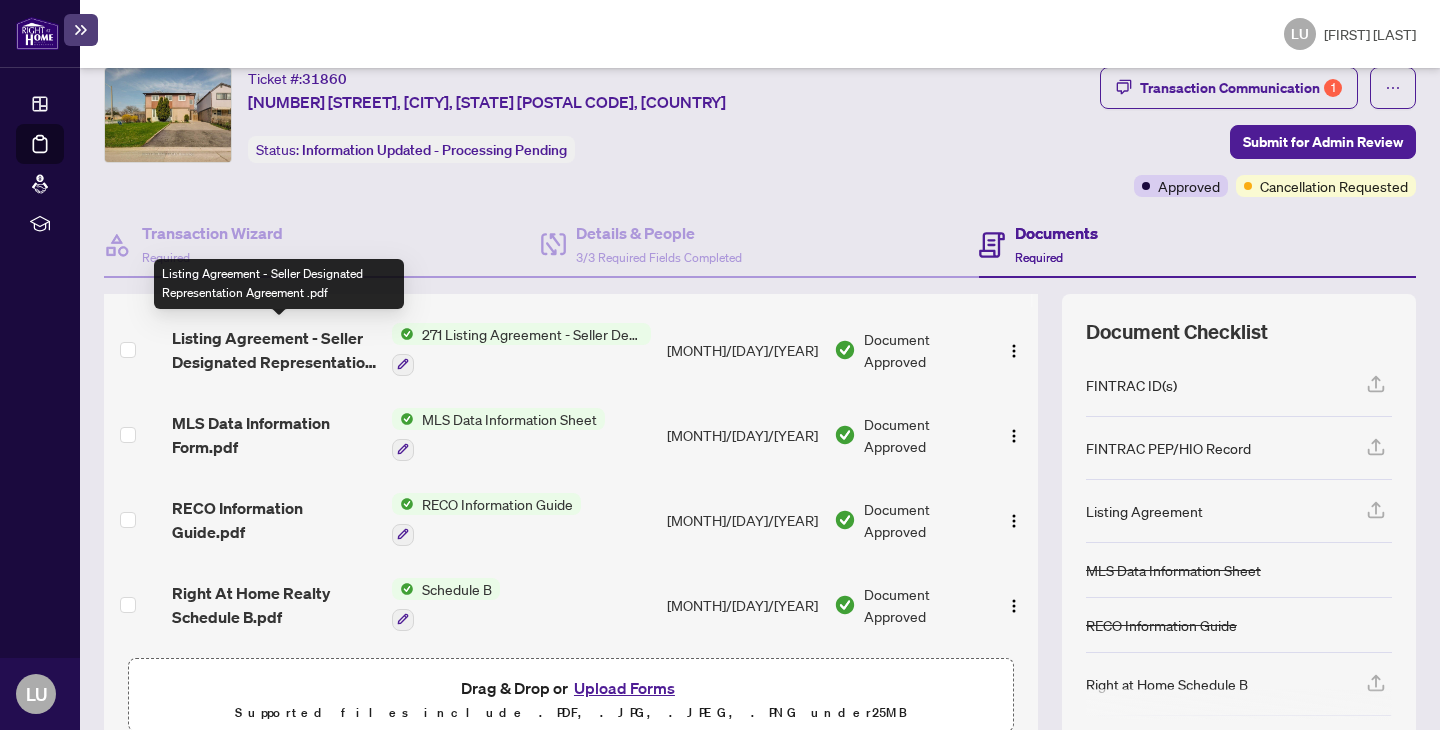 click on "Listing Agreement - Seller Designated Representation Agreement .pdf" at bounding box center [274, 350] 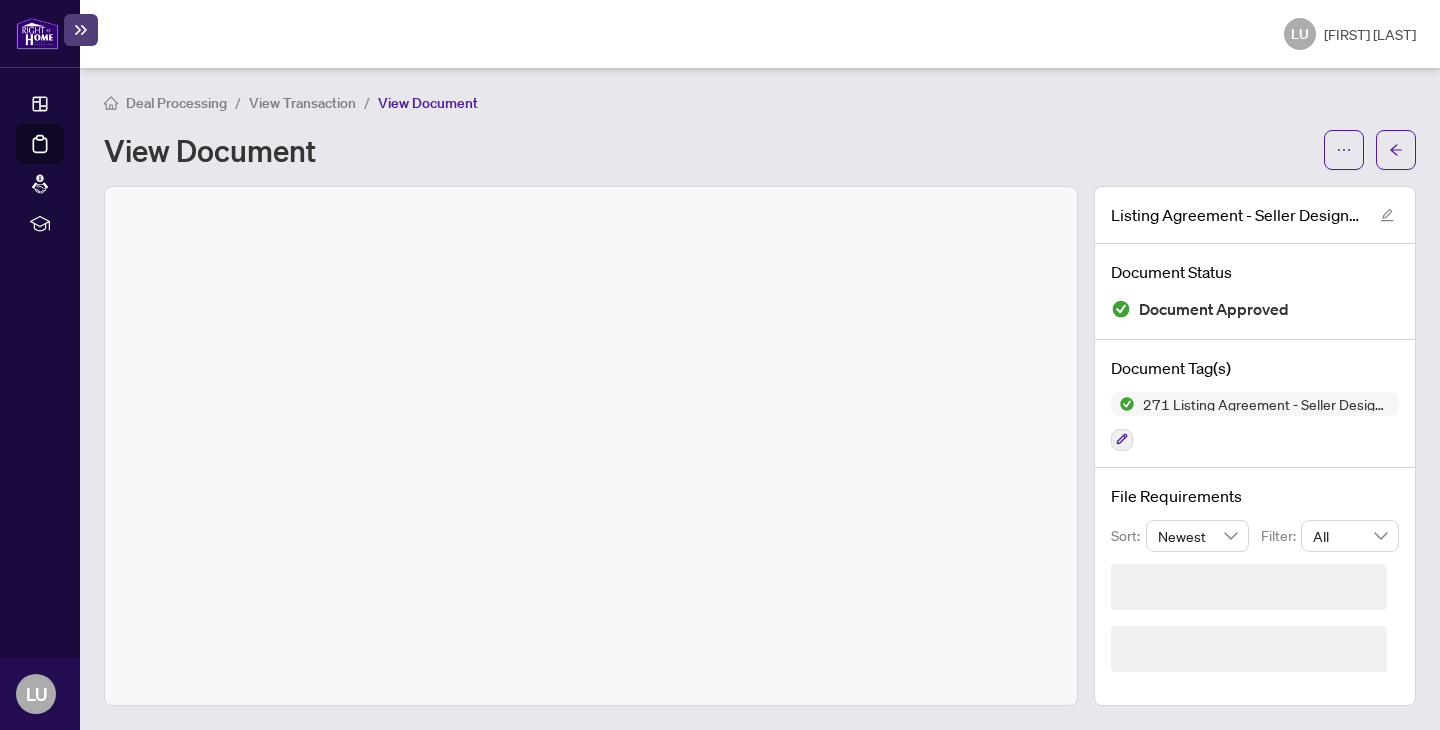 scroll, scrollTop: 0, scrollLeft: 0, axis: both 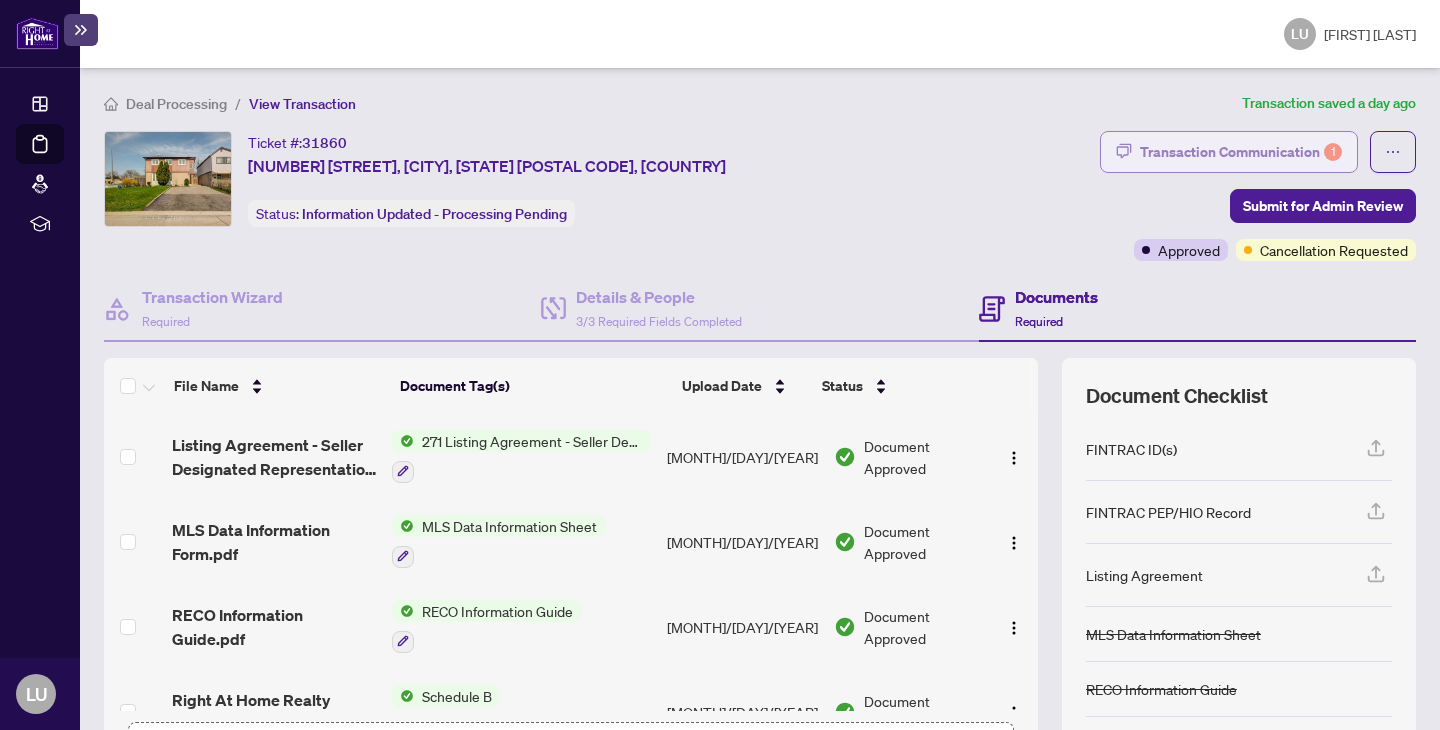 click on "Transaction Communication 1" at bounding box center (1241, 152) 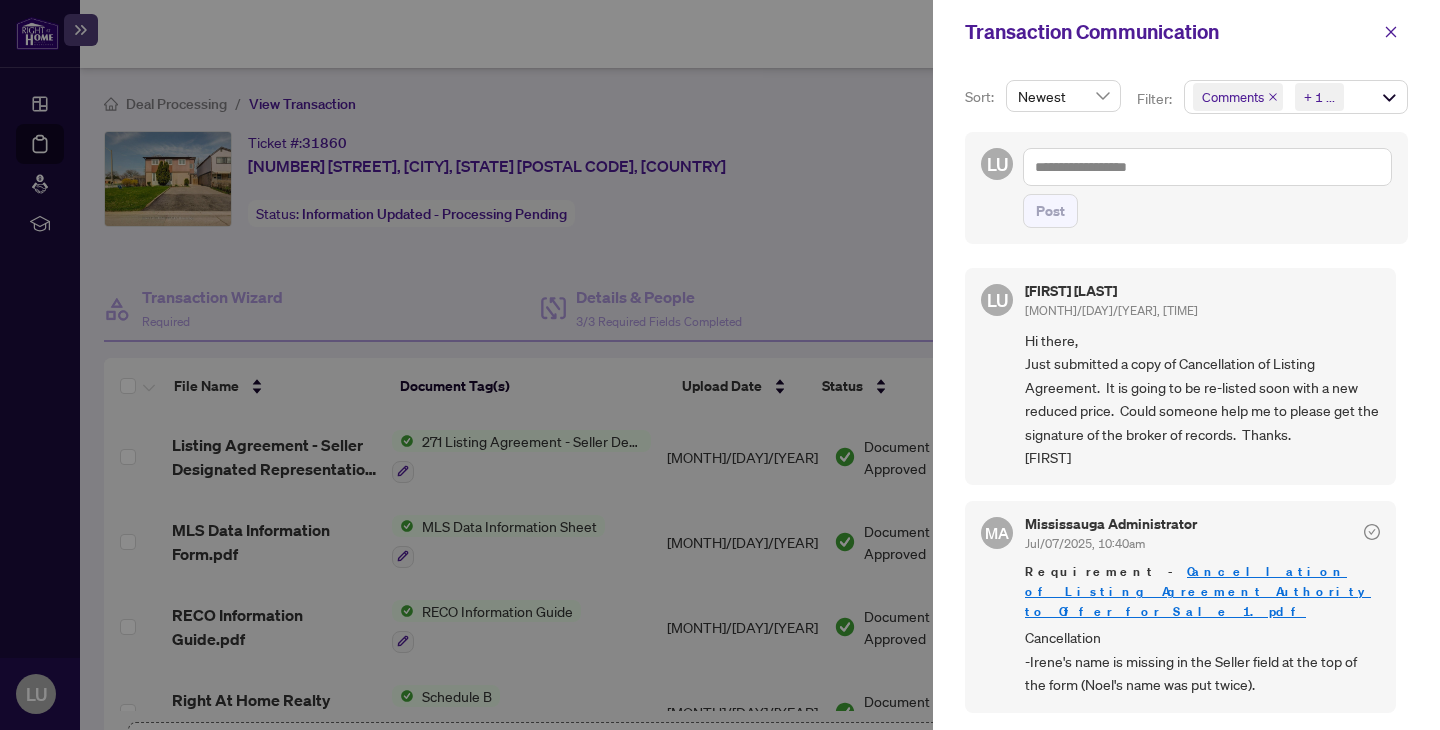 click at bounding box center [720, 365] 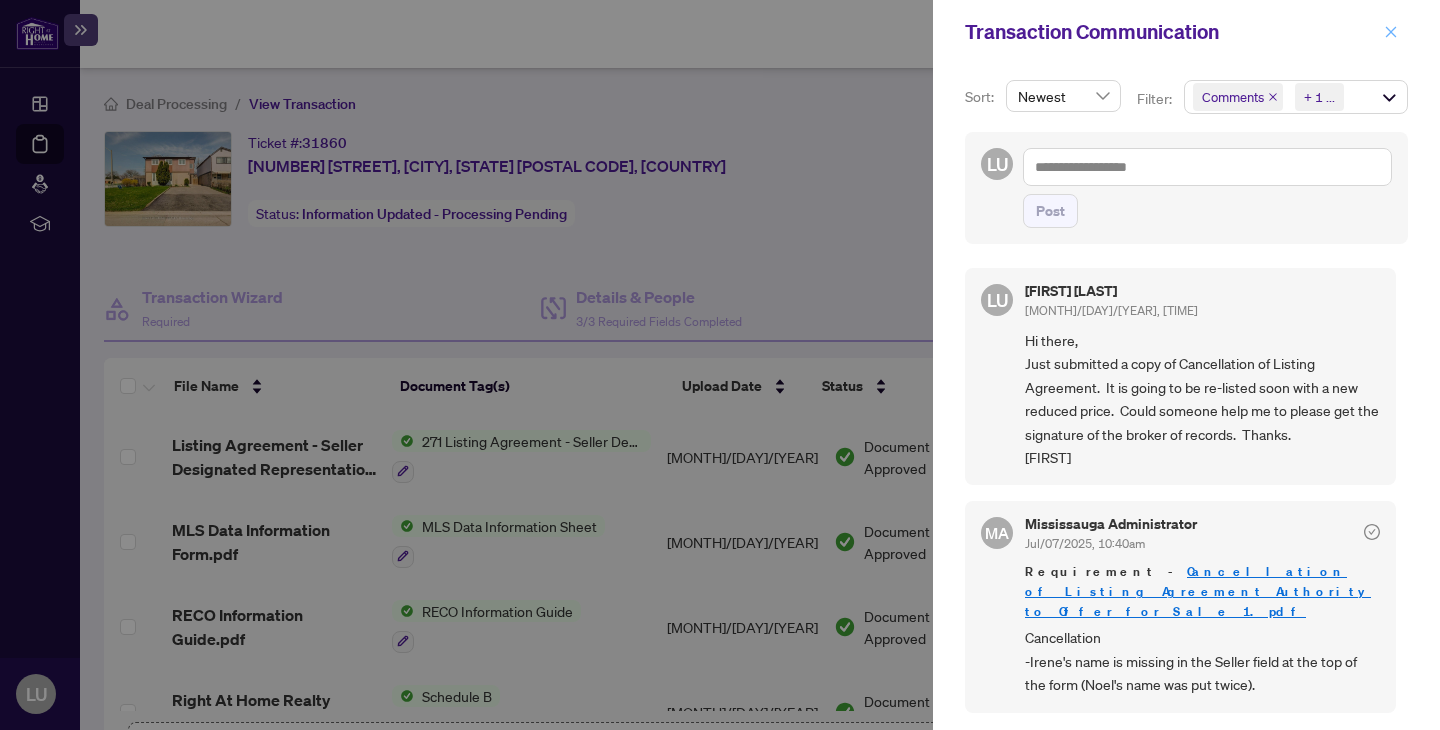 click 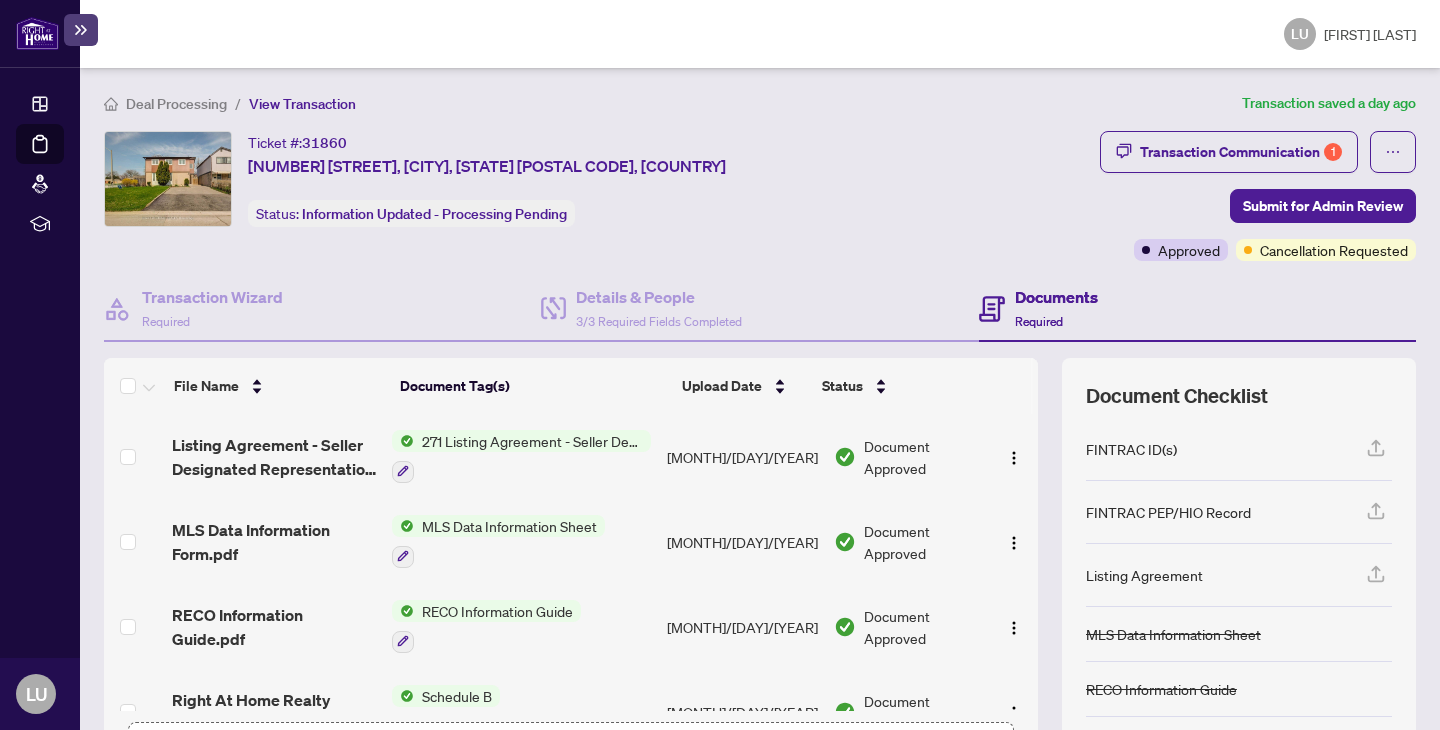 click on "271 Listing Agreement - Seller Designated Representation Agreement Authority
to Offer for Sale" at bounding box center [532, 441] 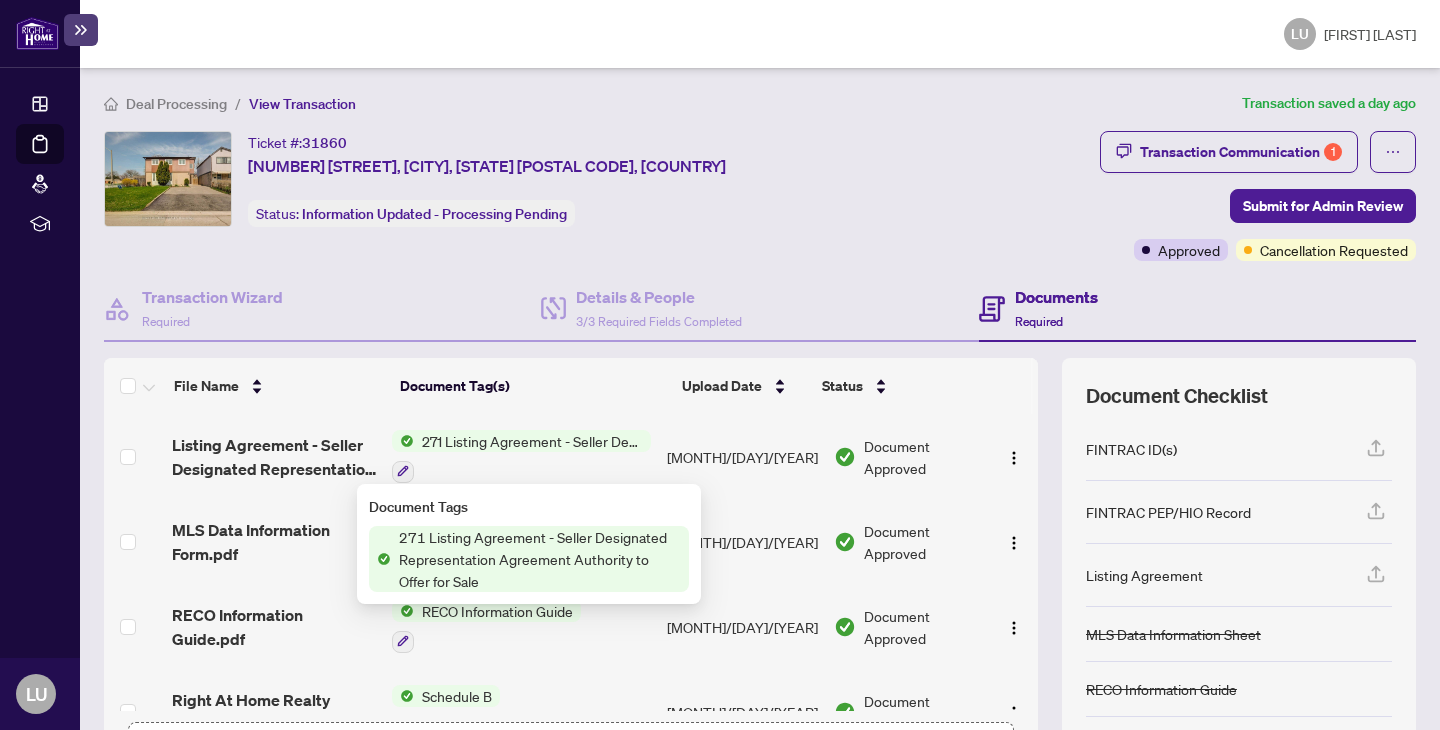 click on "271 Listing Agreement - Seller Designated Representation Agreement Authority
to Offer for Sale" at bounding box center [532, 441] 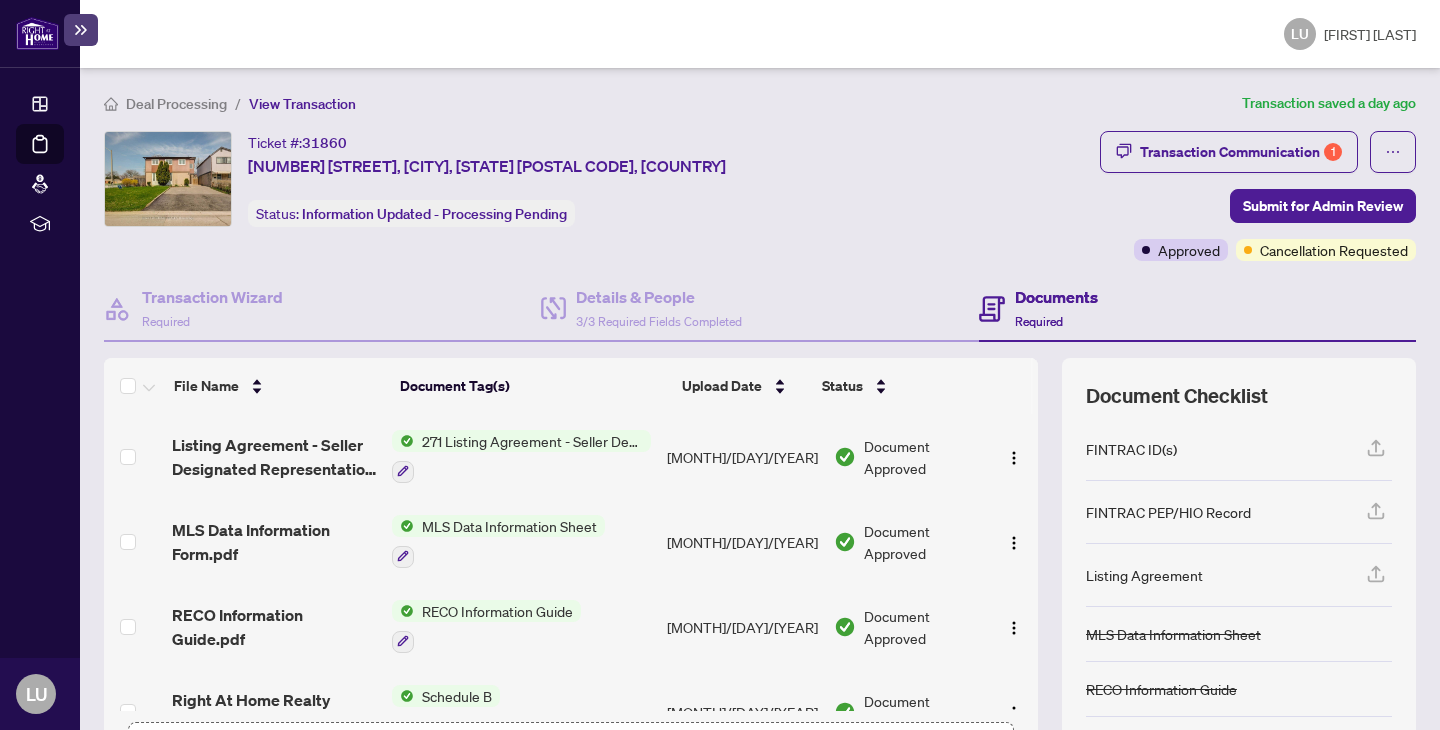 click on "271 Listing Agreement - Seller Designated Representation Agreement Authority
to Offer for Sale" at bounding box center [532, 441] 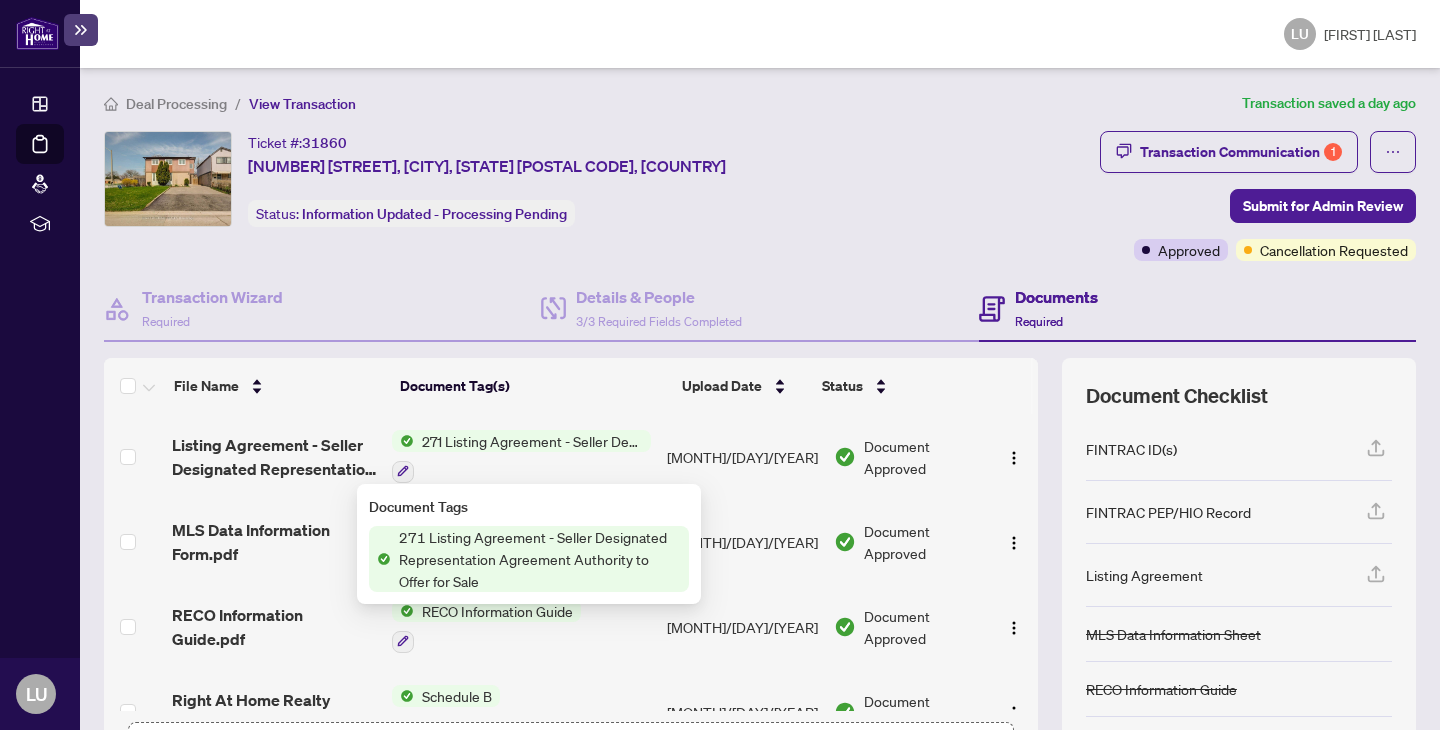 click on "271 Listing Agreement - Seller Designated Representation Agreement Authority
to Offer for Sale" at bounding box center (540, 559) 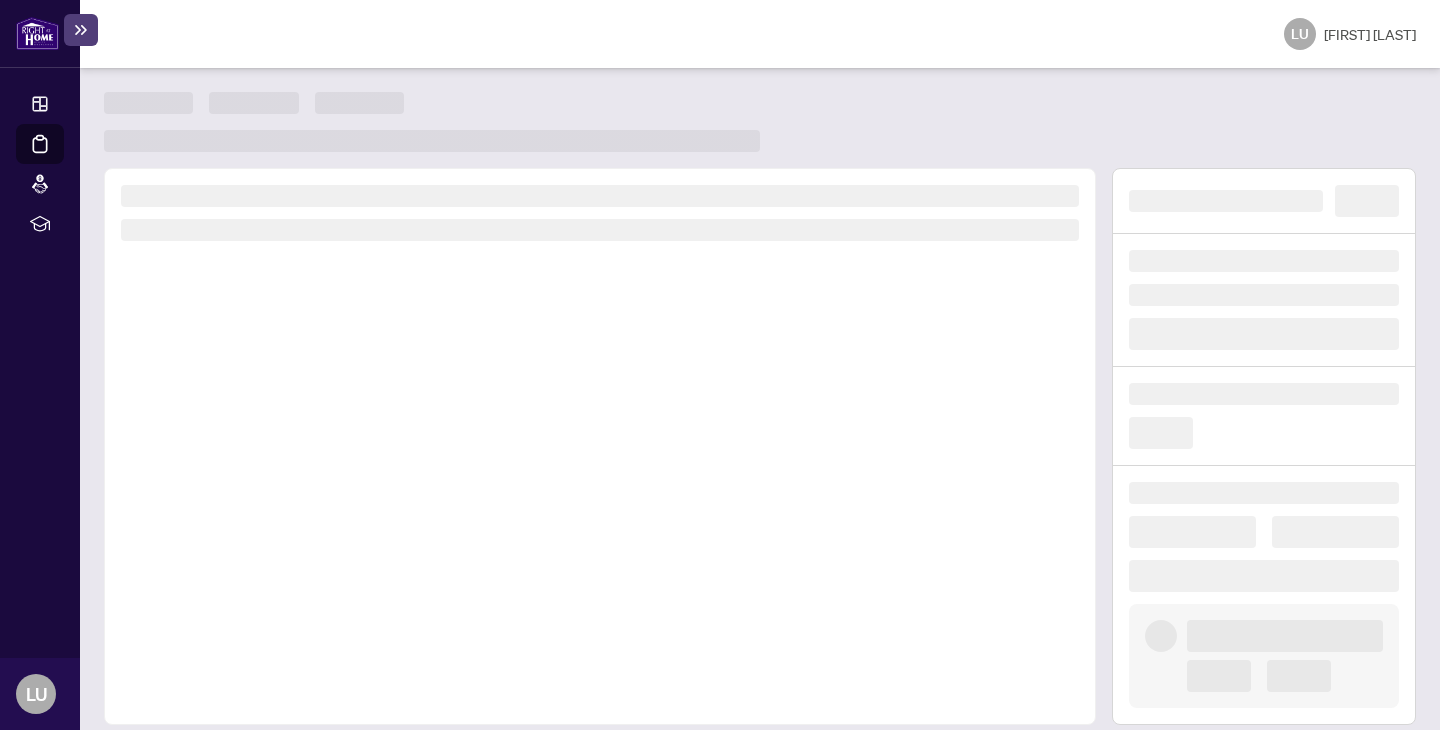 click at bounding box center [600, 446] 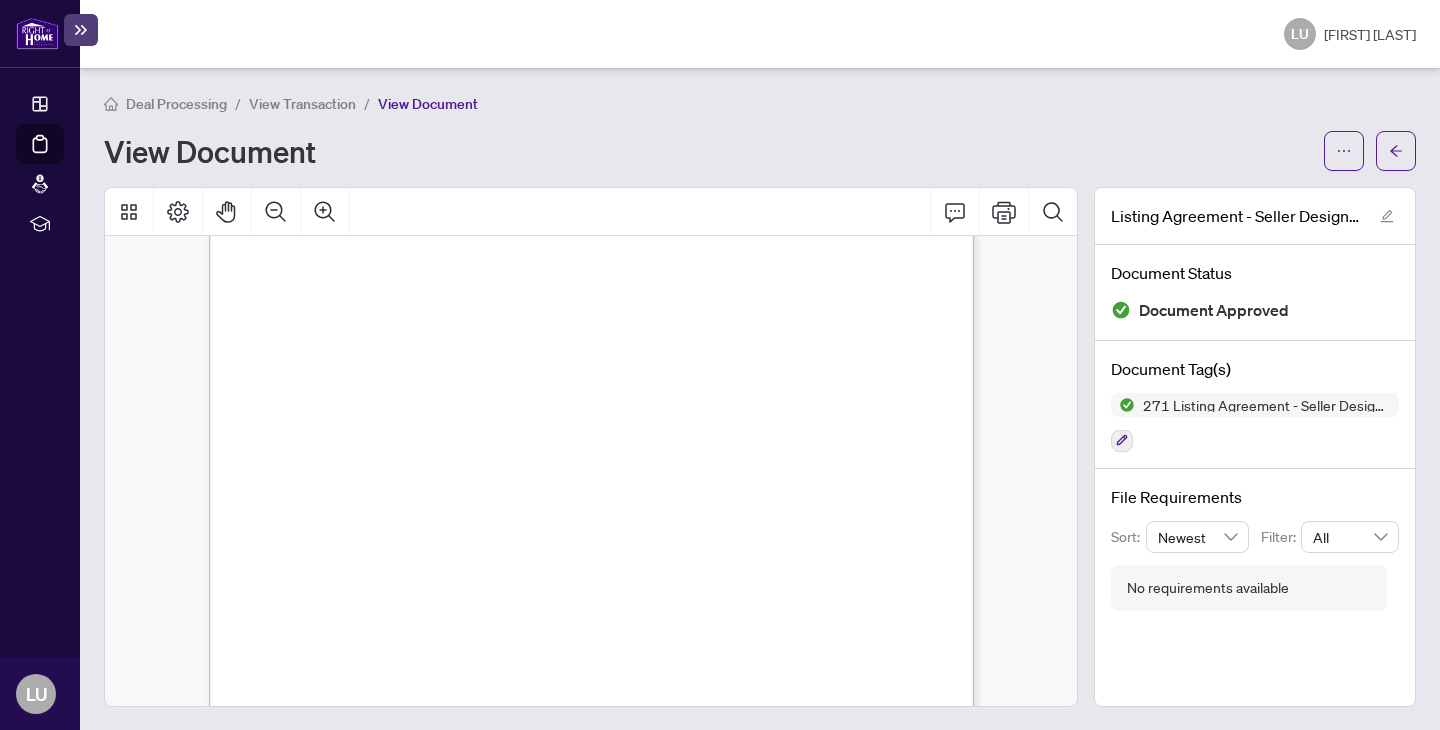 scroll, scrollTop: 4210, scrollLeft: 0, axis: vertical 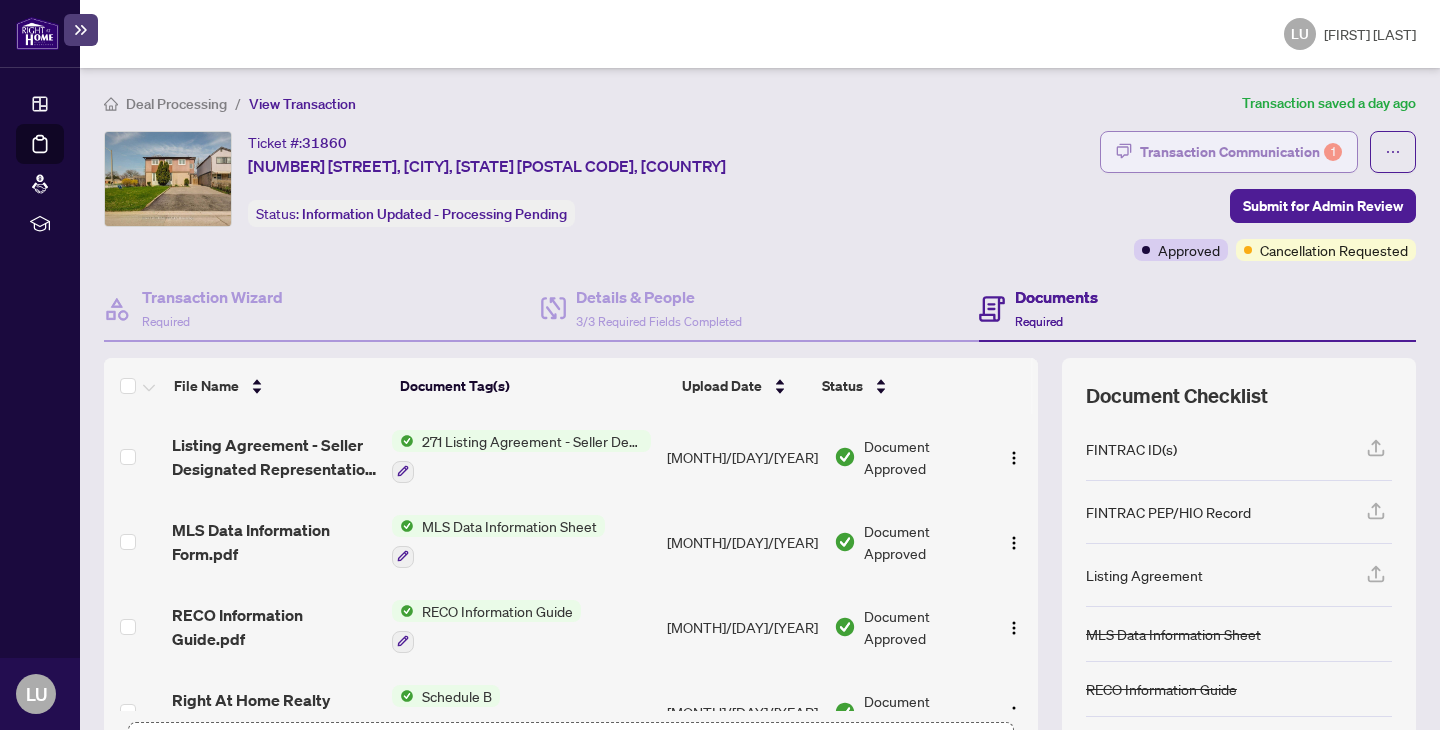 click on "Transaction Communication 1" at bounding box center [1241, 152] 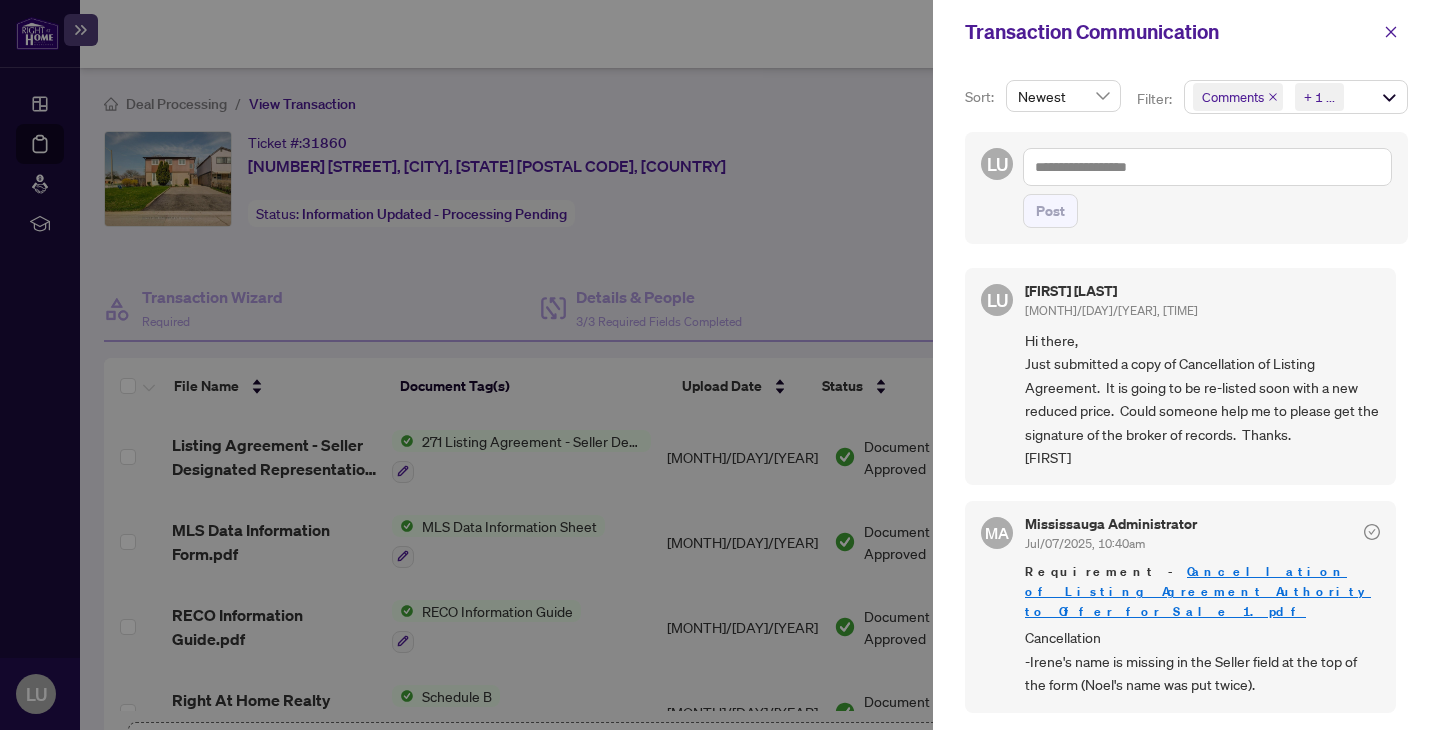 click at bounding box center (720, 365) 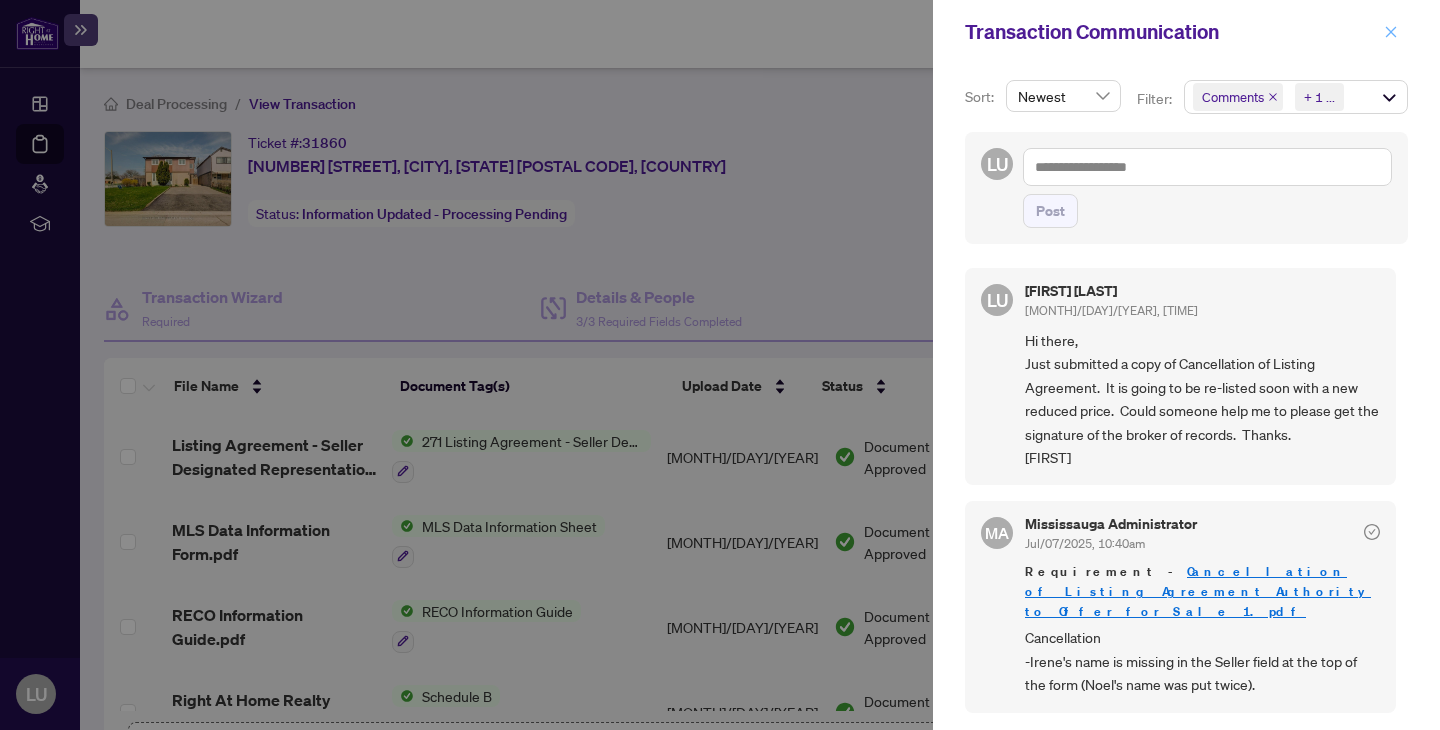 click 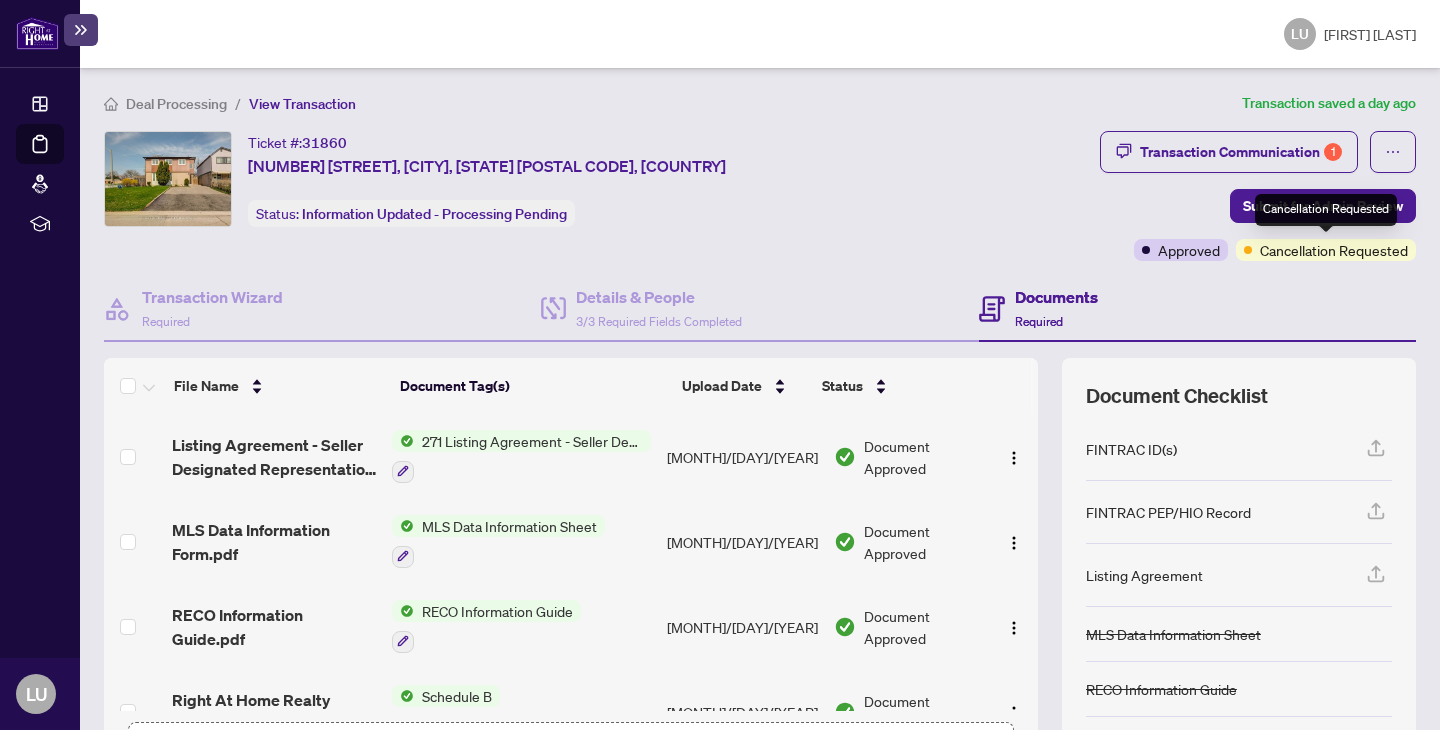 click on "Cancellation Requested" at bounding box center [1334, 250] 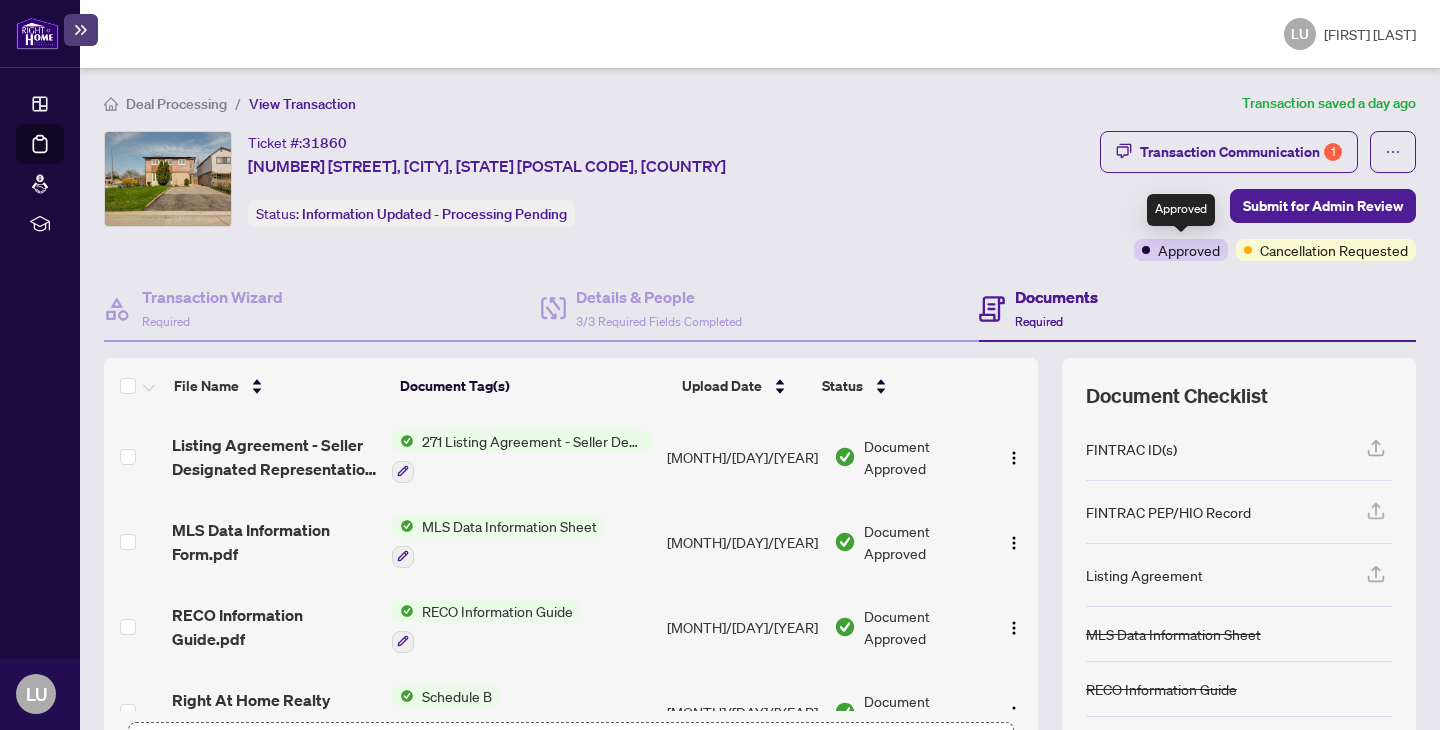 click on "Approved" at bounding box center (1189, 250) 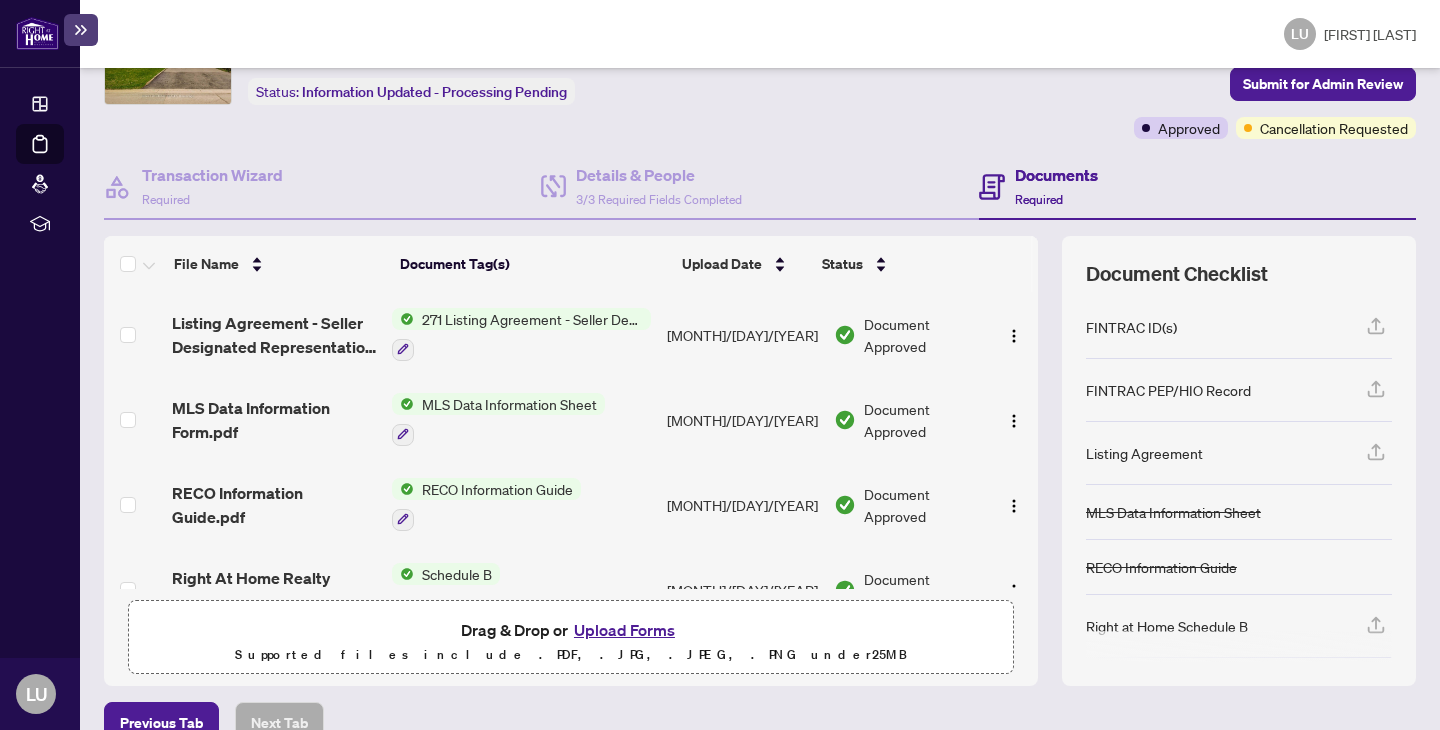 scroll, scrollTop: 0, scrollLeft: 0, axis: both 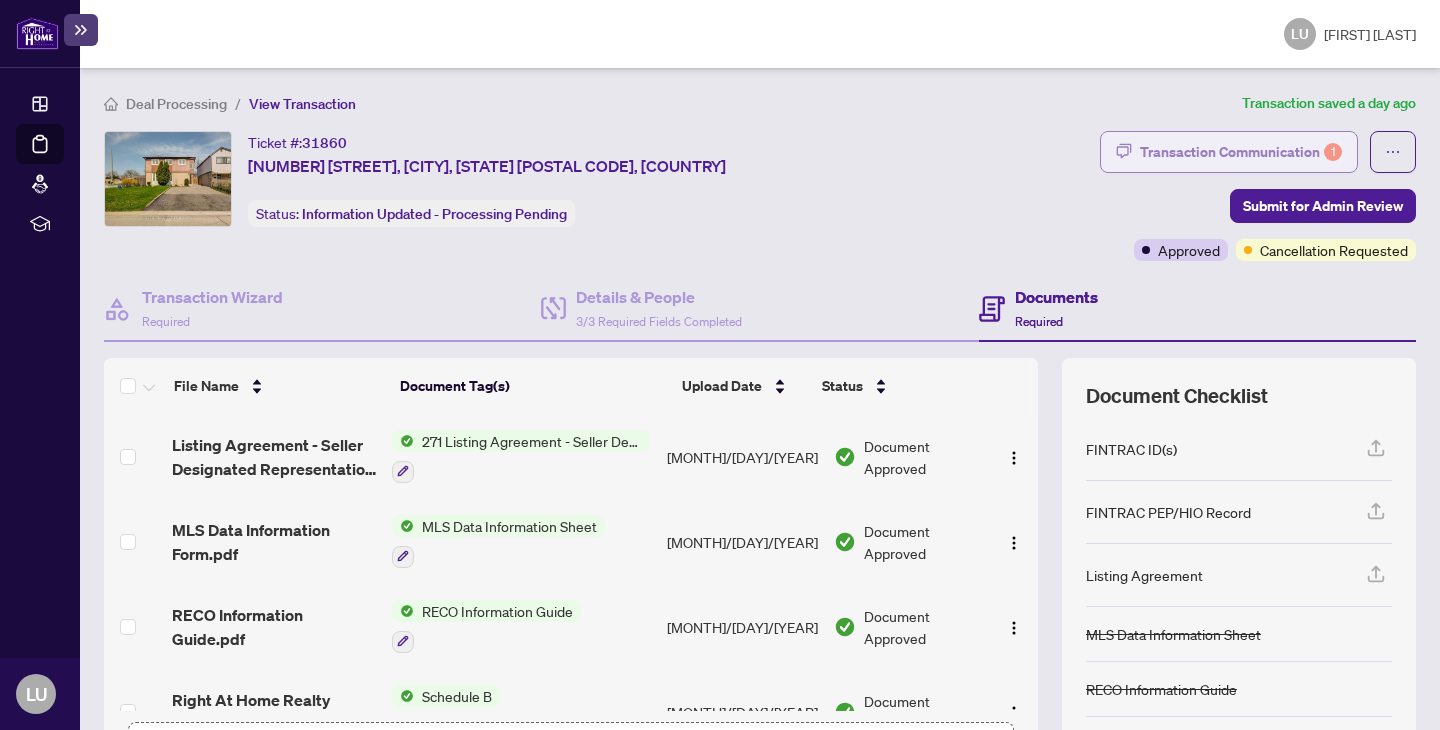 click on "Transaction Communication 1" at bounding box center (1241, 152) 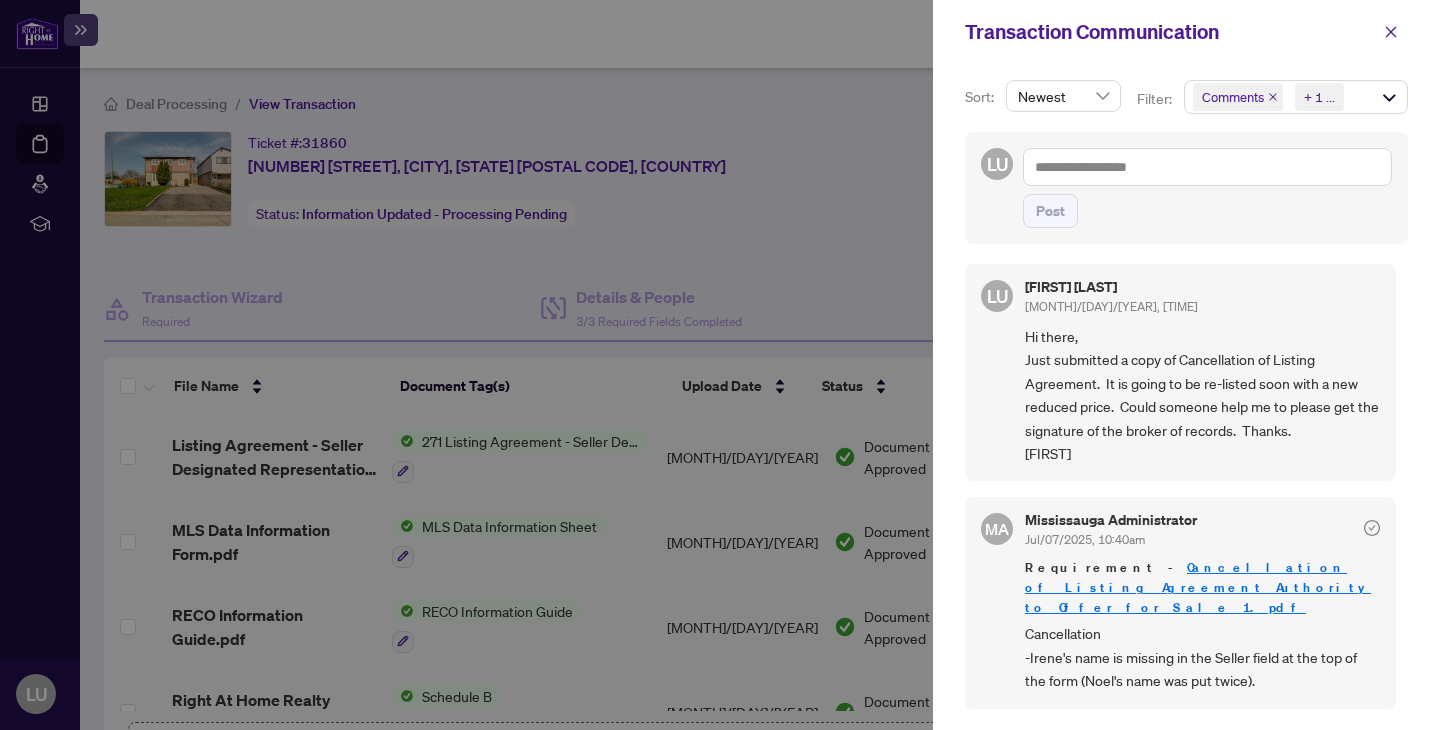 scroll, scrollTop: 4, scrollLeft: 0, axis: vertical 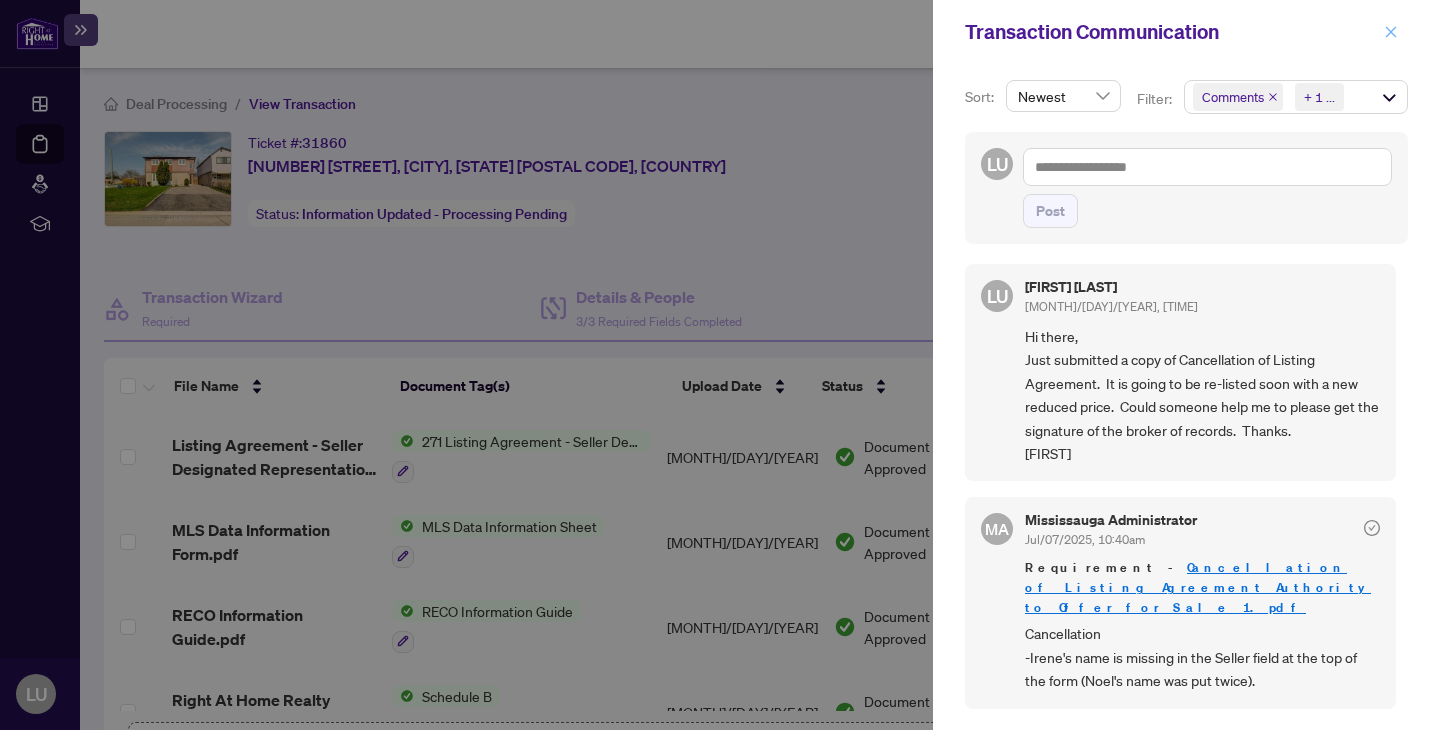 click 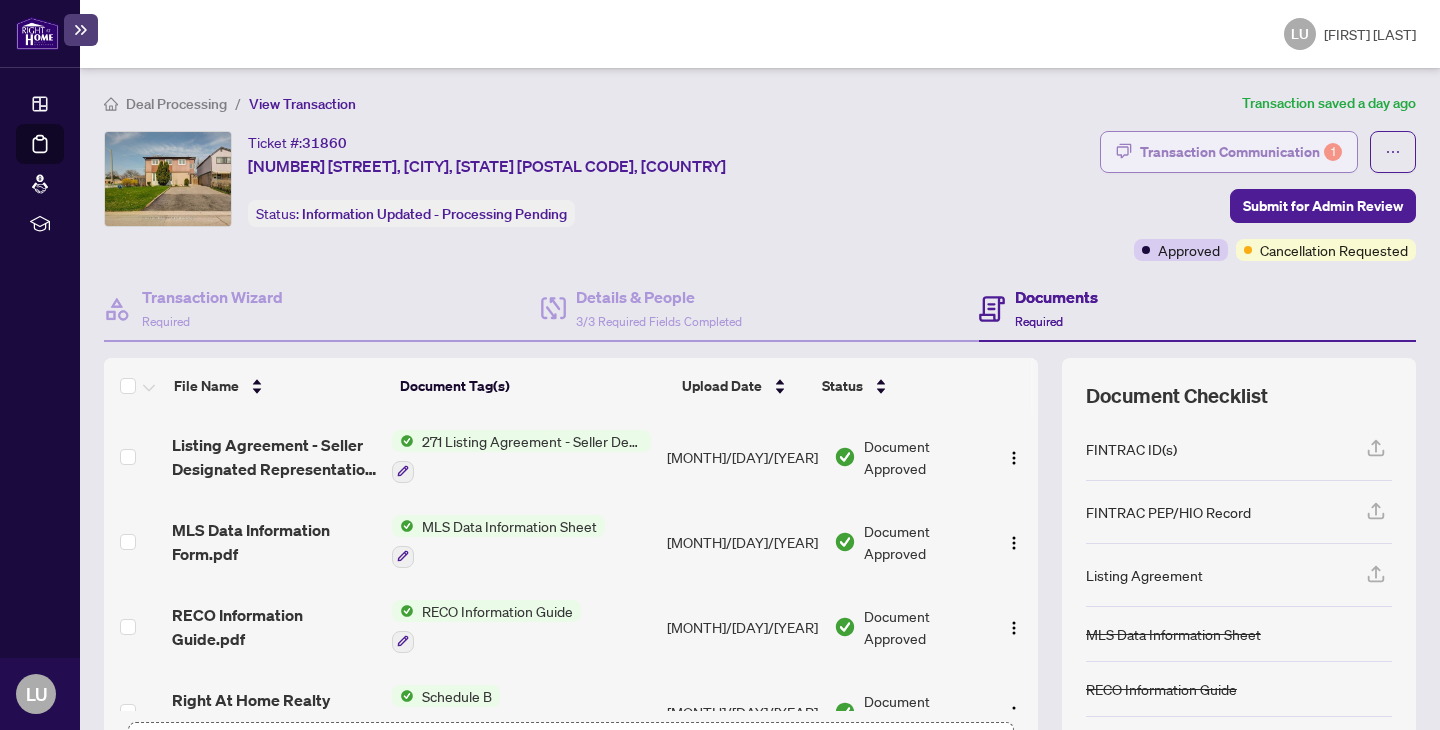click on "Transaction Communication 1" at bounding box center (1241, 152) 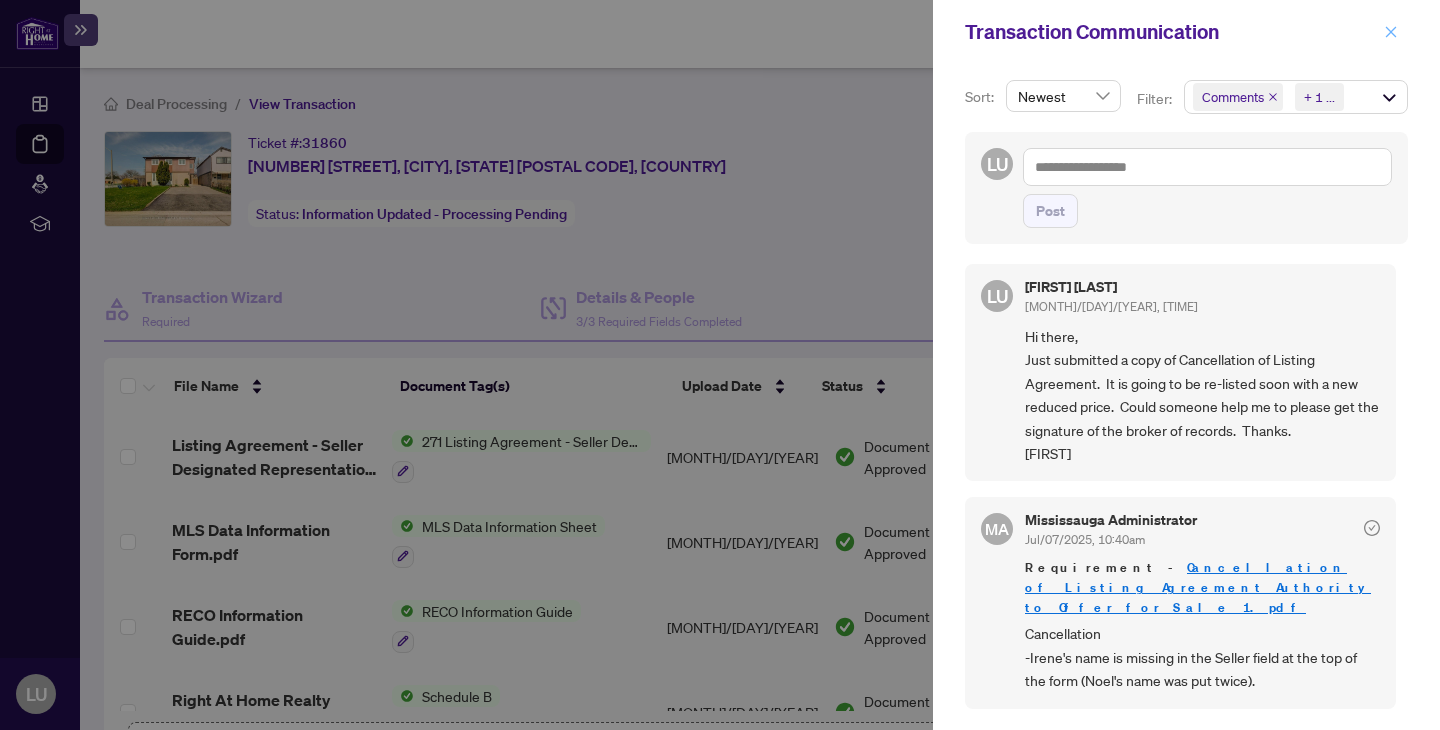 click 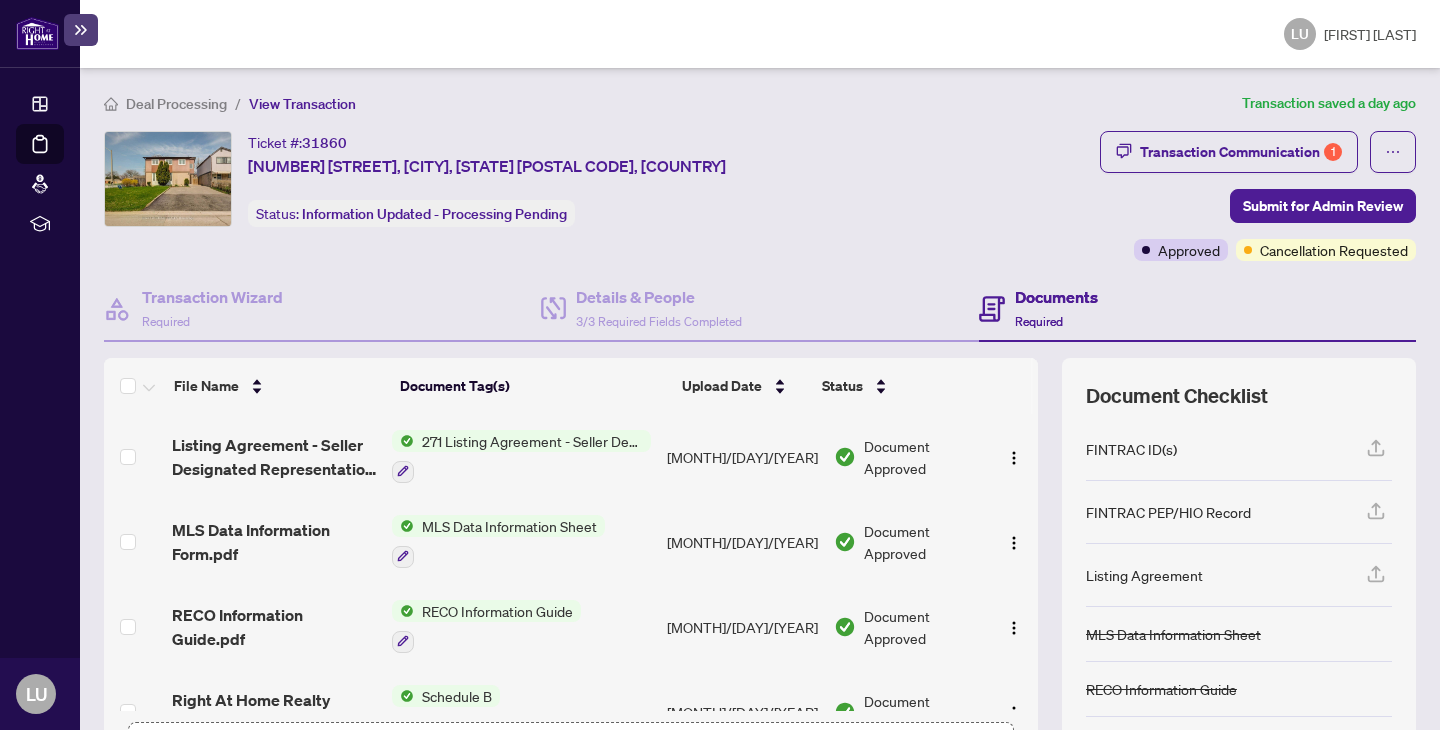 scroll, scrollTop: 45, scrollLeft: 0, axis: vertical 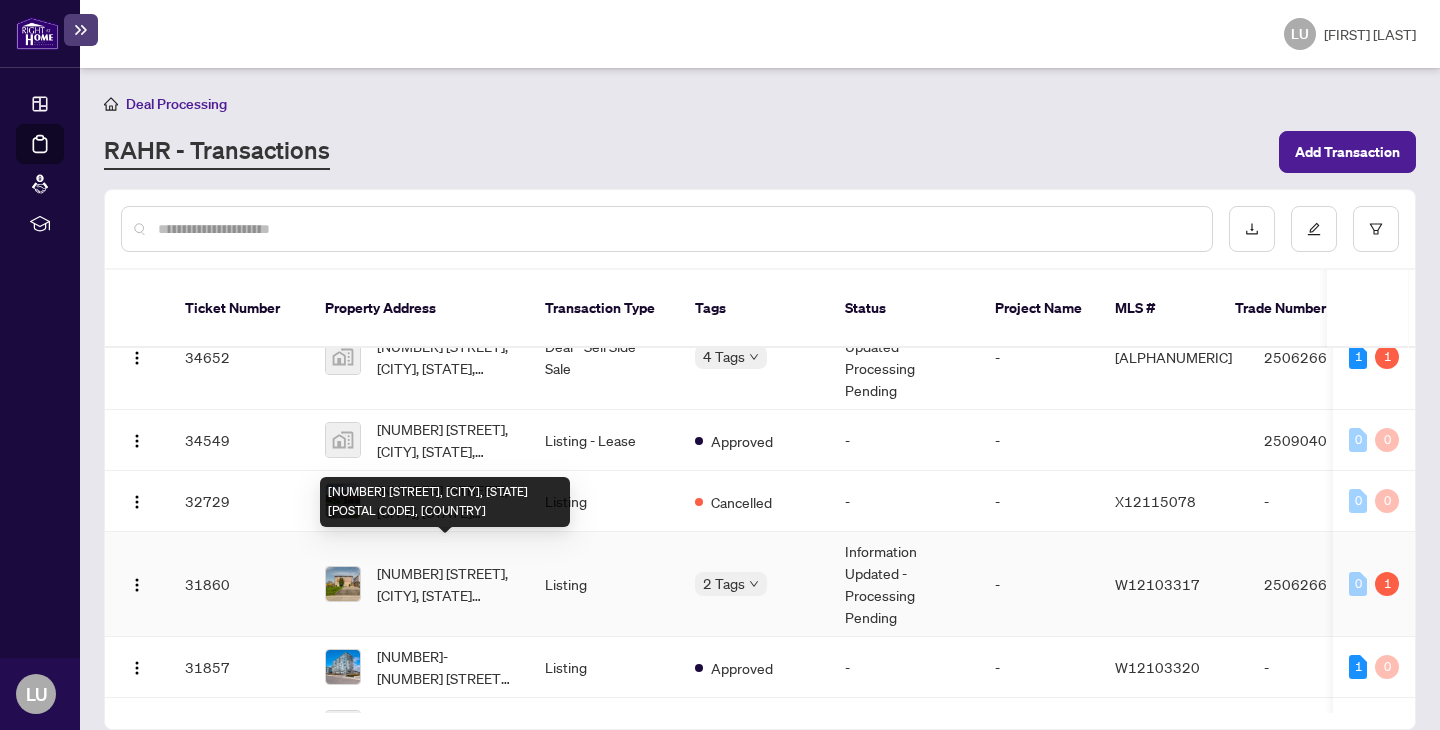 click on "[NUMBER] [STREET], [CITY], [STATE] [POSTAL CODE], [COUNTRY]" at bounding box center [445, 584] 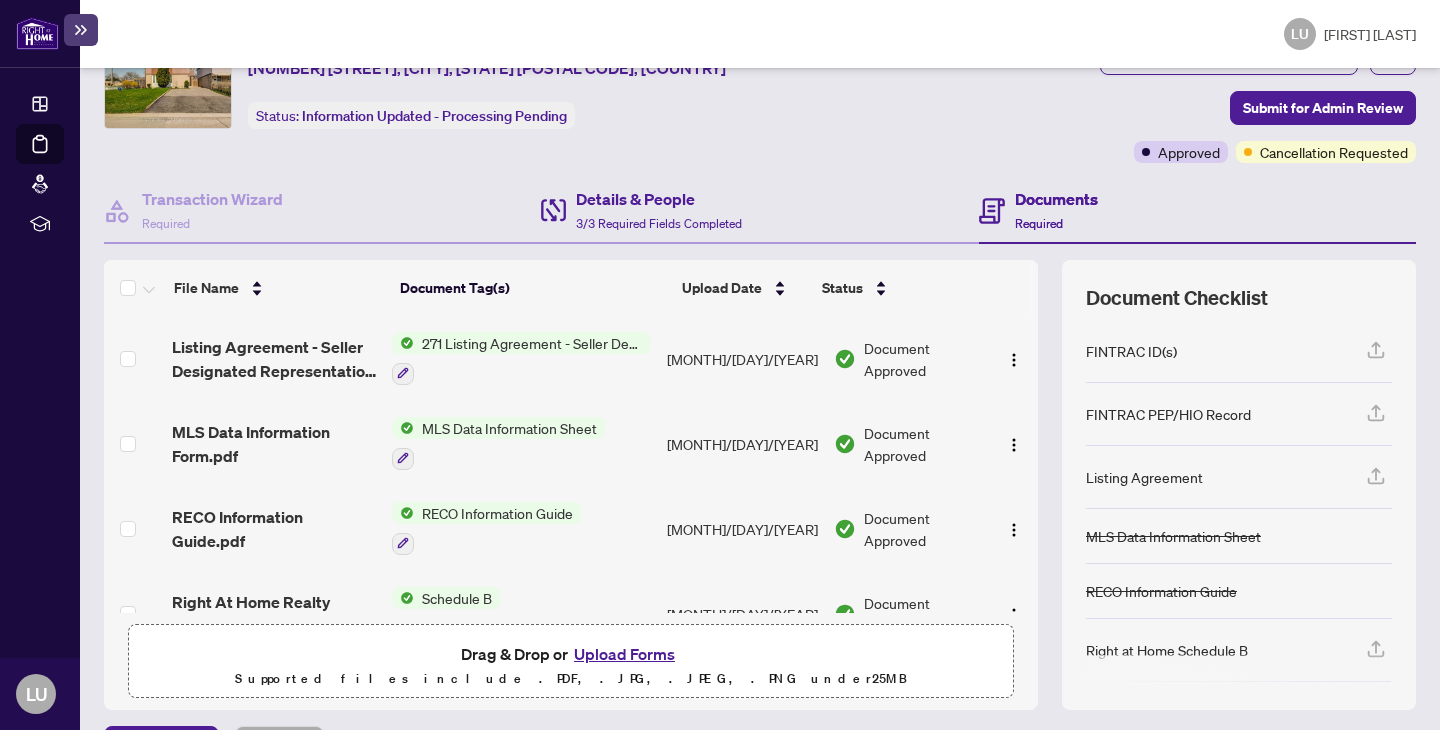scroll, scrollTop: 158, scrollLeft: 0, axis: vertical 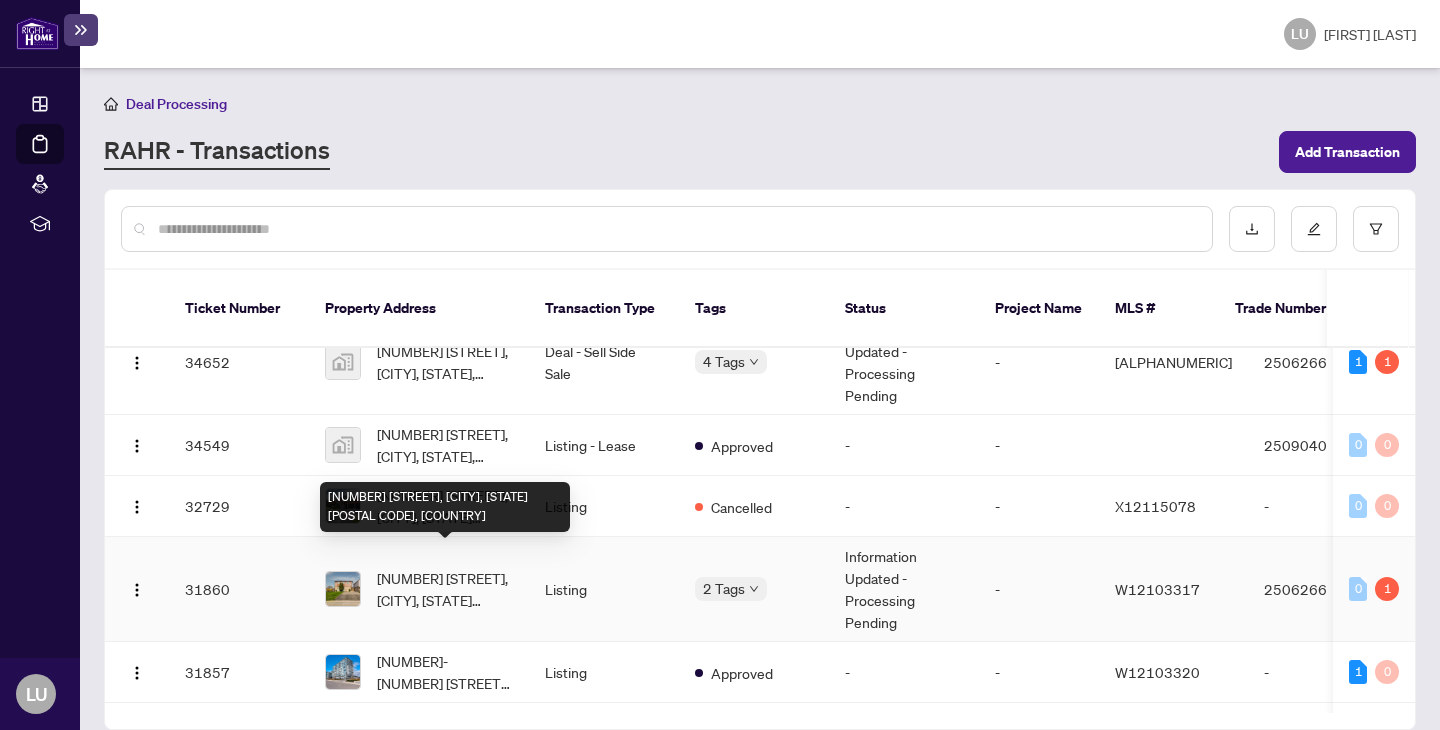 click on "[NUMBER] [STREET], [CITY], [STATE] [POSTAL CODE], [COUNTRY]" at bounding box center (445, 589) 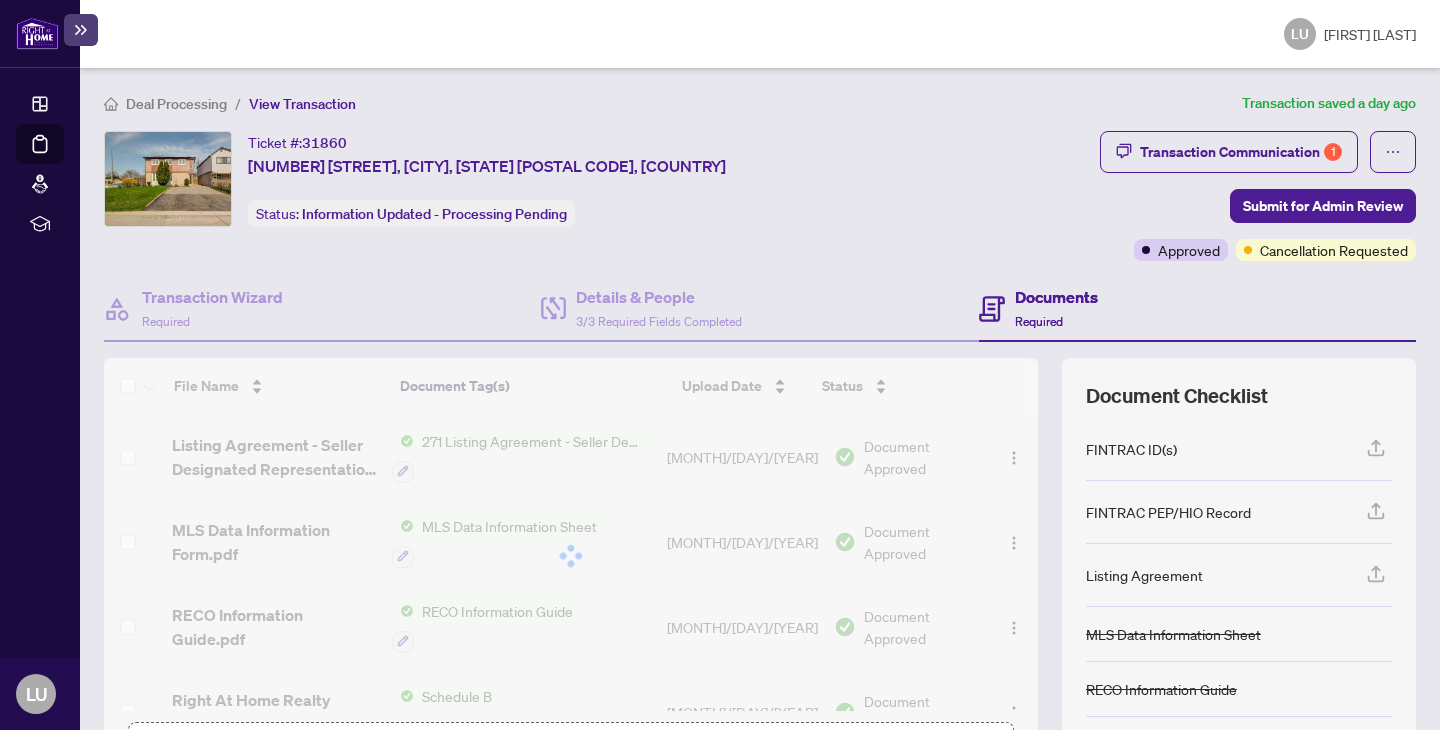 scroll, scrollTop: 45, scrollLeft: 0, axis: vertical 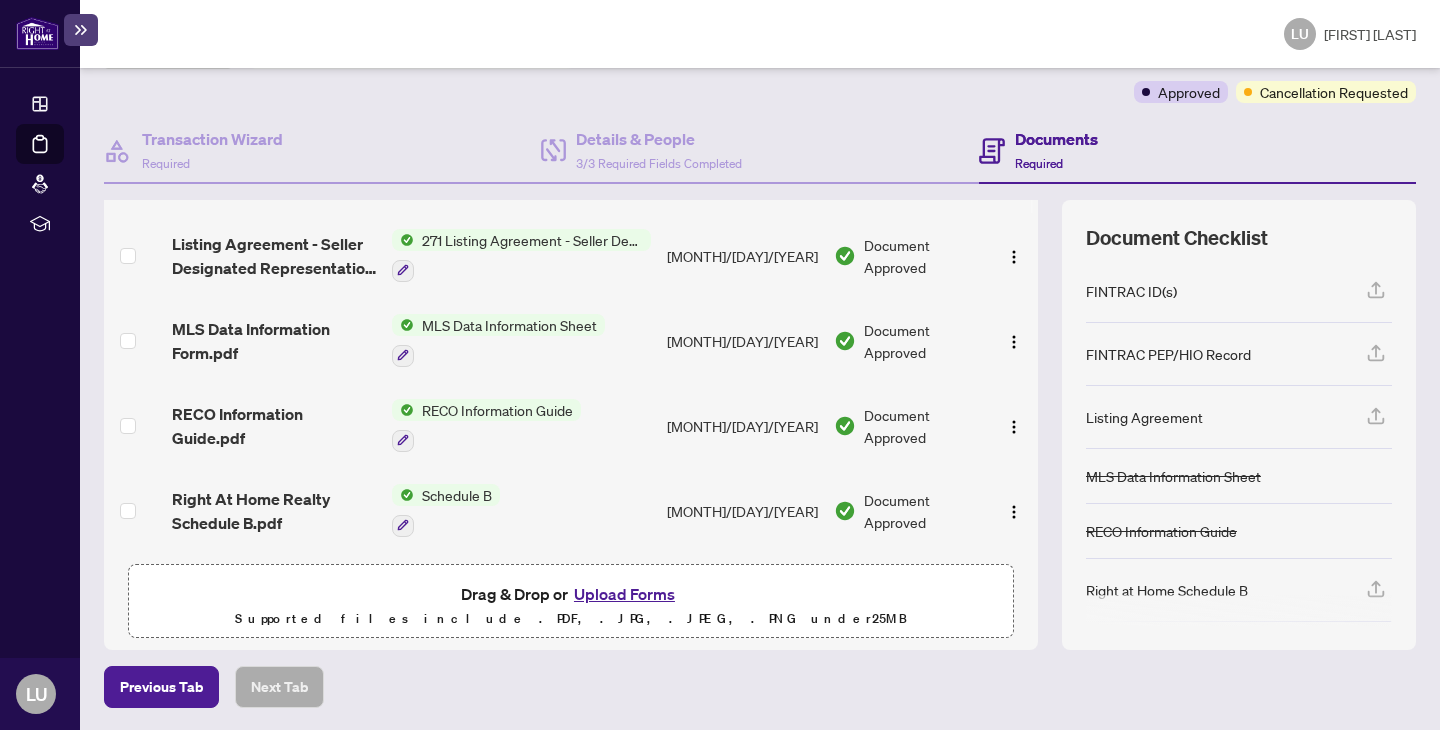 click on "Upload Forms" at bounding box center (624, 594) 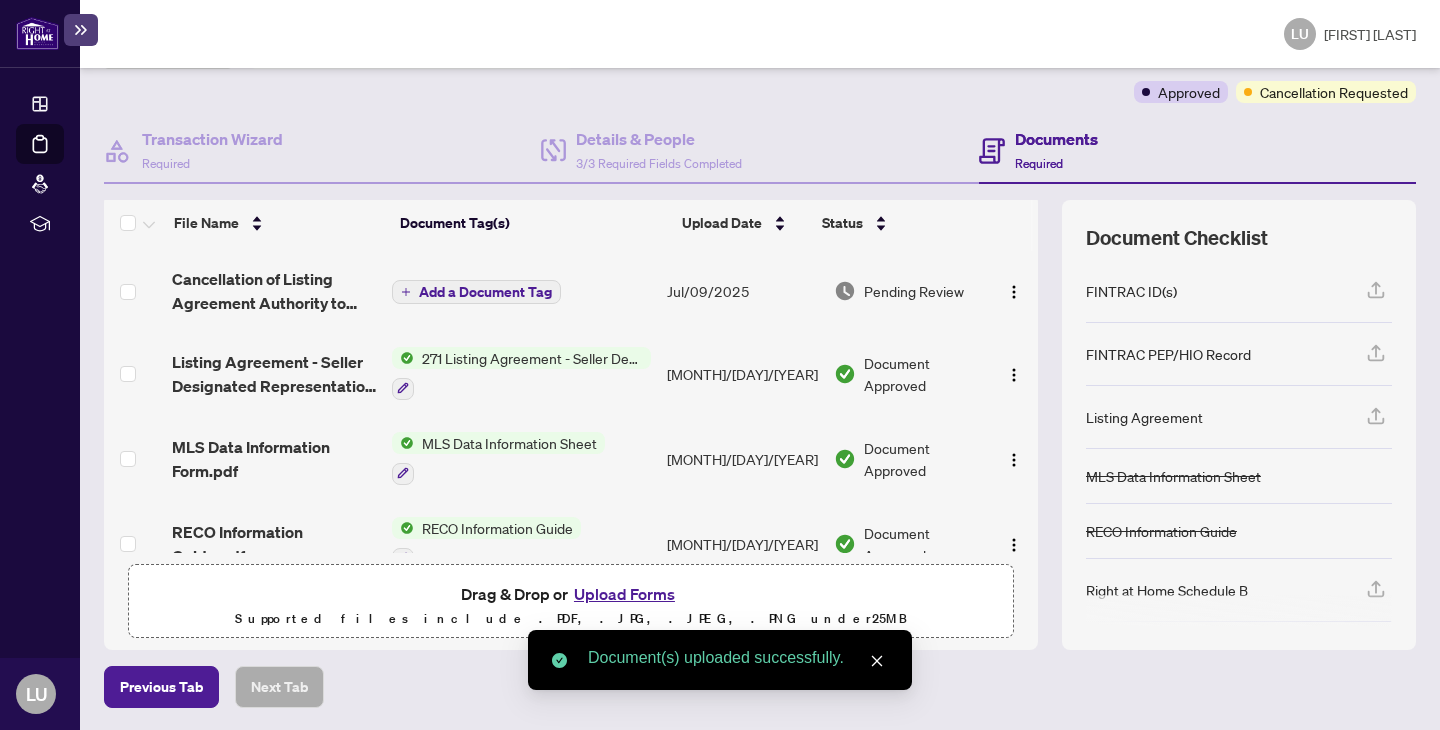 scroll, scrollTop: 0, scrollLeft: 0, axis: both 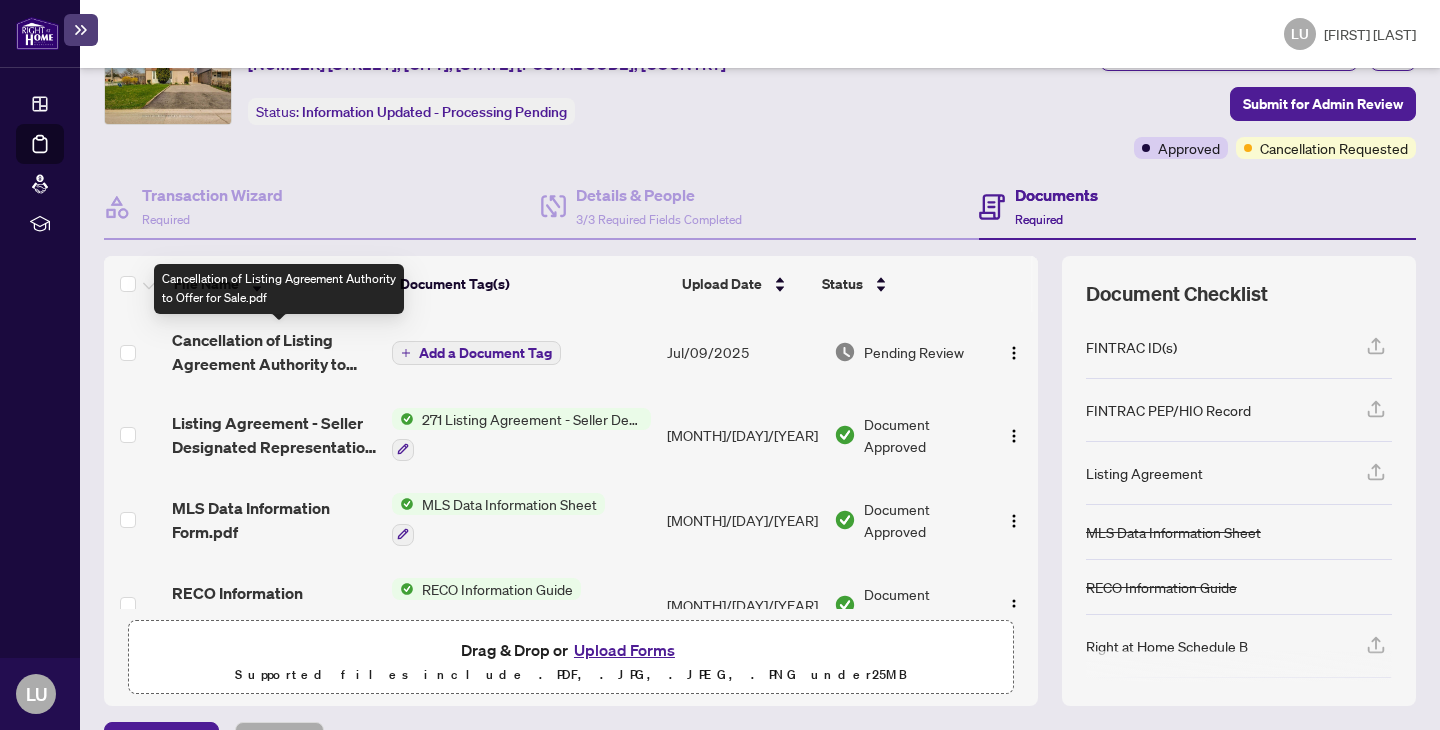 click on "Cancellation of Listing Agreement  Authority to Offer for Sale.pdf" at bounding box center (274, 352) 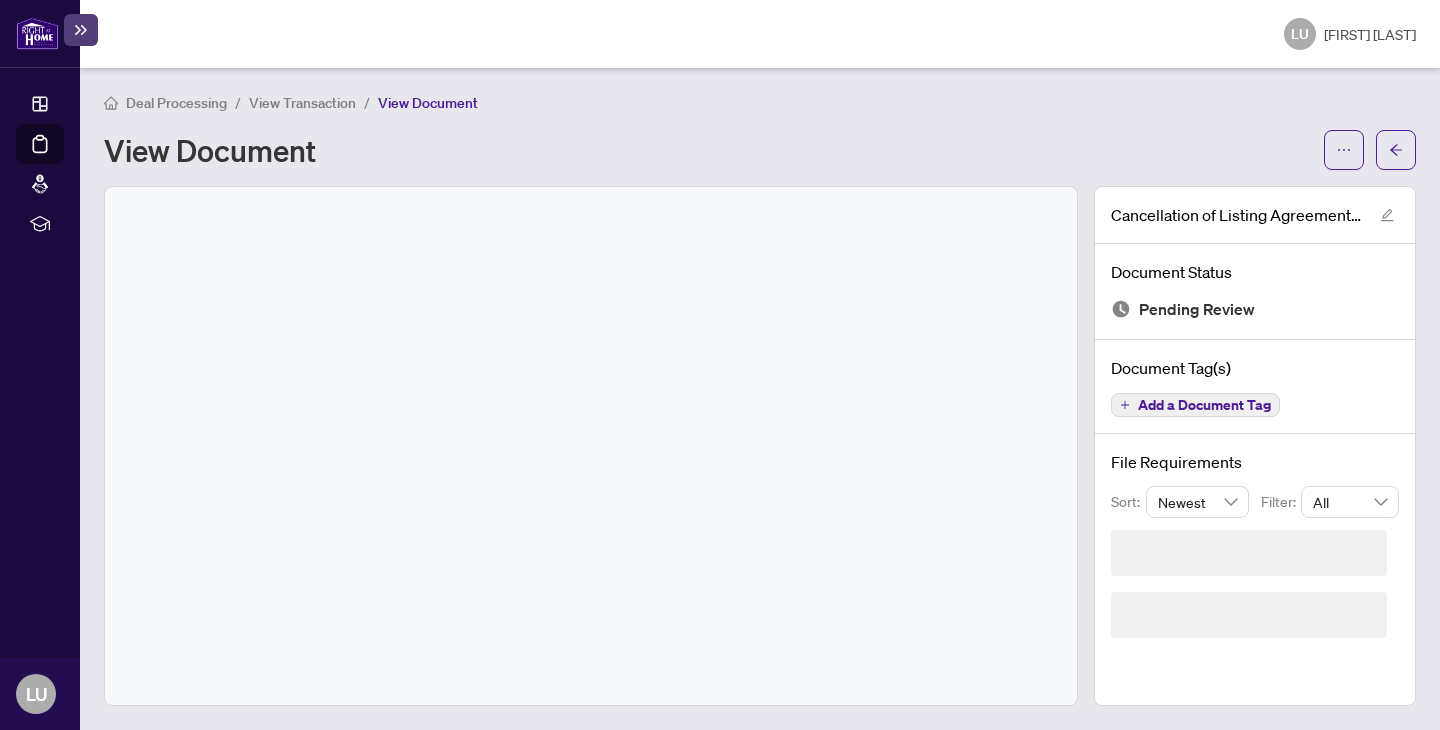scroll, scrollTop: 0, scrollLeft: 0, axis: both 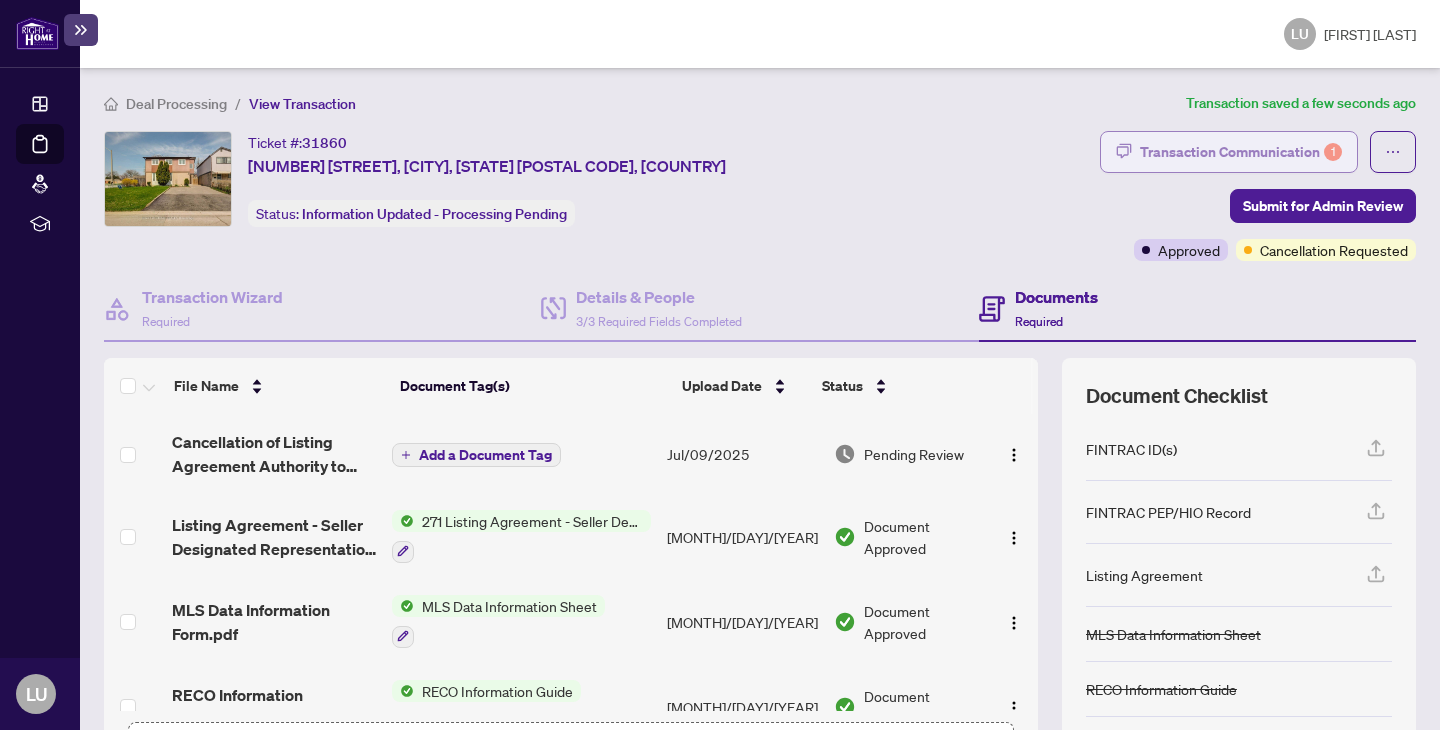 click on "Transaction Communication 1" at bounding box center [1241, 152] 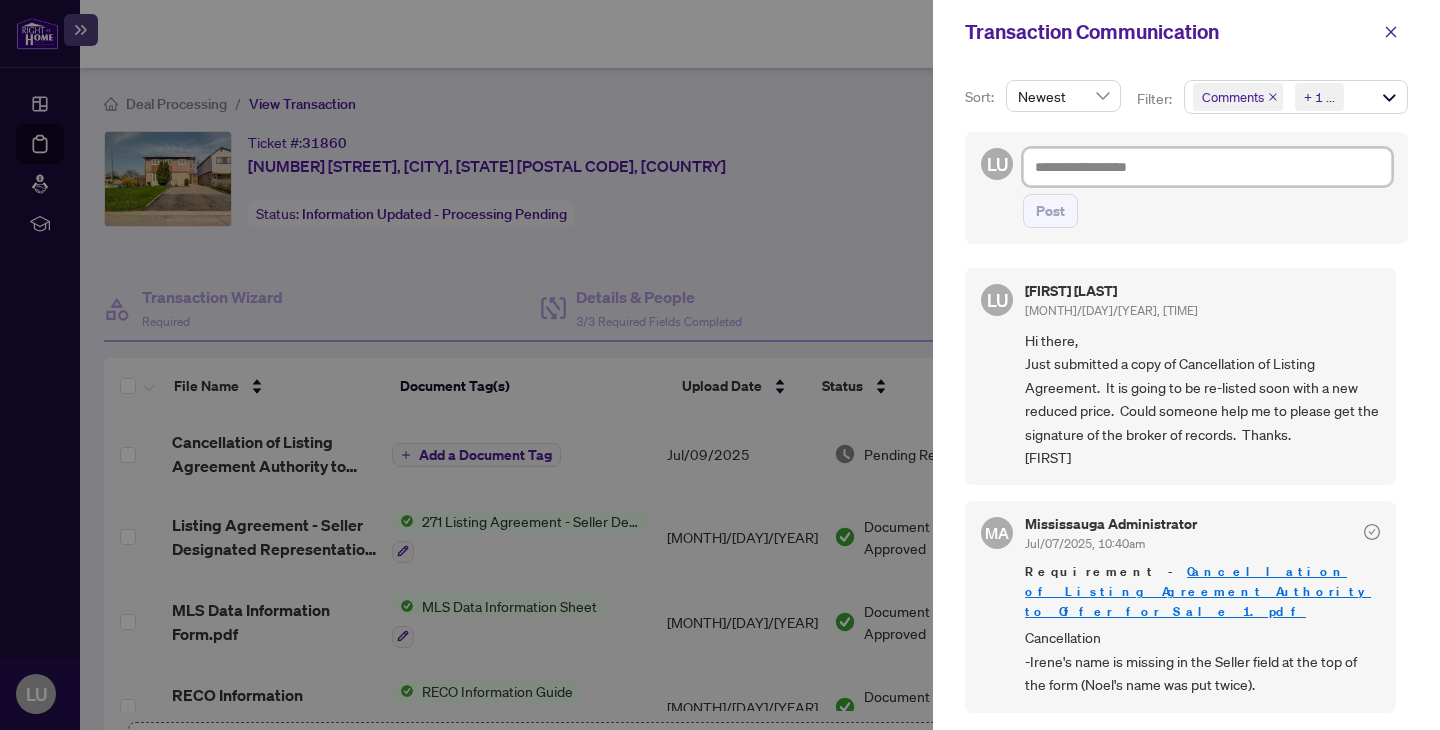 click at bounding box center [1207, 167] 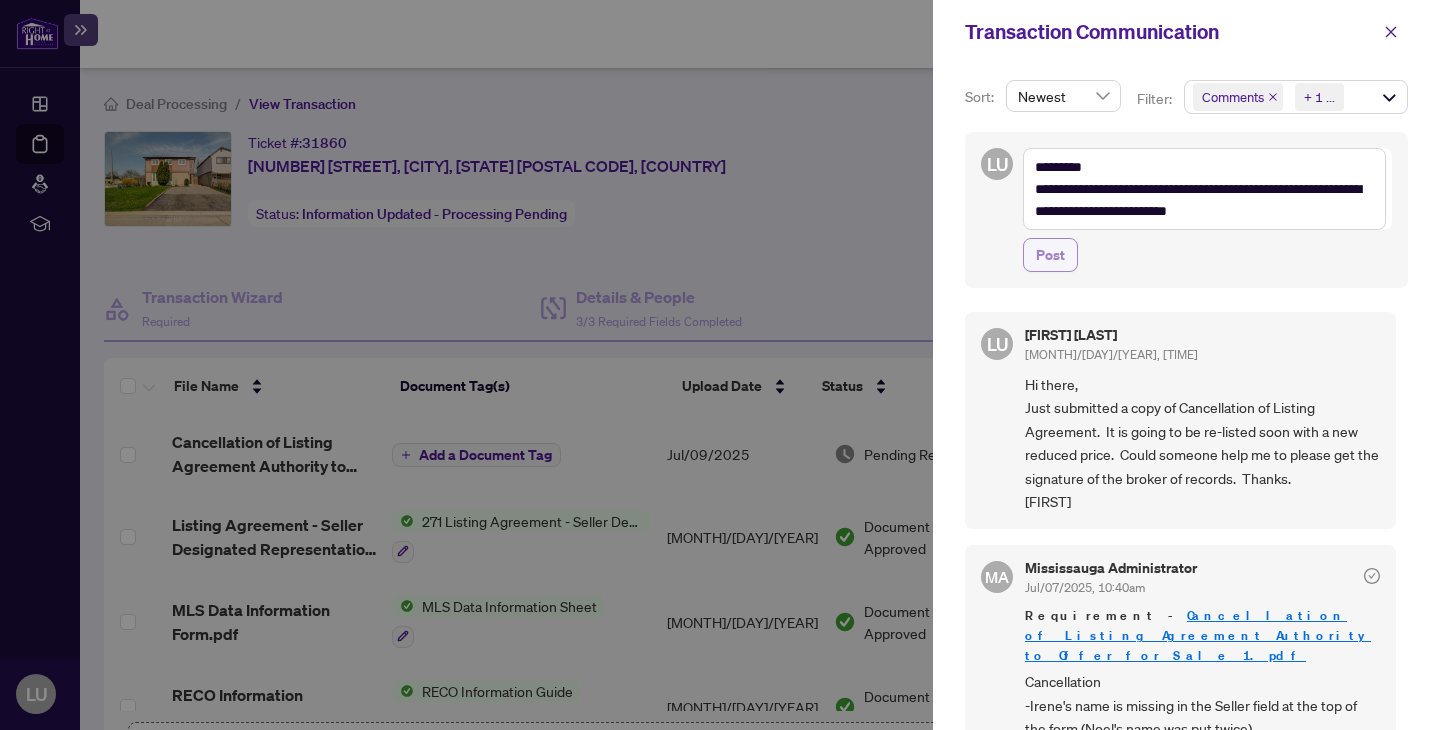 click on "Post" at bounding box center [1050, 255] 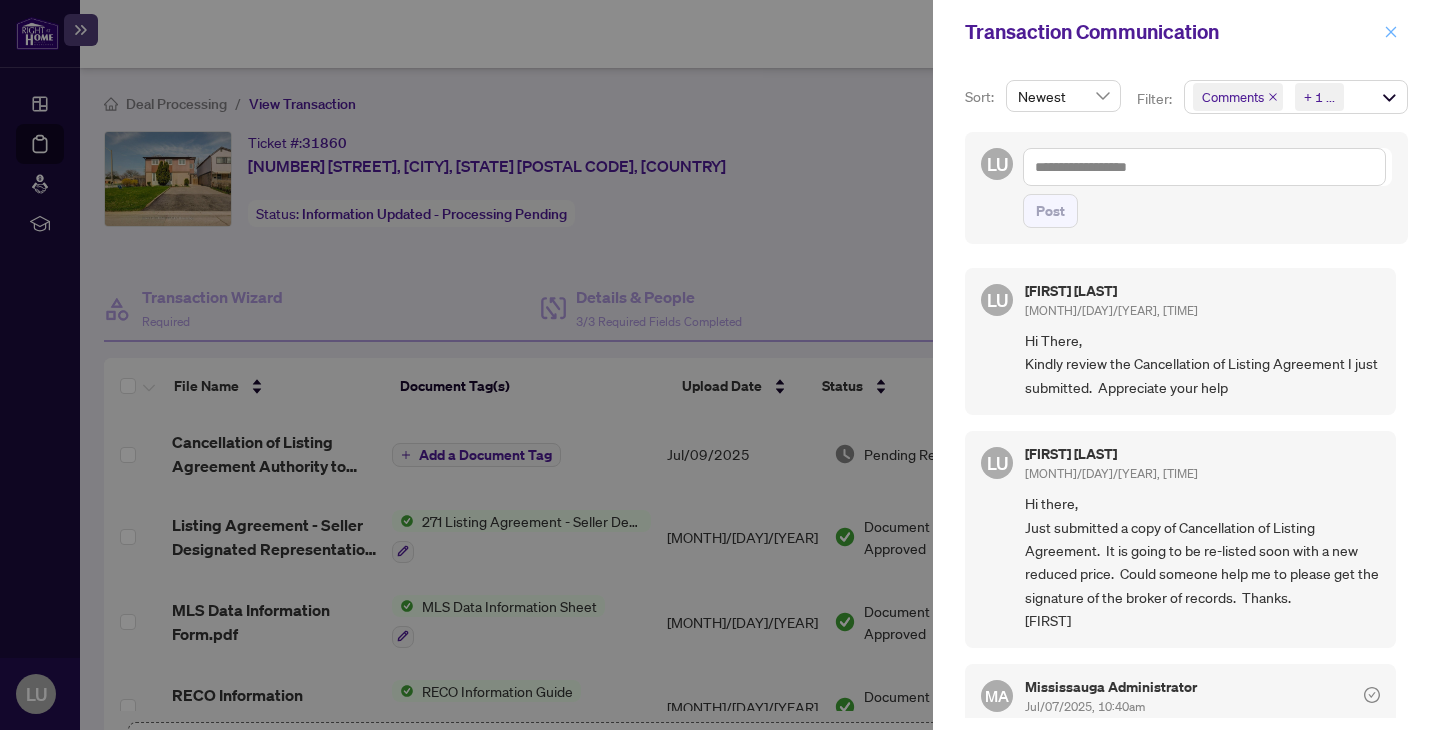 click 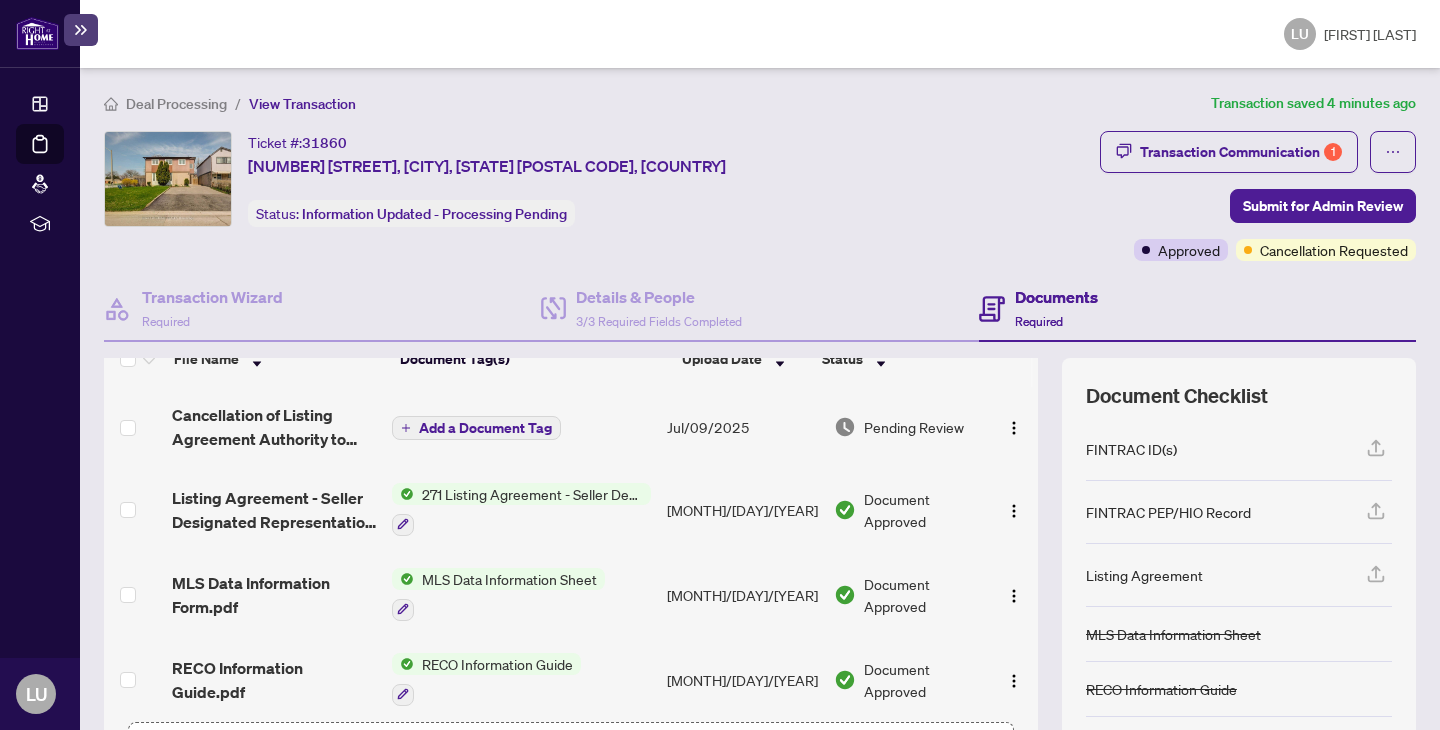 scroll, scrollTop: 0, scrollLeft: 0, axis: both 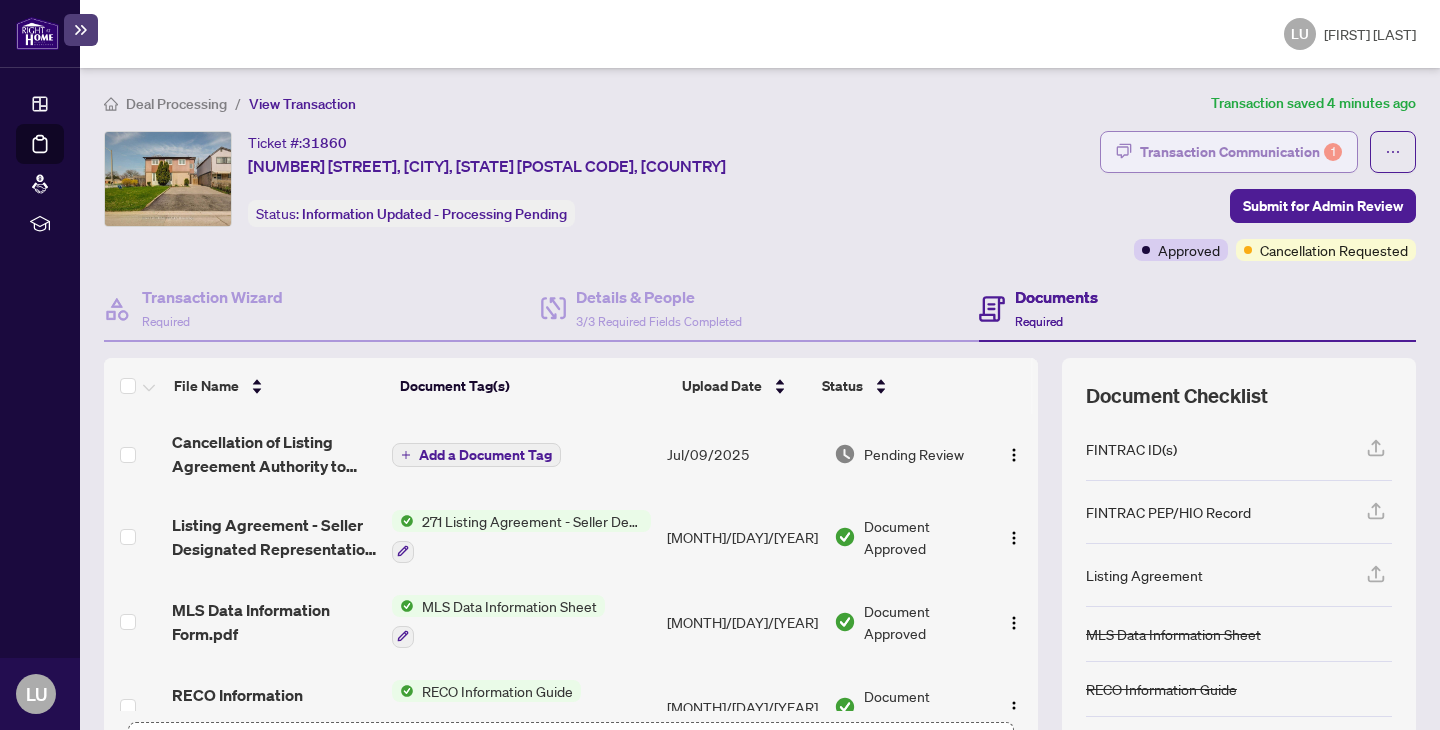 click on "Transaction Communication 1" at bounding box center (1241, 152) 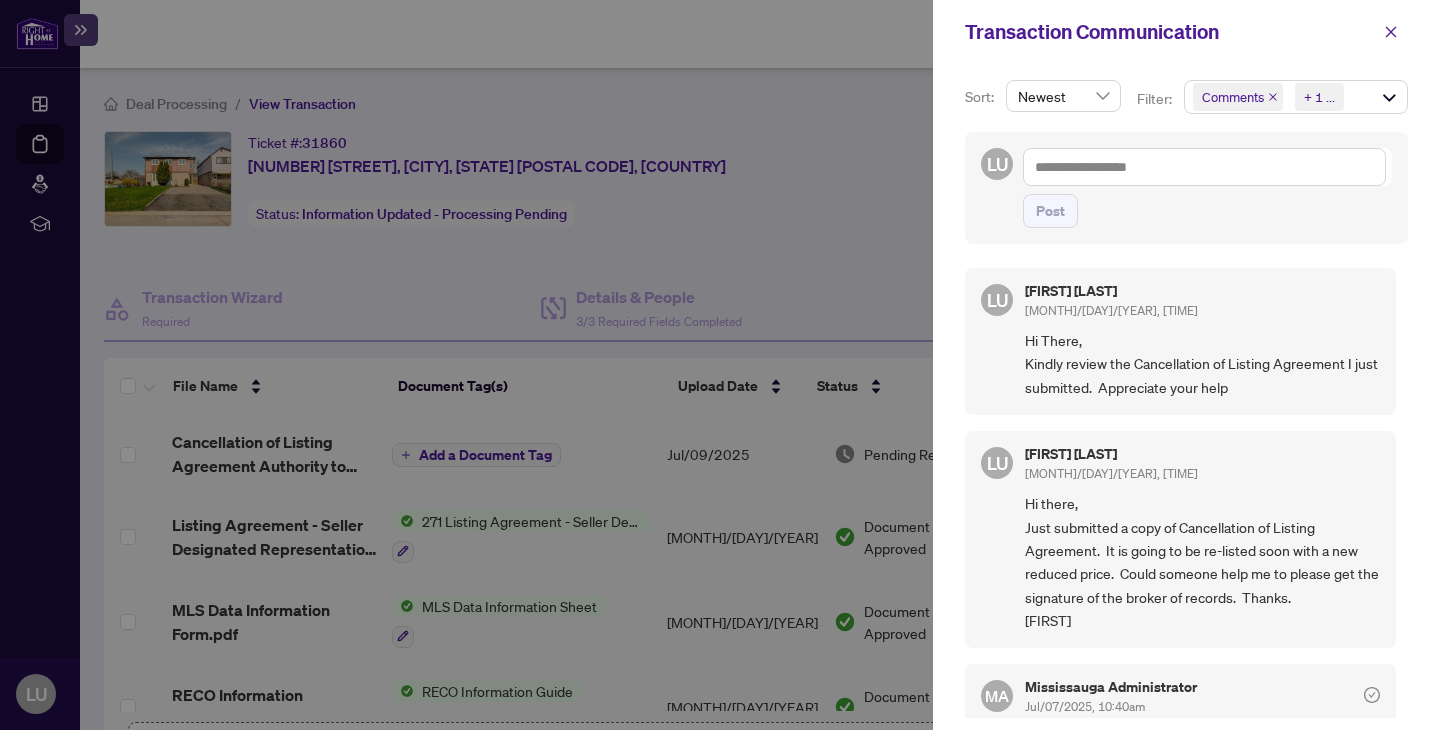 click at bounding box center [720, 365] 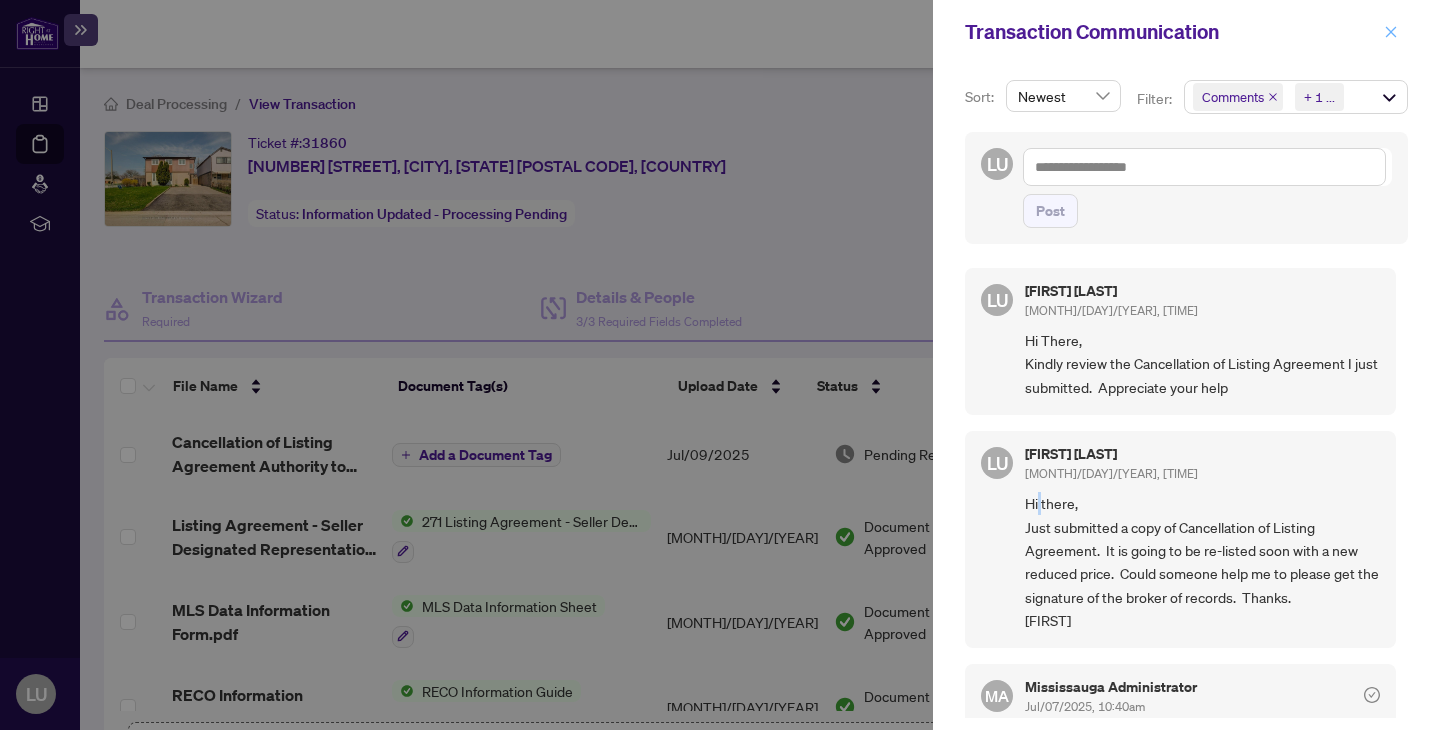 click 